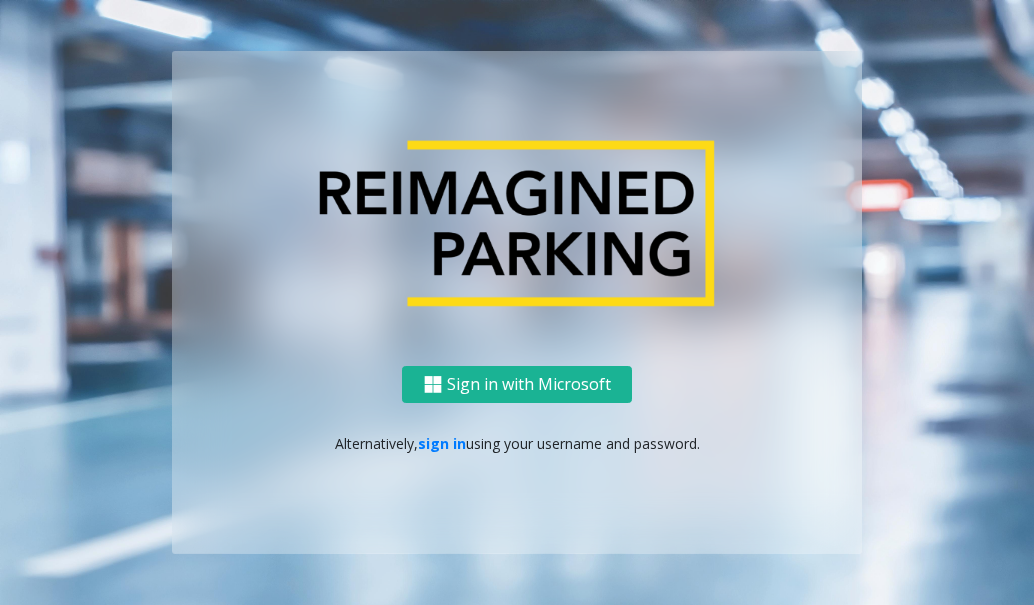 scroll, scrollTop: 0, scrollLeft: 0, axis: both 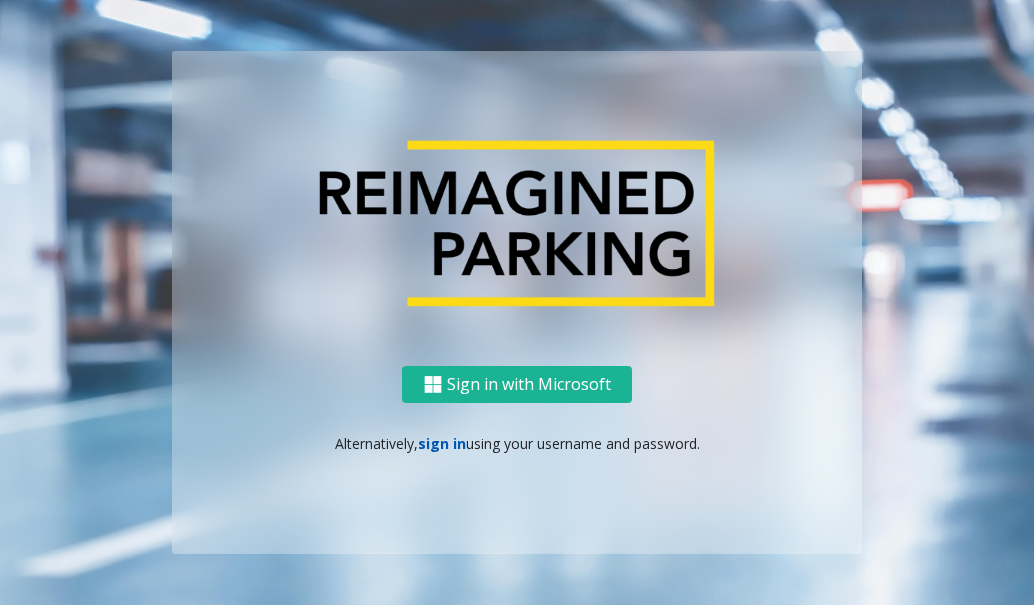 click on "sign in" 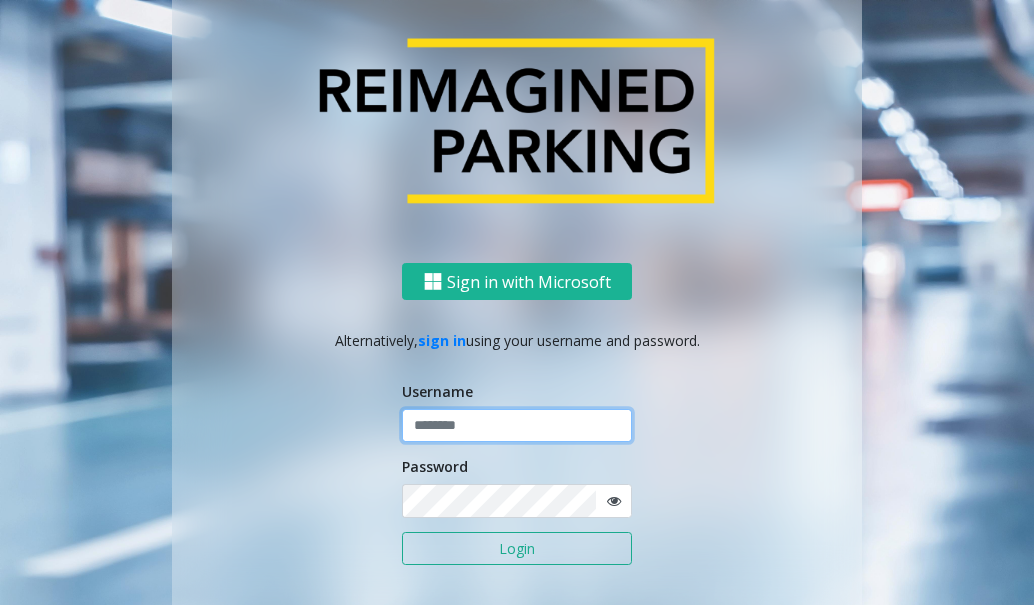 click 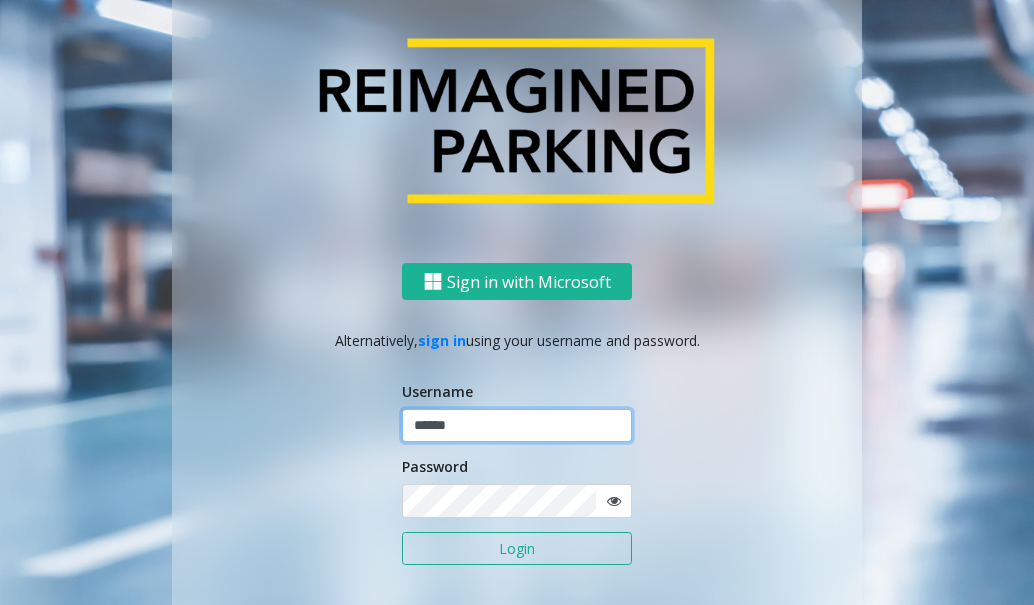 type on "******" 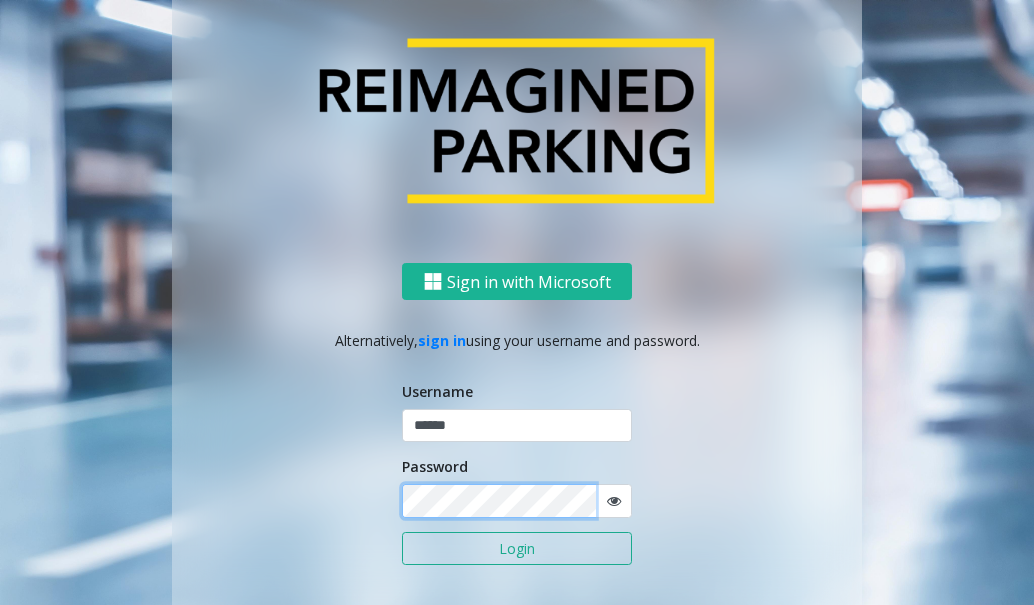 click on "Login" 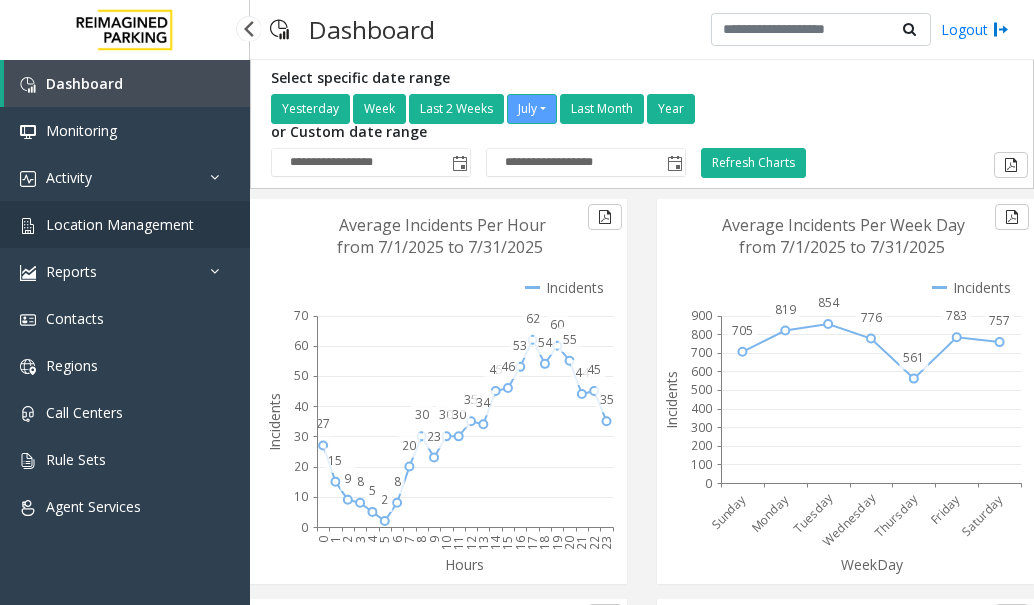 click on "Location Management" at bounding box center [120, 224] 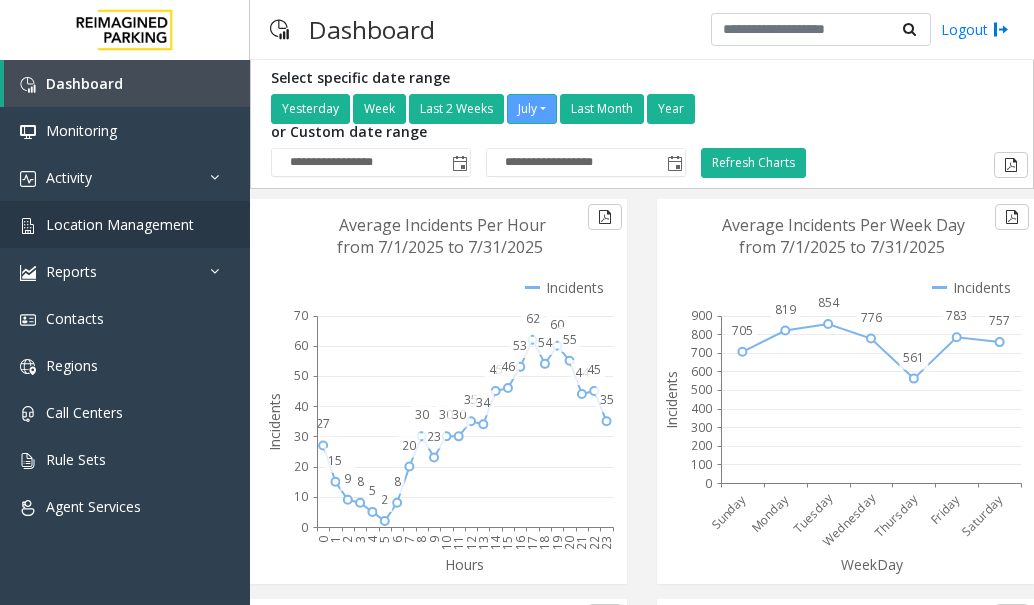 click on "**********" at bounding box center [517, 302] 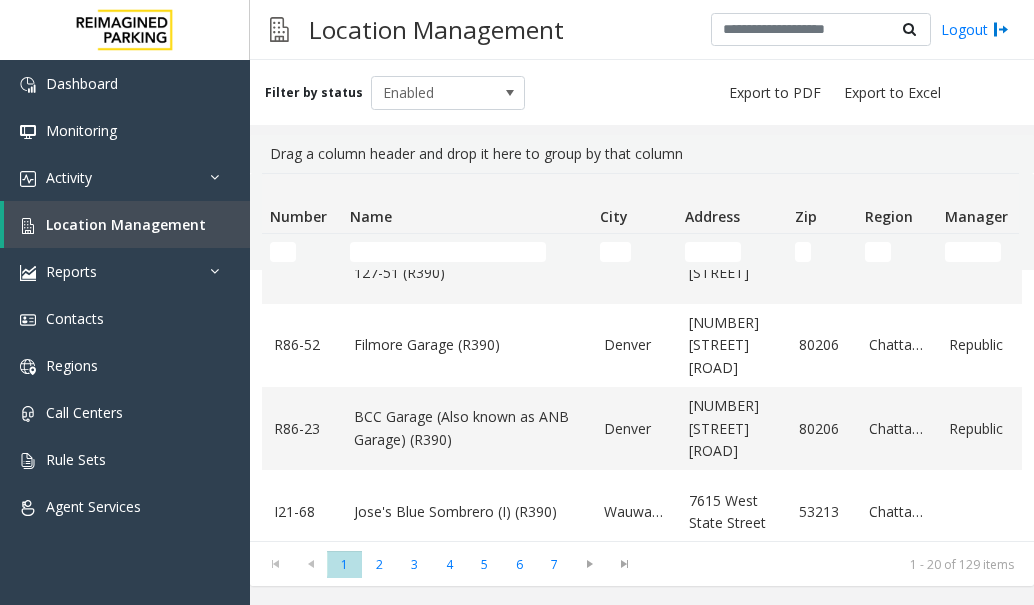 scroll, scrollTop: 400, scrollLeft: 0, axis: vertical 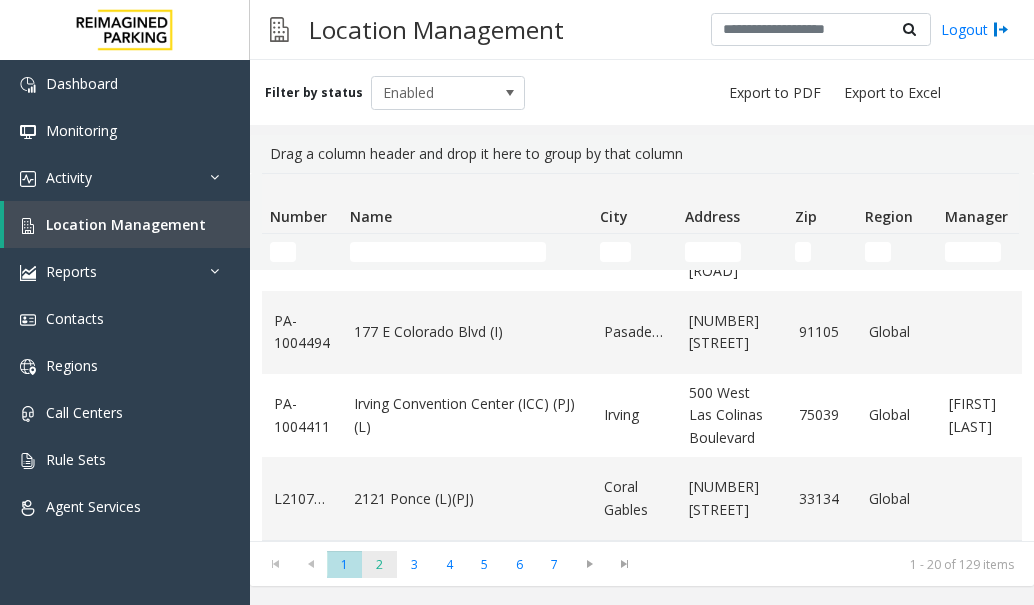 click on "2" 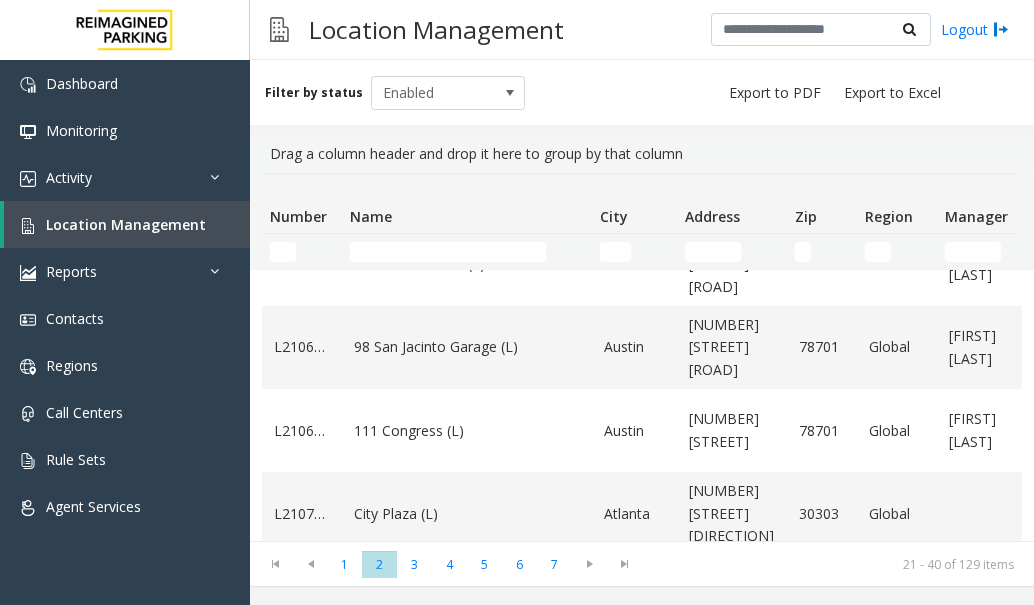 scroll, scrollTop: 1455, scrollLeft: 0, axis: vertical 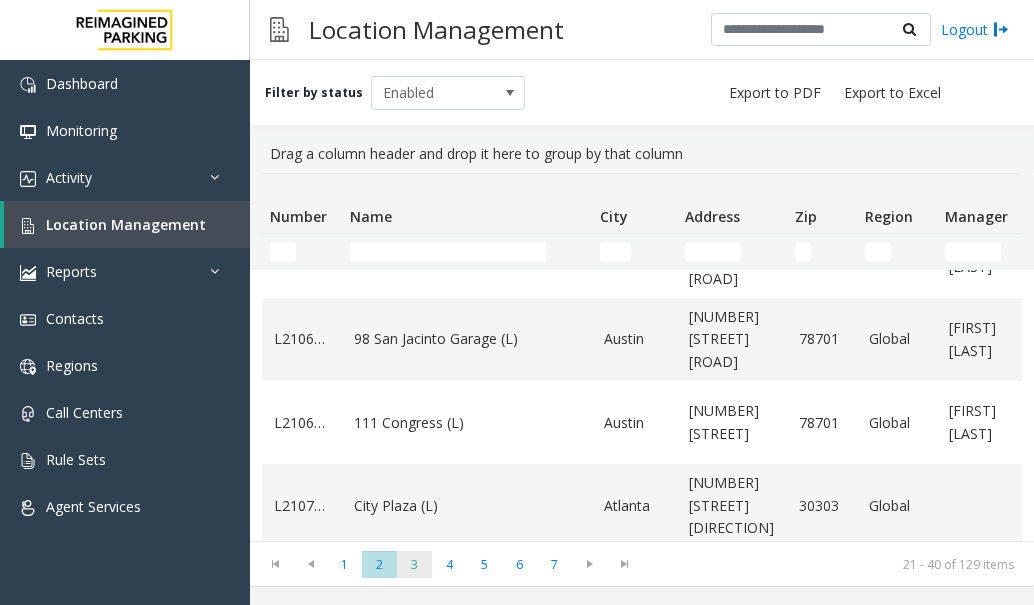 click on "3" 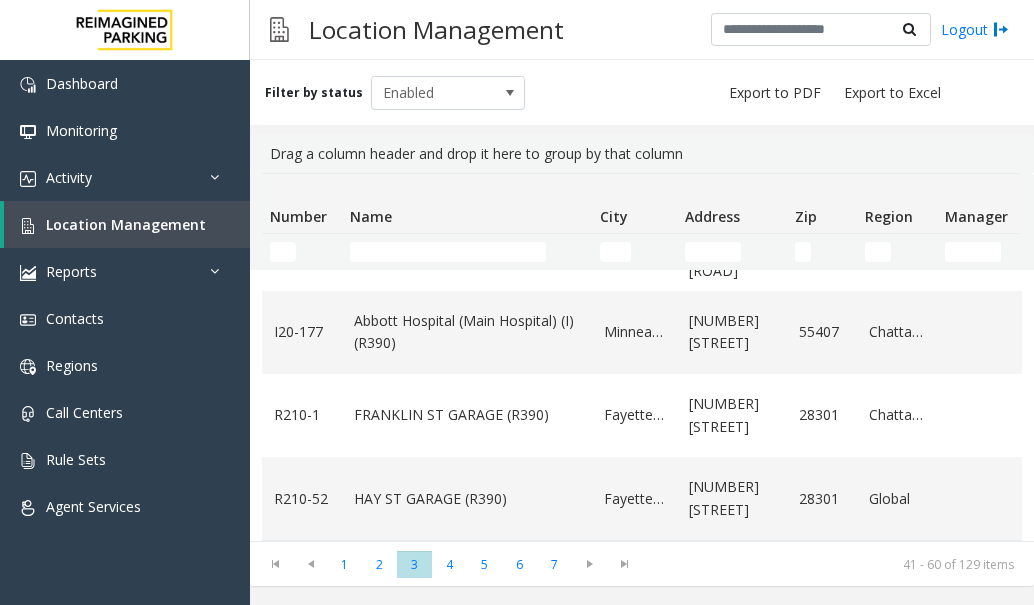 scroll, scrollTop: 1522, scrollLeft: 0, axis: vertical 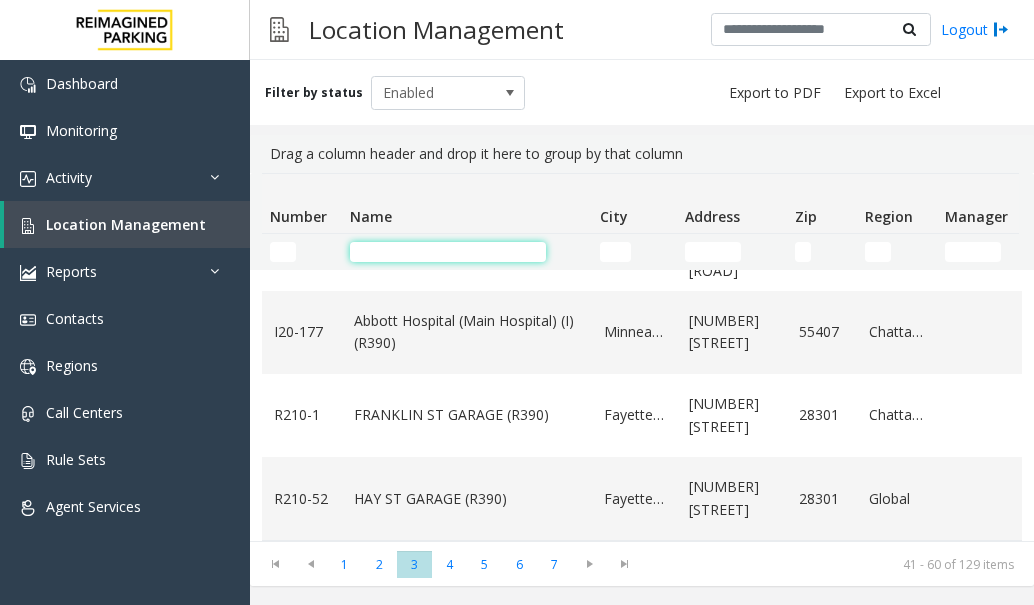 click 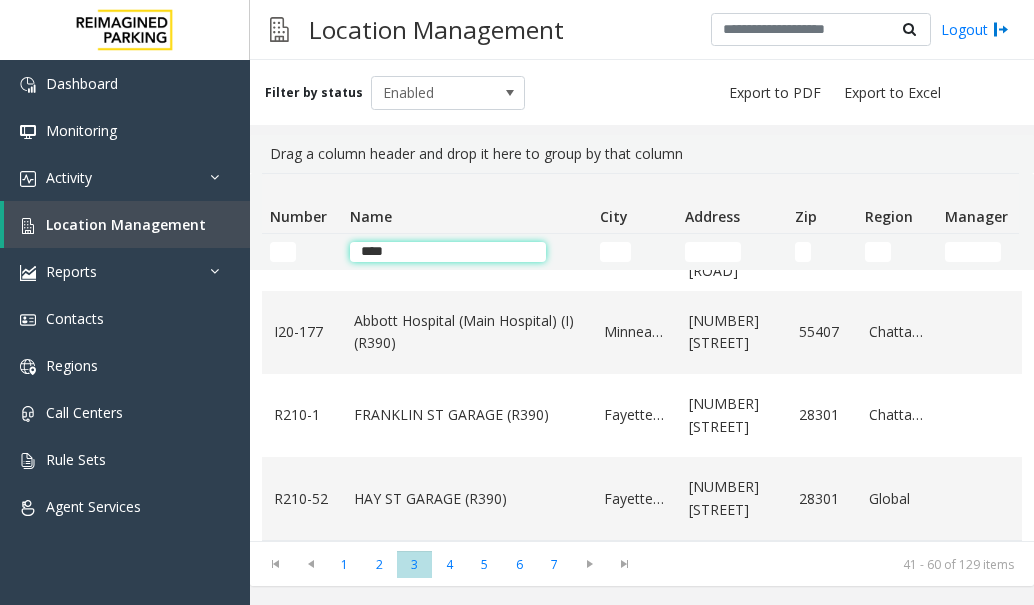 scroll, scrollTop: 0, scrollLeft: 0, axis: both 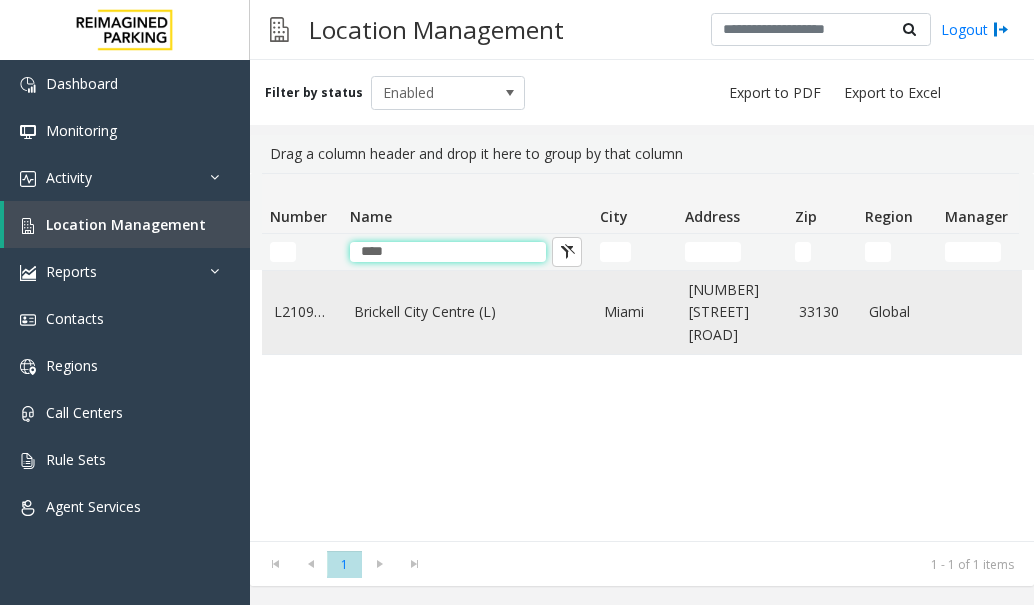 type on "****" 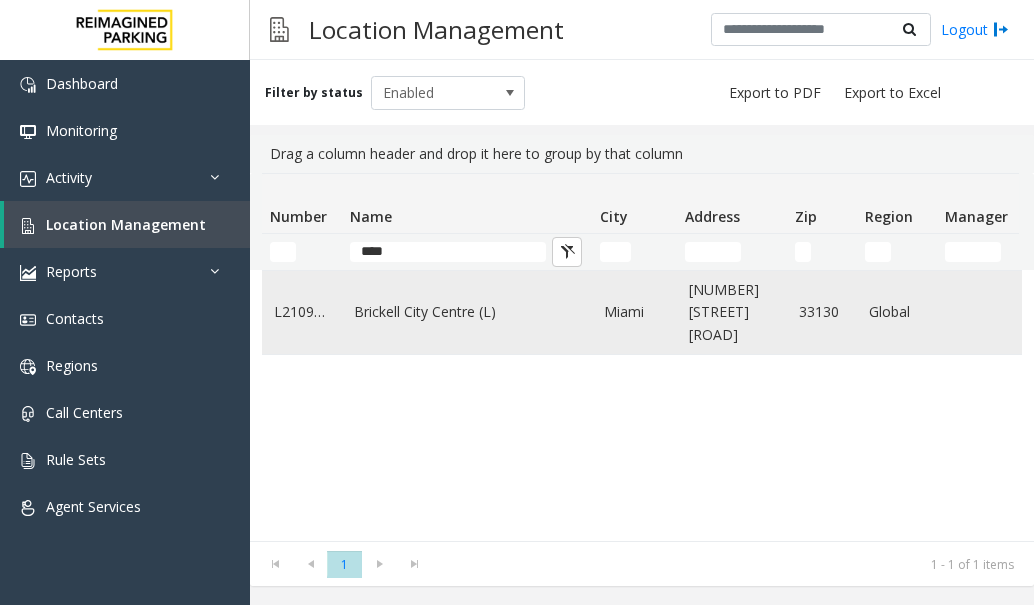 click on "Brickell City Centre (L)" 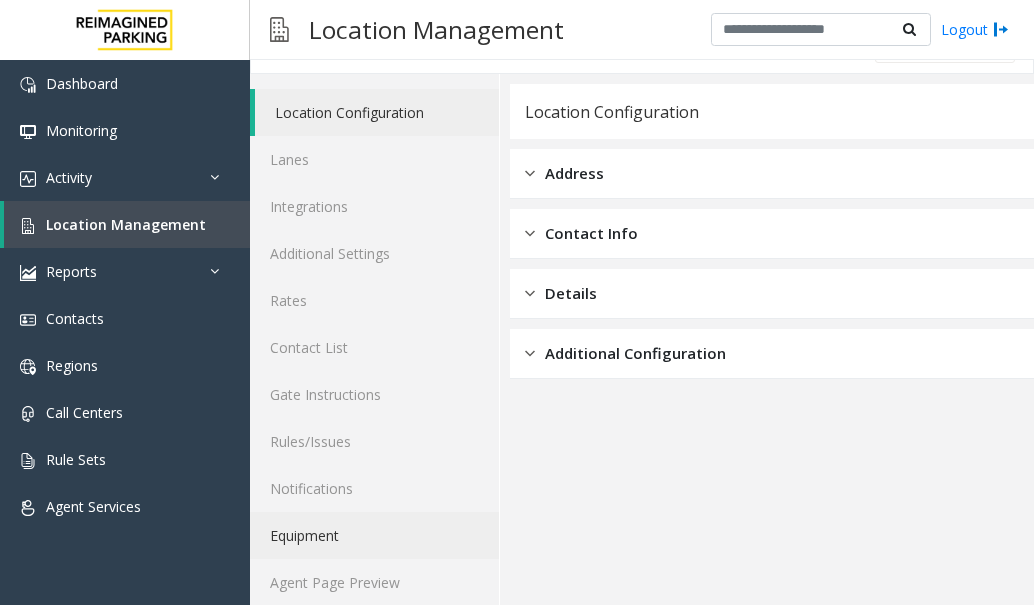 scroll, scrollTop: 54, scrollLeft: 0, axis: vertical 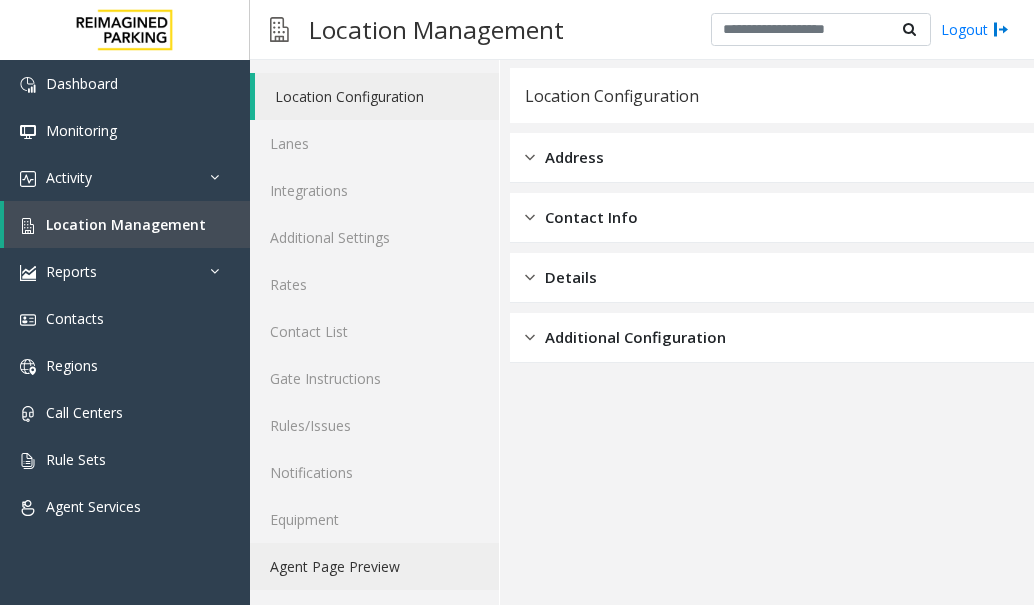 click on "Agent Page Preview" 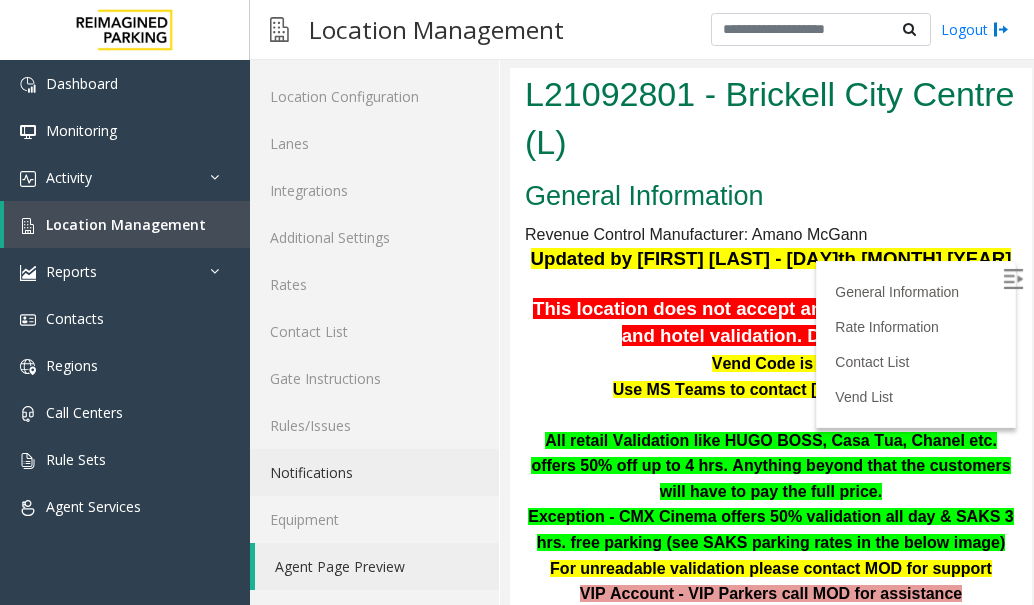 scroll, scrollTop: 0, scrollLeft: 0, axis: both 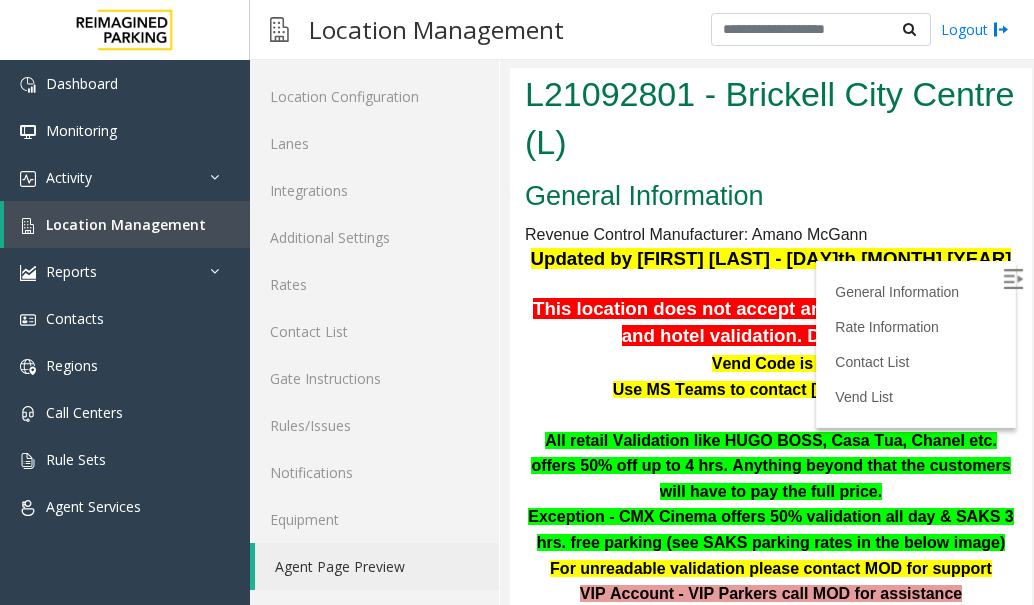 click on "Agent Page Preview" 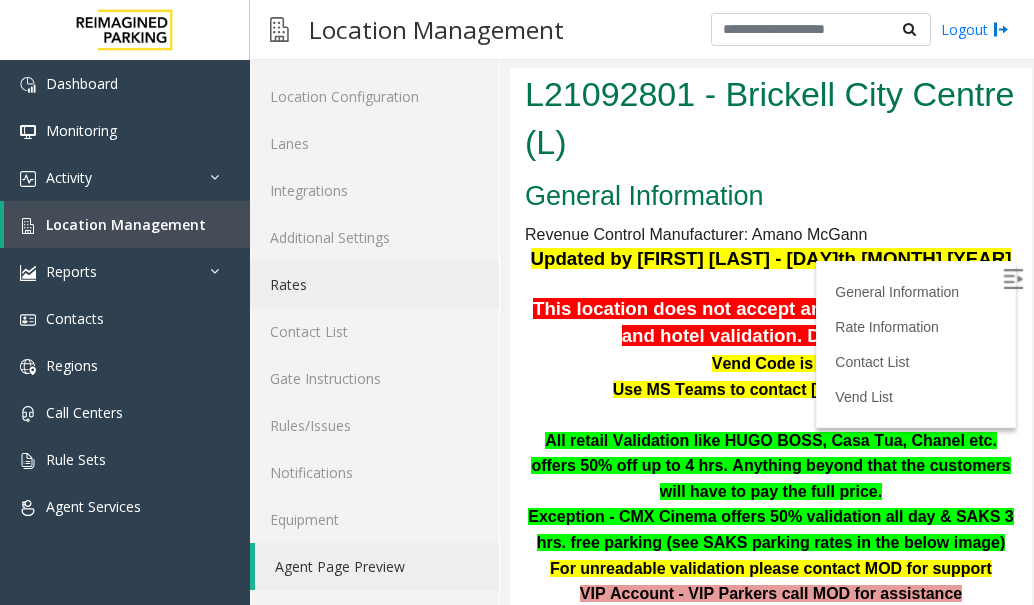 click on "Rates" 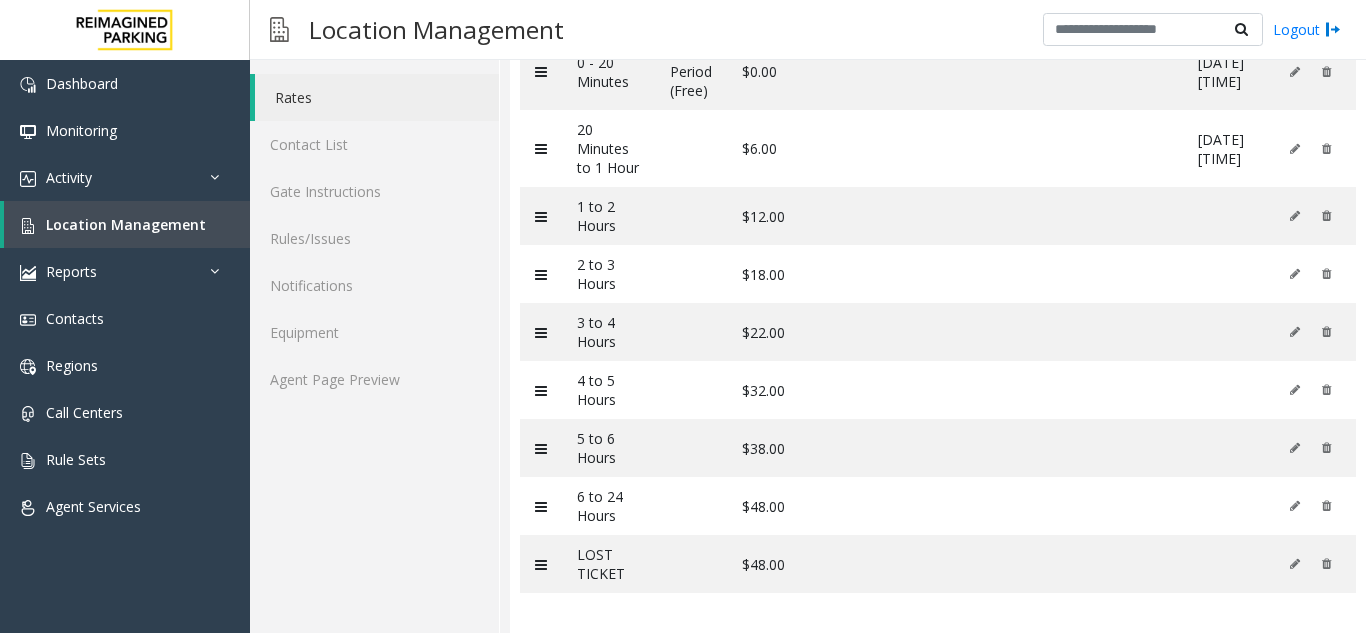 scroll, scrollTop: 275, scrollLeft: 0, axis: vertical 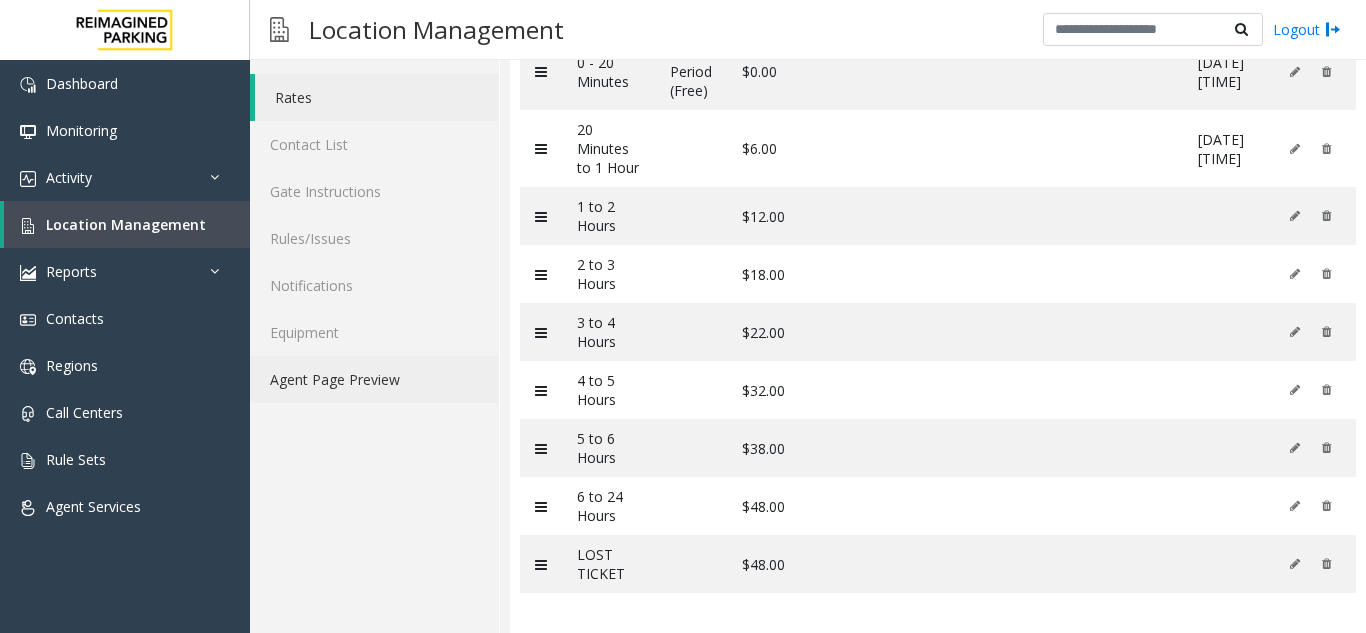 click on "Agent Page Preview" 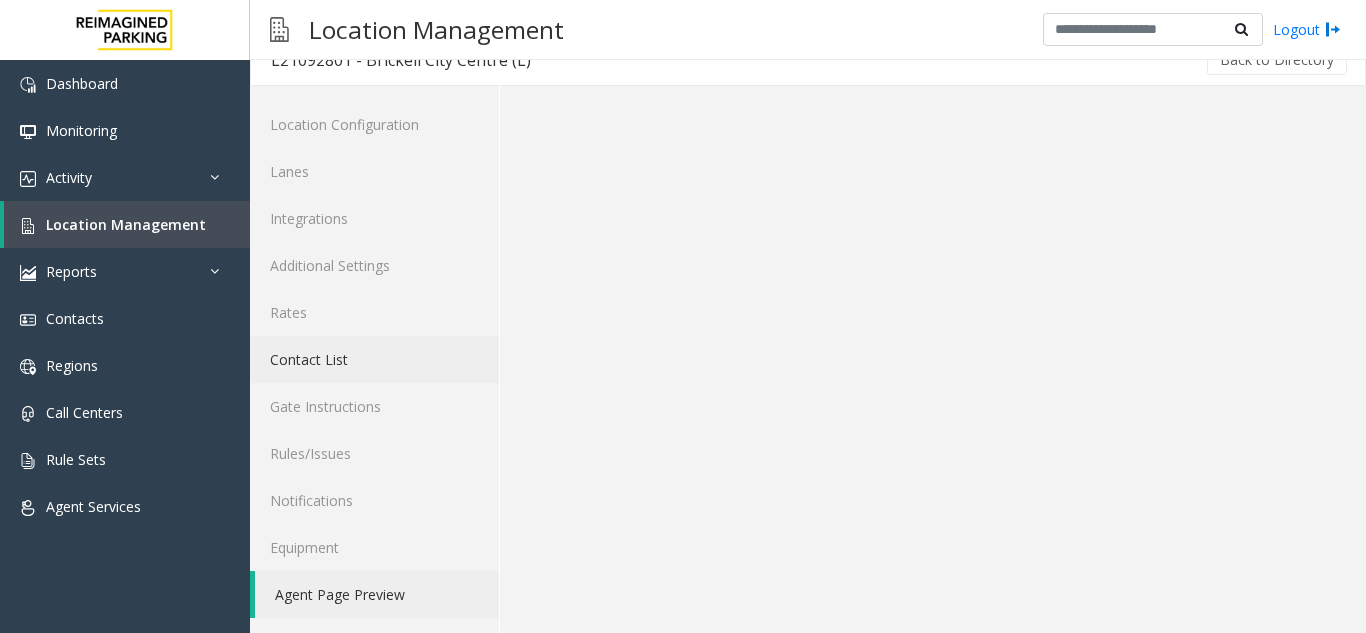 scroll, scrollTop: 26, scrollLeft: 0, axis: vertical 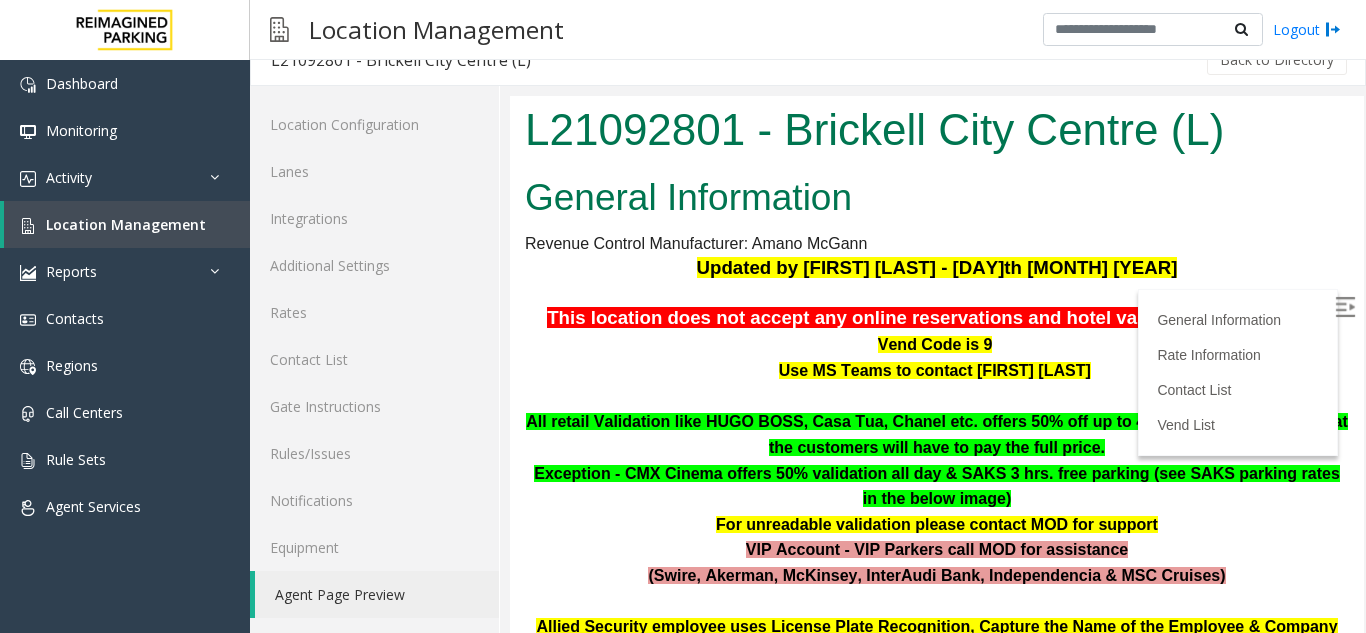 click at bounding box center (1345, 307) 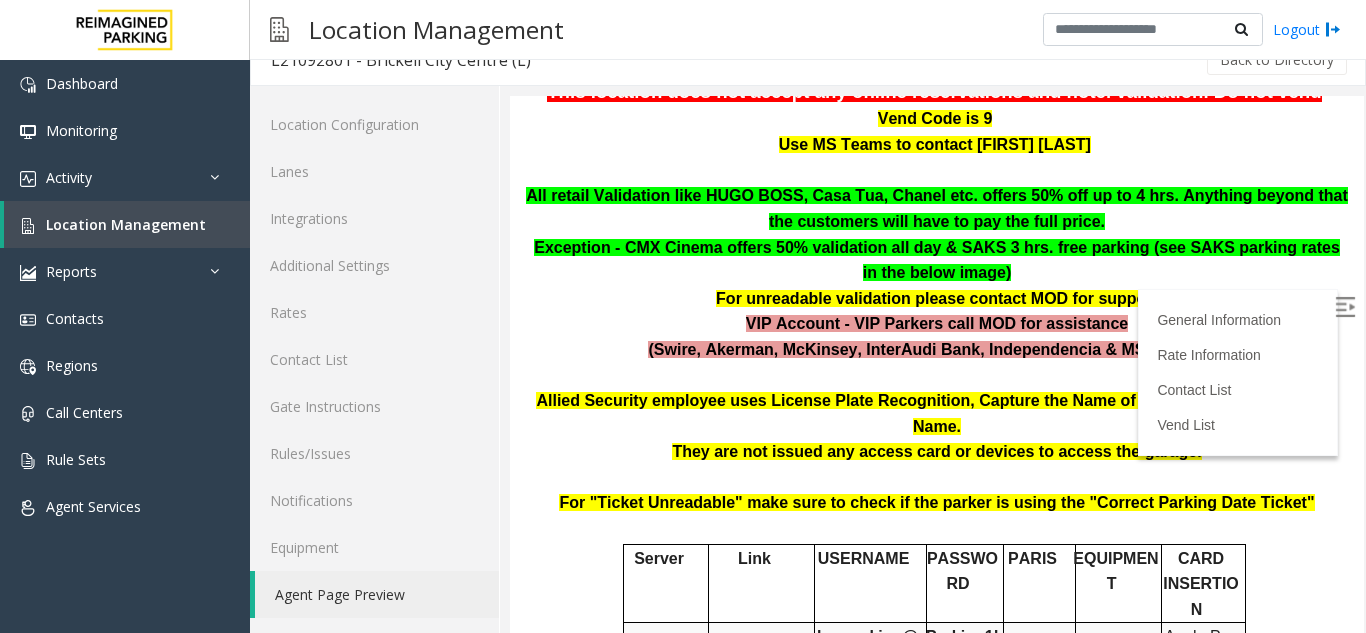 scroll, scrollTop: 200, scrollLeft: 0, axis: vertical 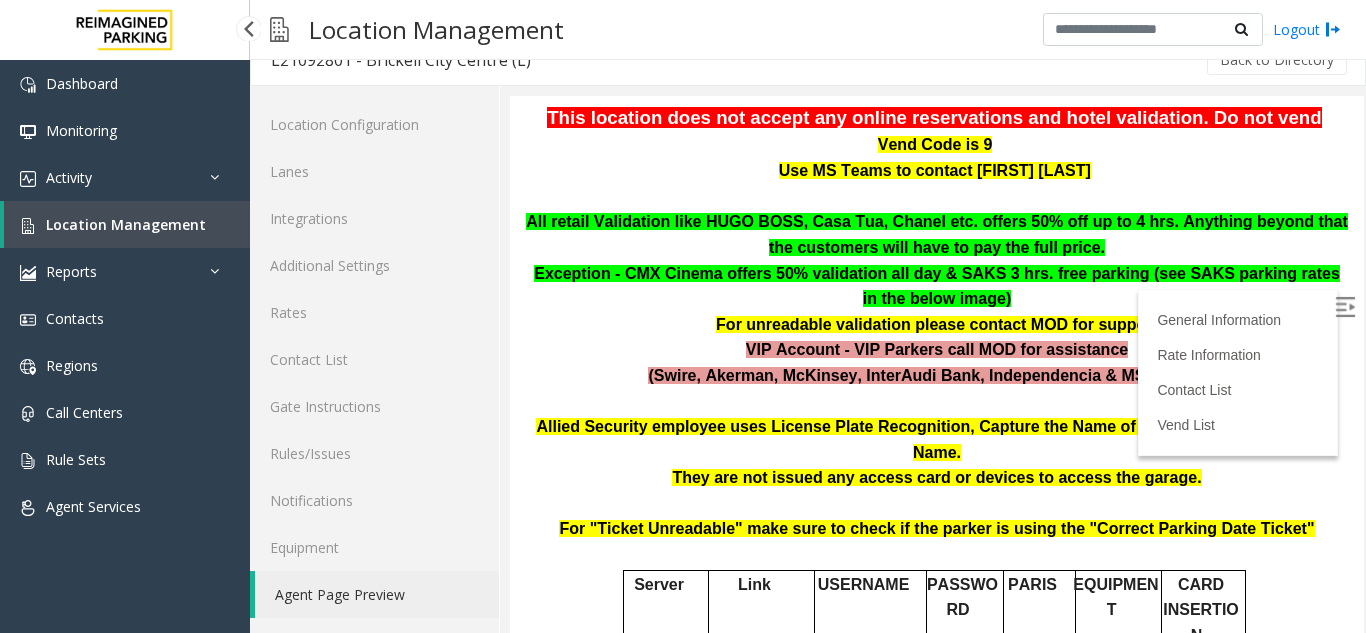 click on "Location Management" at bounding box center [127, 224] 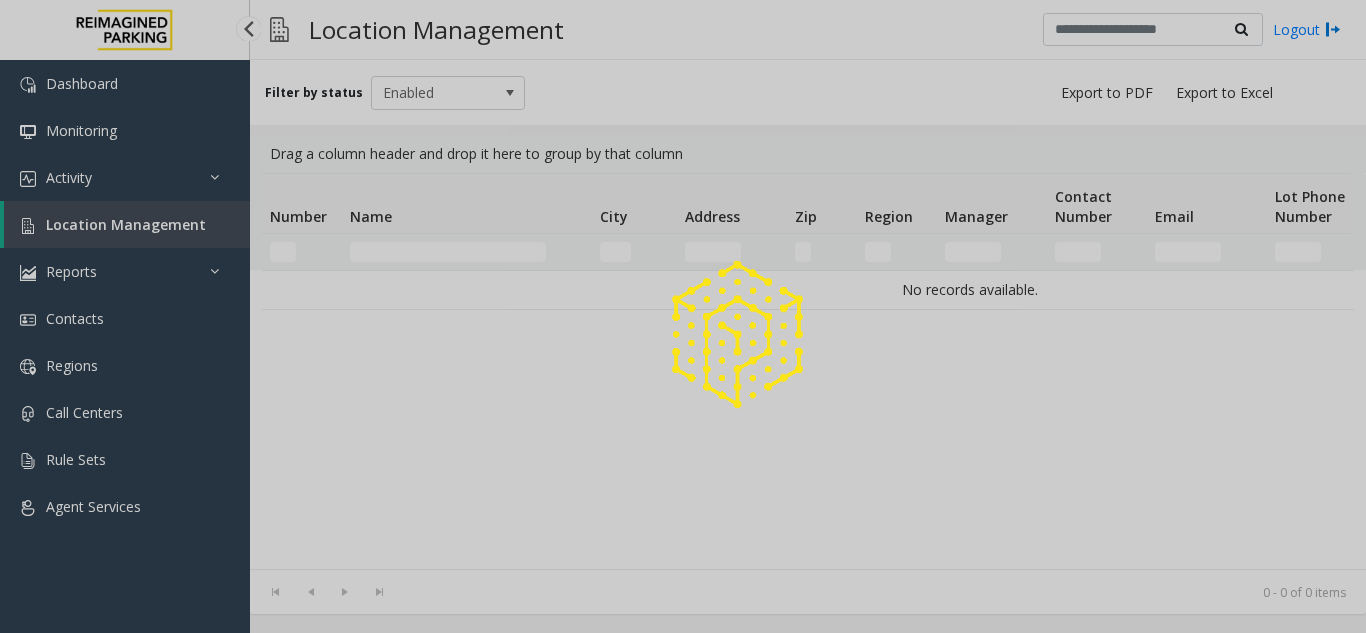 scroll, scrollTop: 0, scrollLeft: 0, axis: both 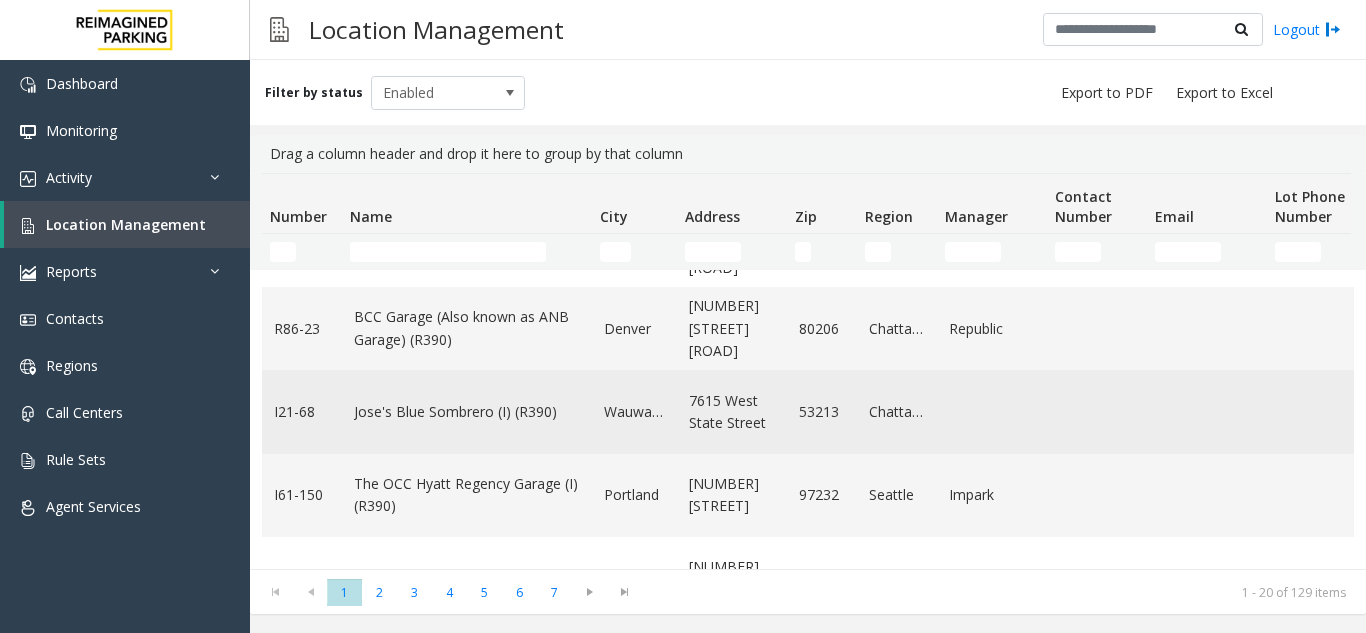 click on "Jose's Blue Sombrero (I) (R390)" 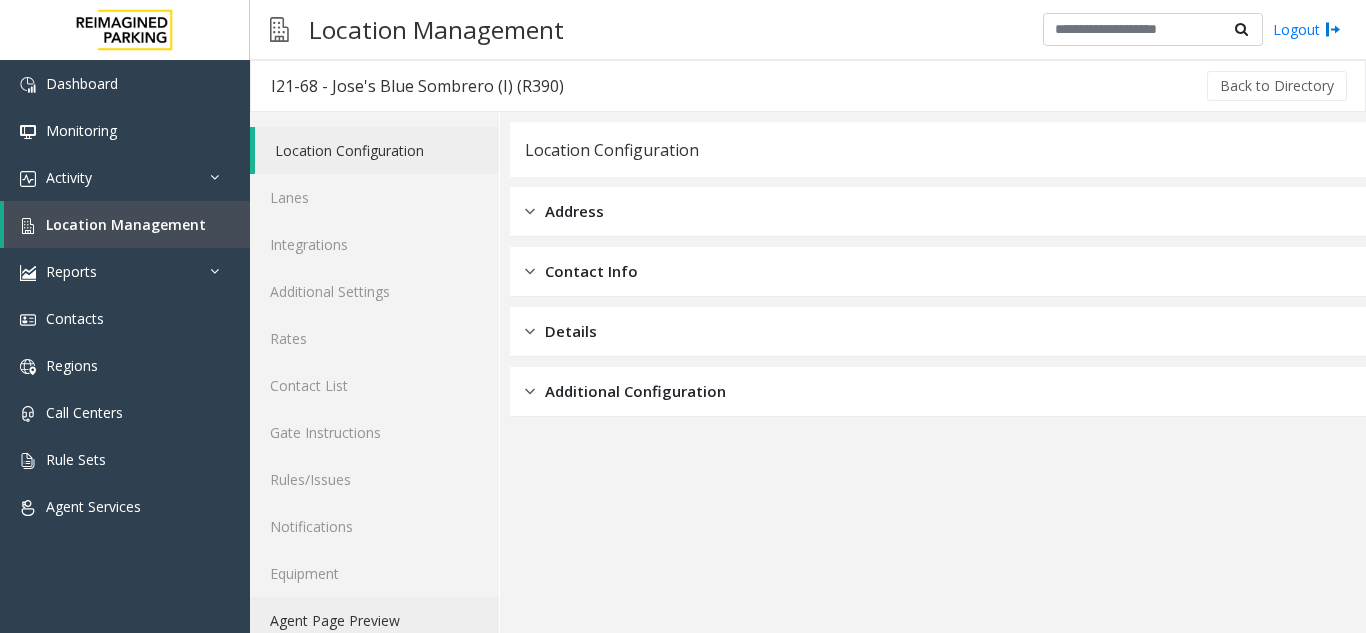click on "Agent Page Preview" 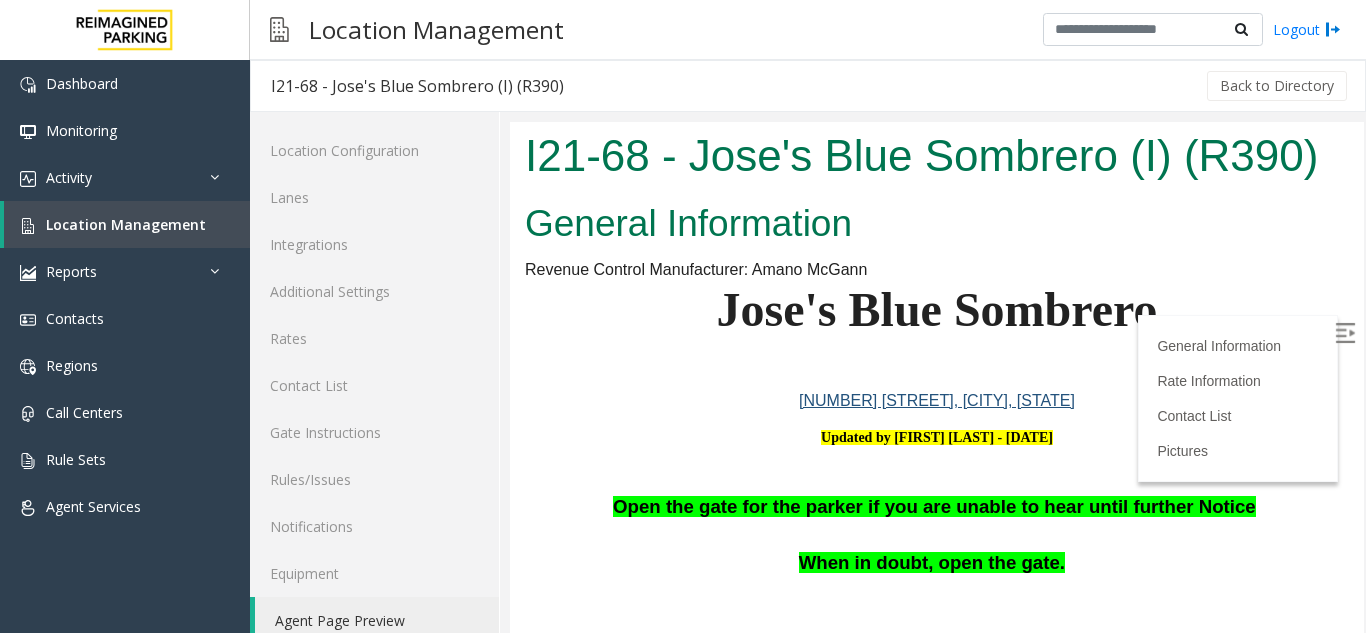 scroll, scrollTop: 0, scrollLeft: 0, axis: both 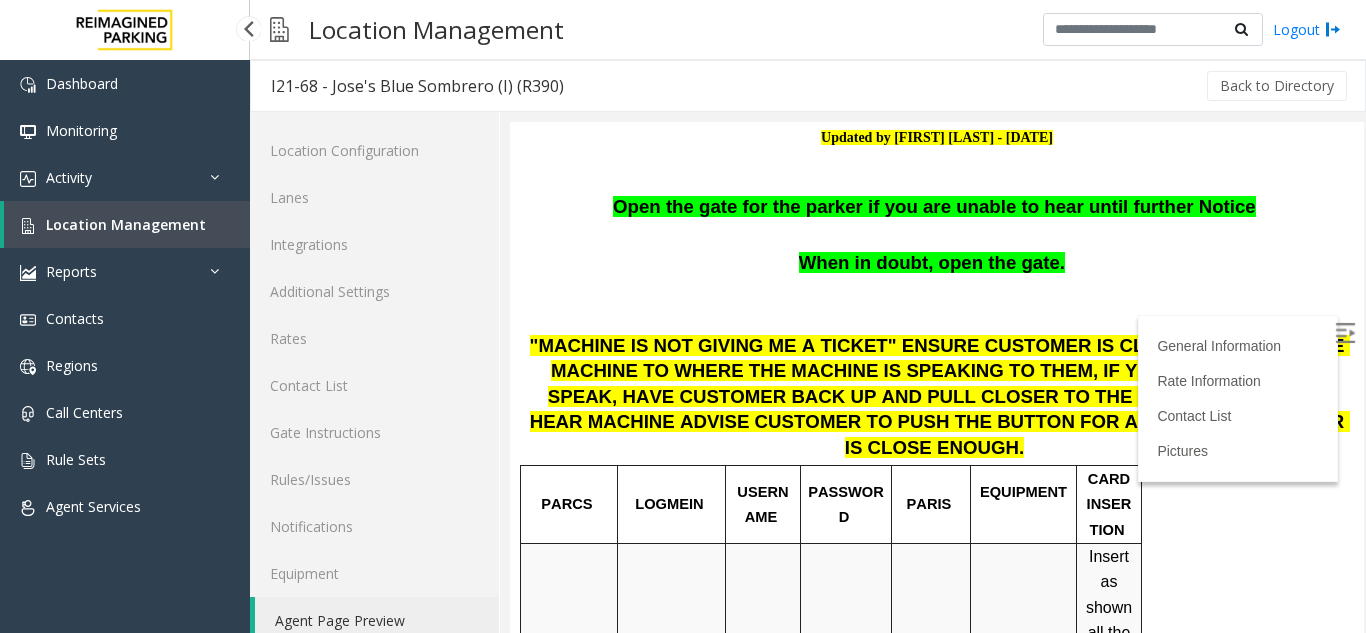 click on "Location Management" at bounding box center (126, 224) 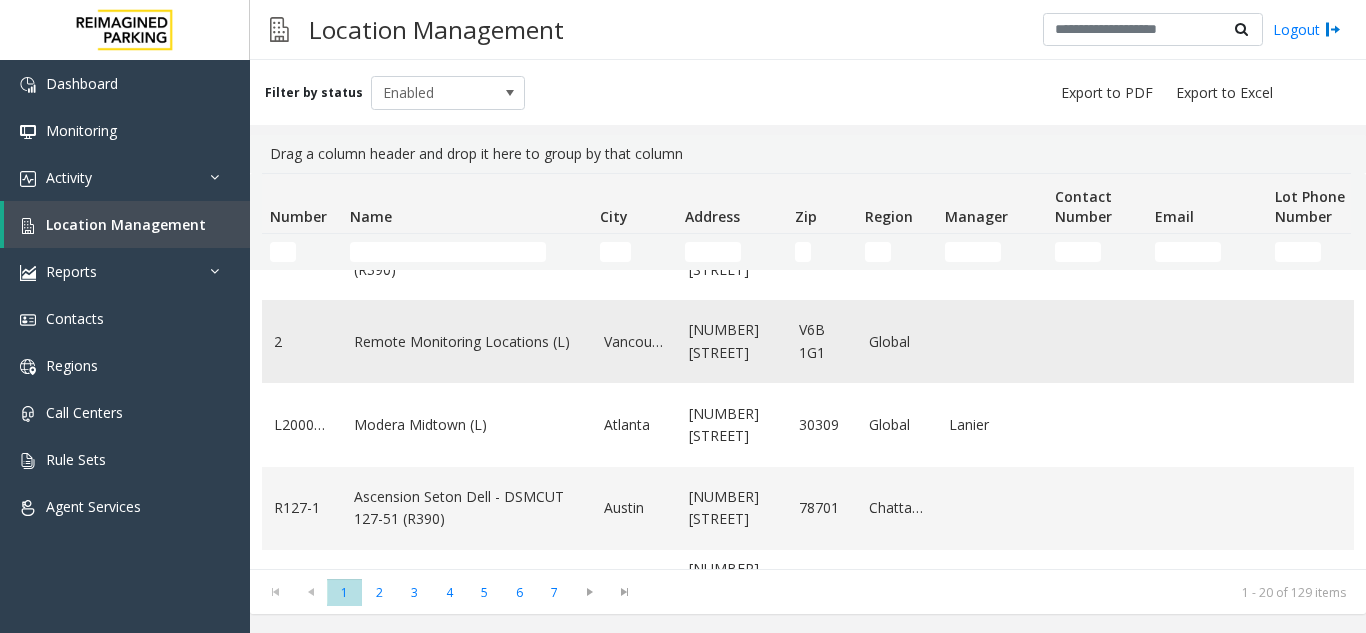 scroll, scrollTop: 100, scrollLeft: 0, axis: vertical 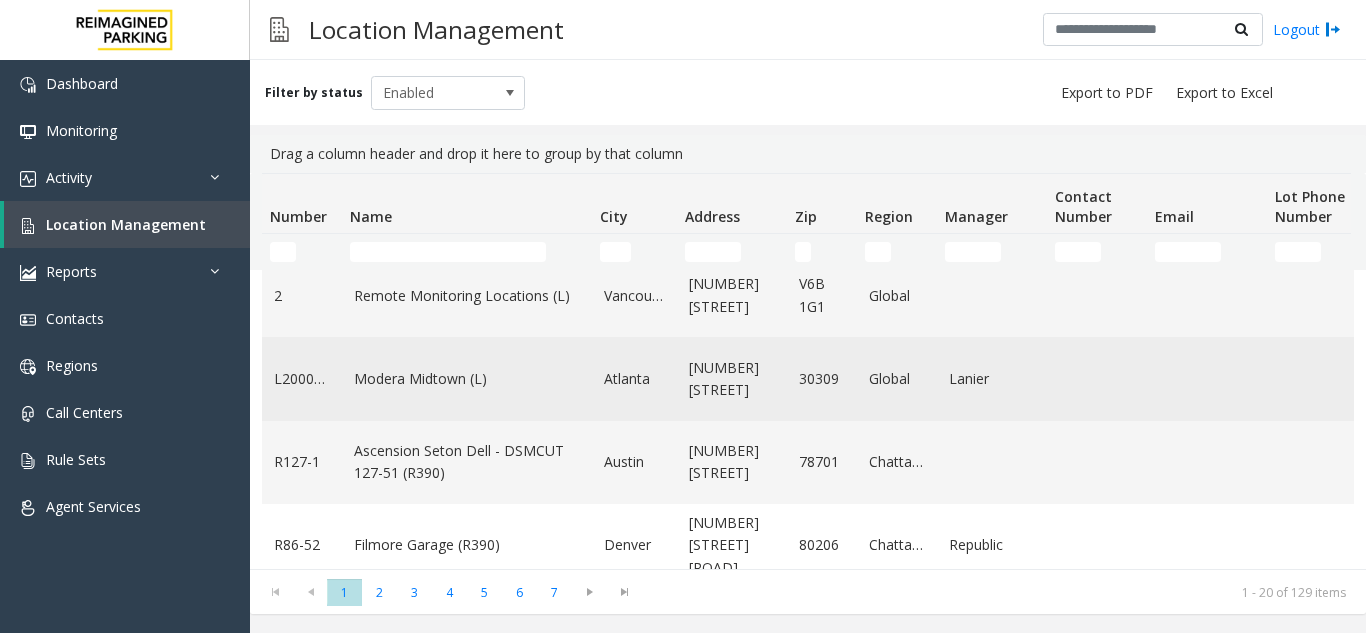 click on "Modera Midtown	(L)" 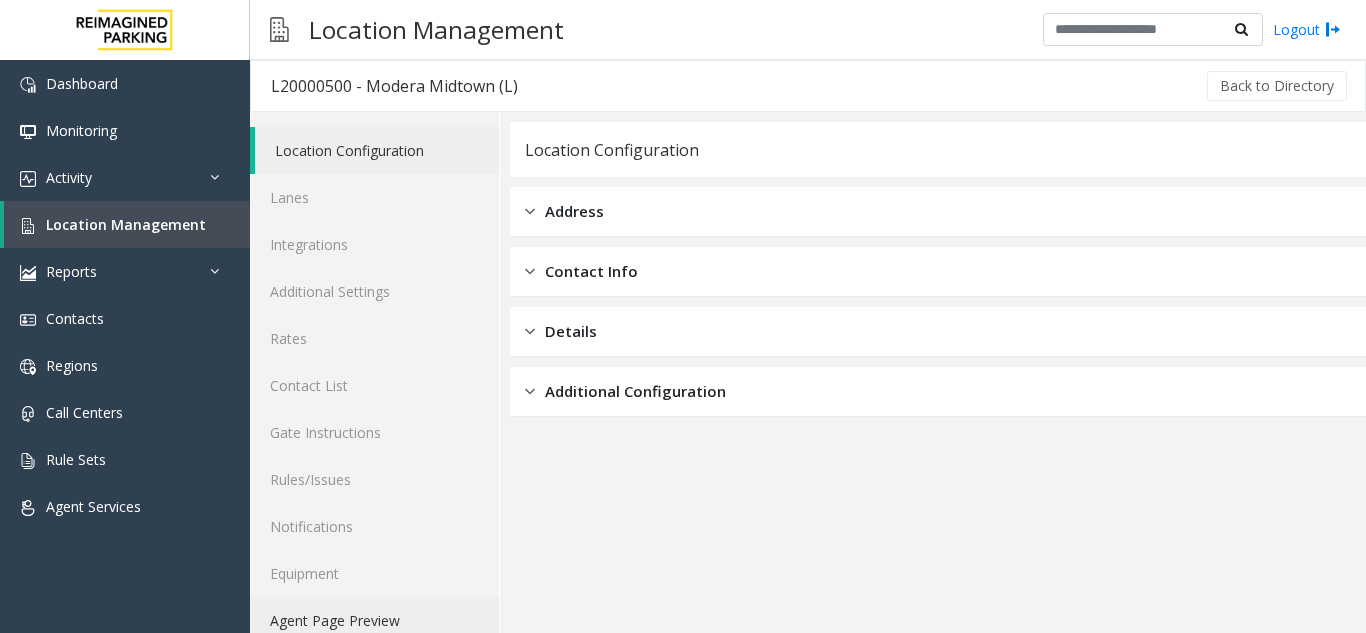 click on "Agent Page Preview" 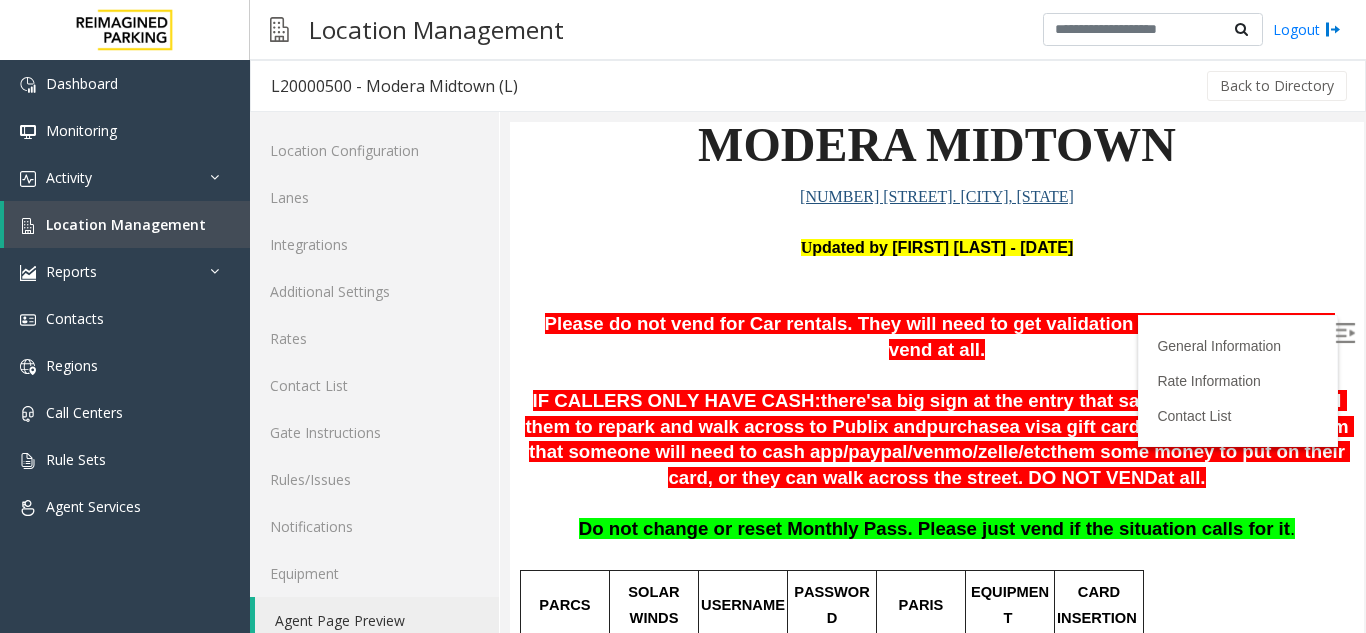 scroll, scrollTop: 100, scrollLeft: 0, axis: vertical 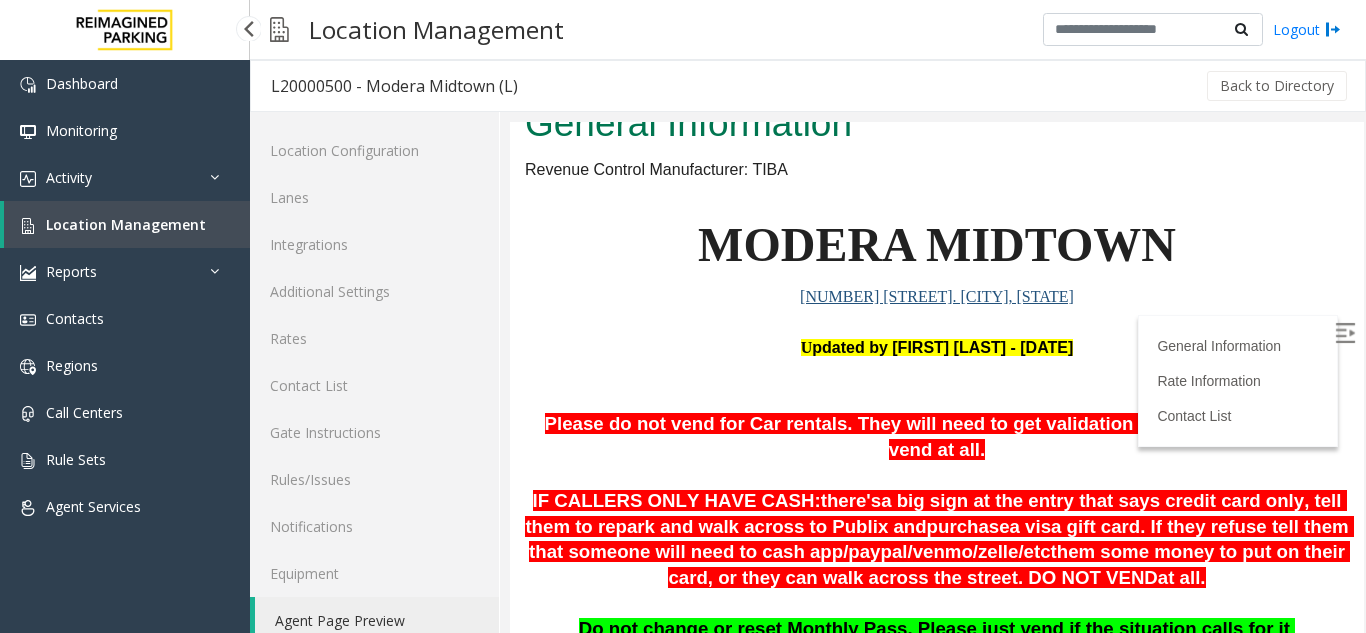 click on "Location Management" at bounding box center [126, 224] 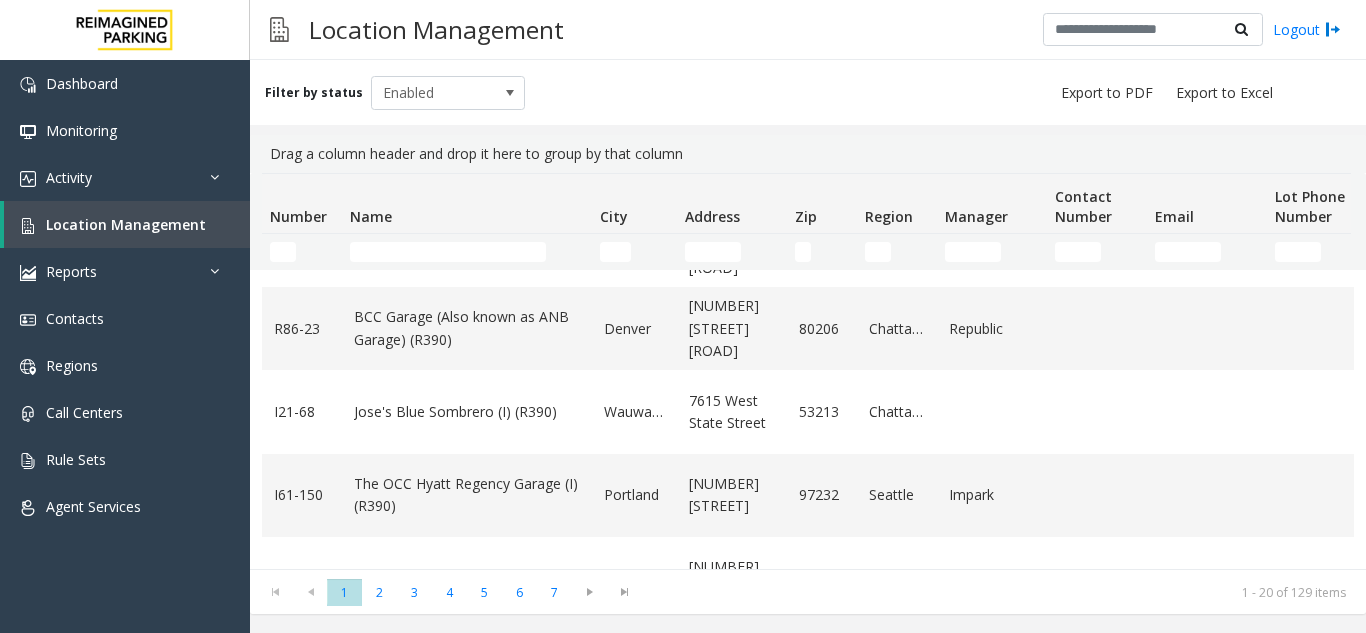 scroll, scrollTop: 500, scrollLeft: 0, axis: vertical 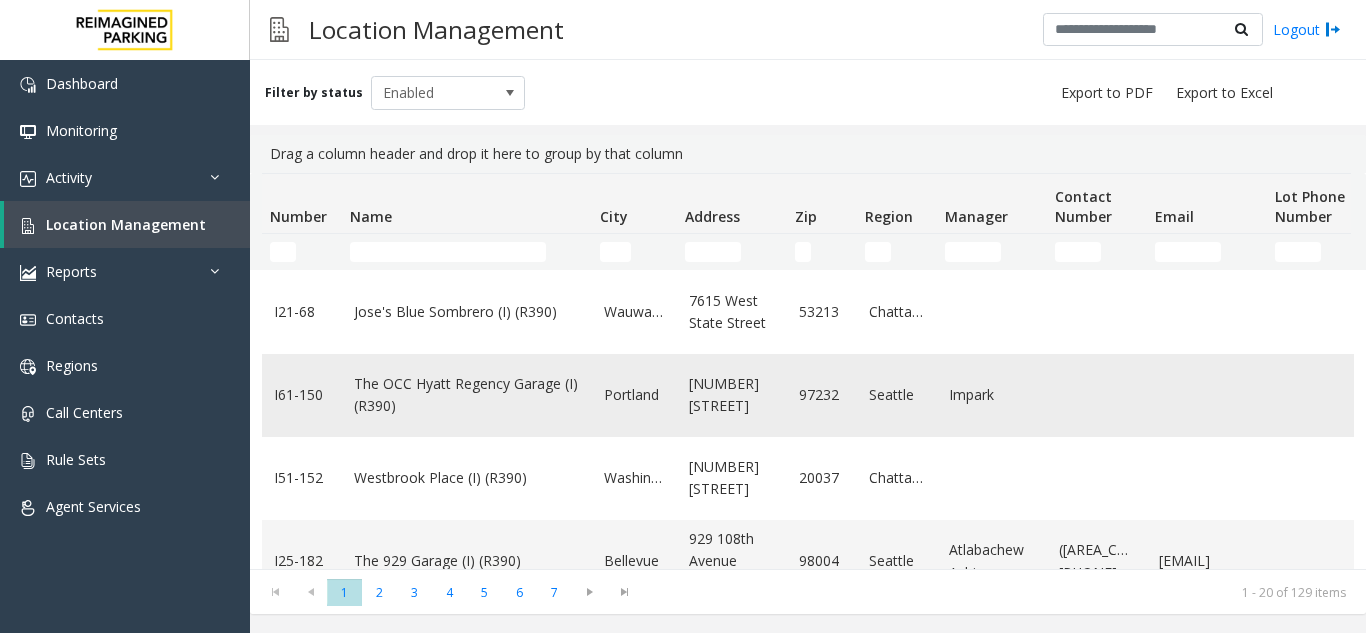 click on "The OCC Hyatt Regency Garage (I) (R390)" 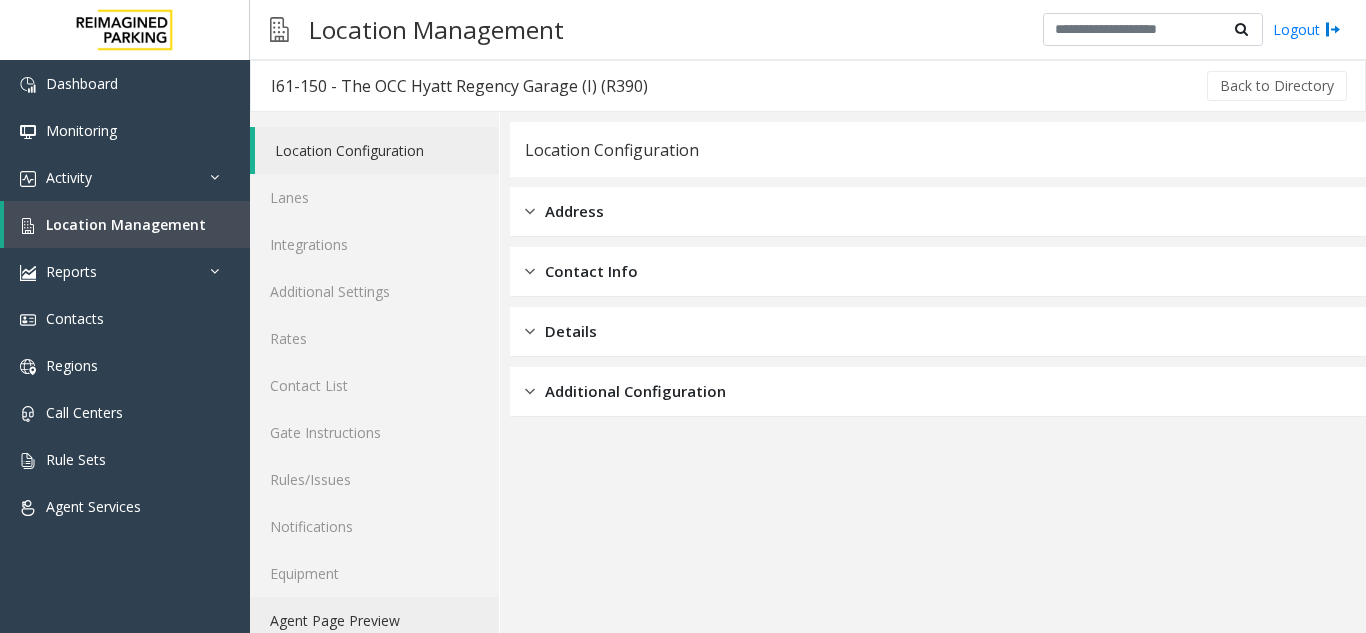 click on "Agent Page Preview" 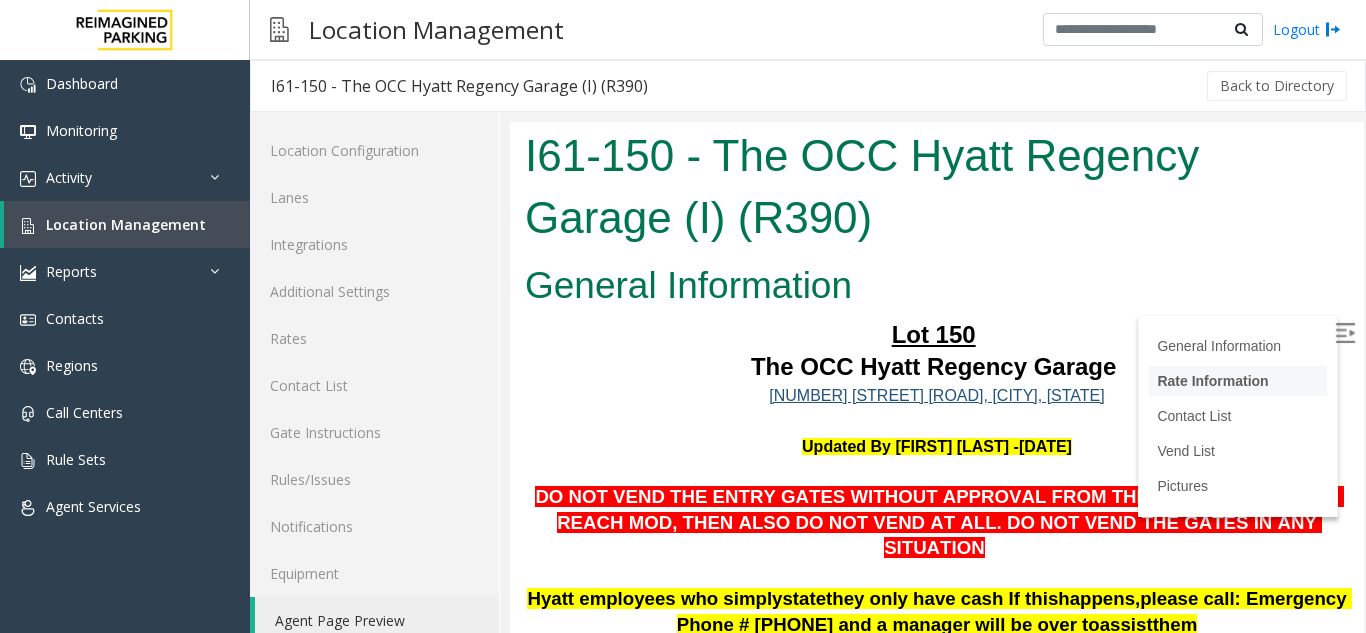 scroll, scrollTop: 0, scrollLeft: 0, axis: both 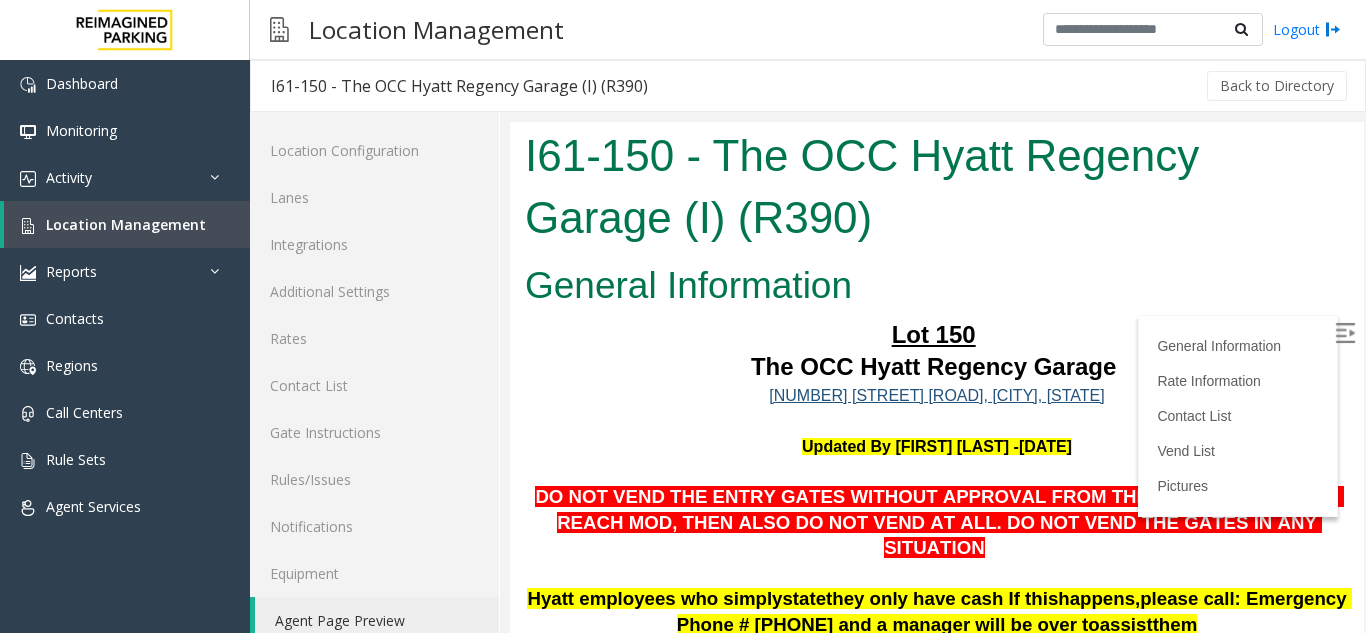 click at bounding box center (1345, 333) 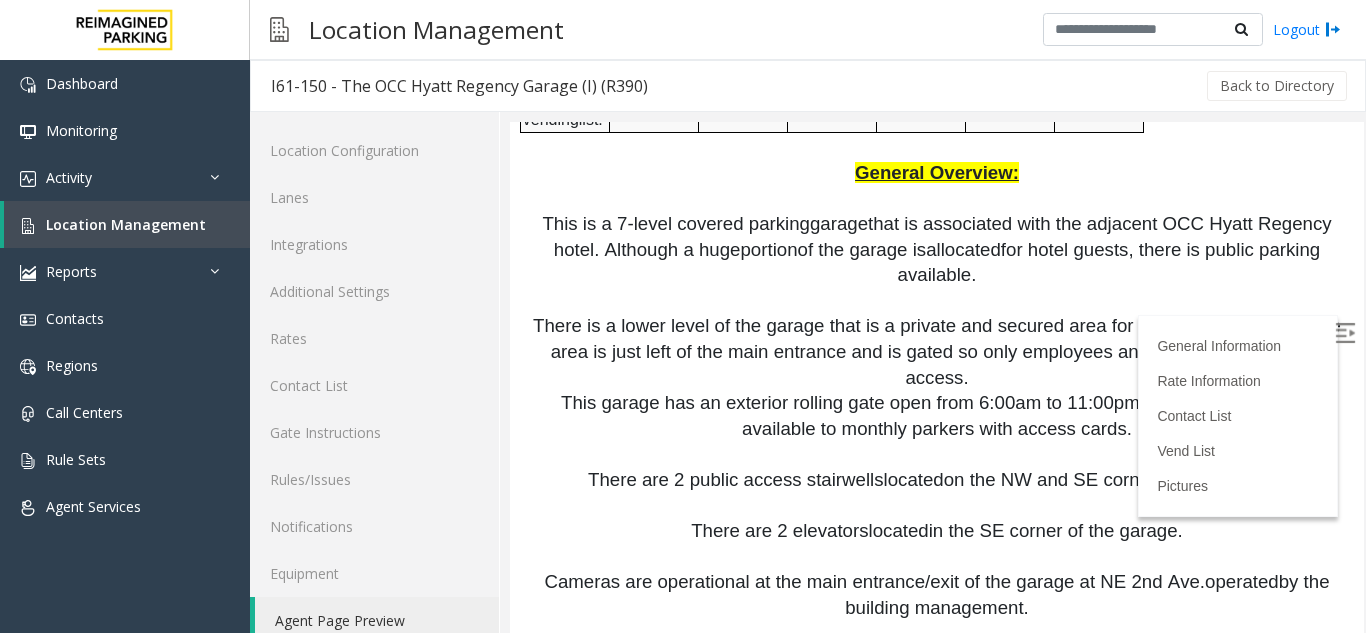 scroll, scrollTop: 1900, scrollLeft: 0, axis: vertical 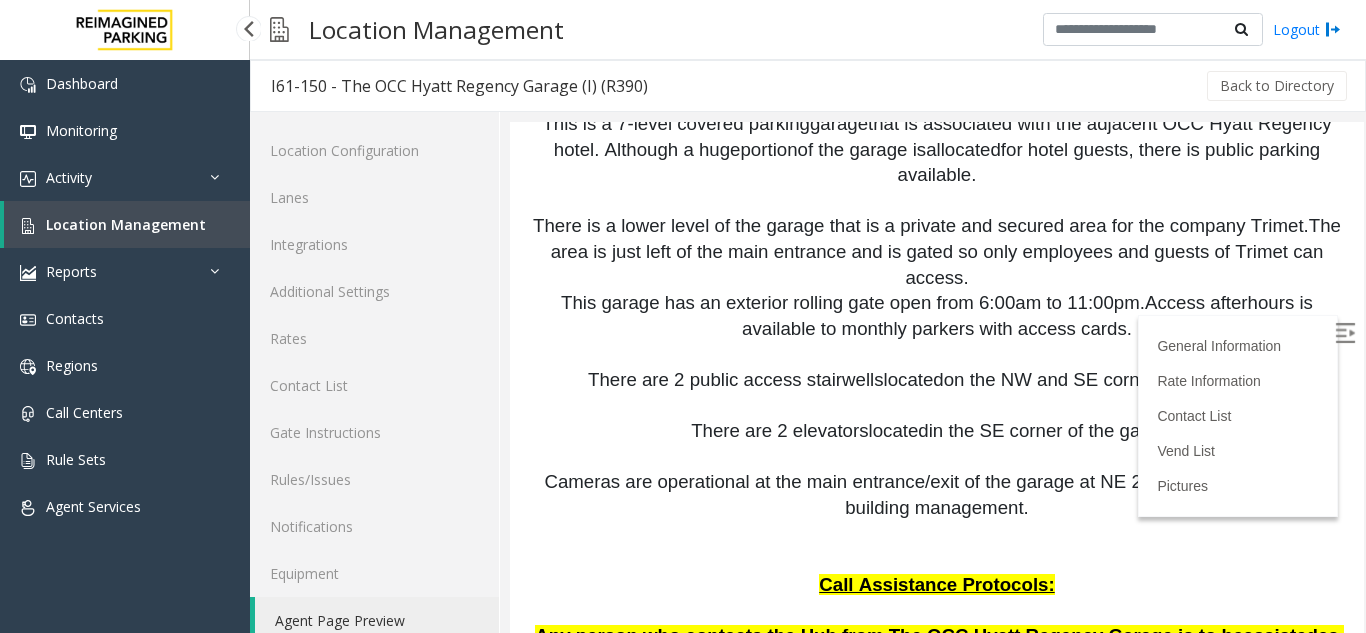 click on "Location Management" at bounding box center [126, 224] 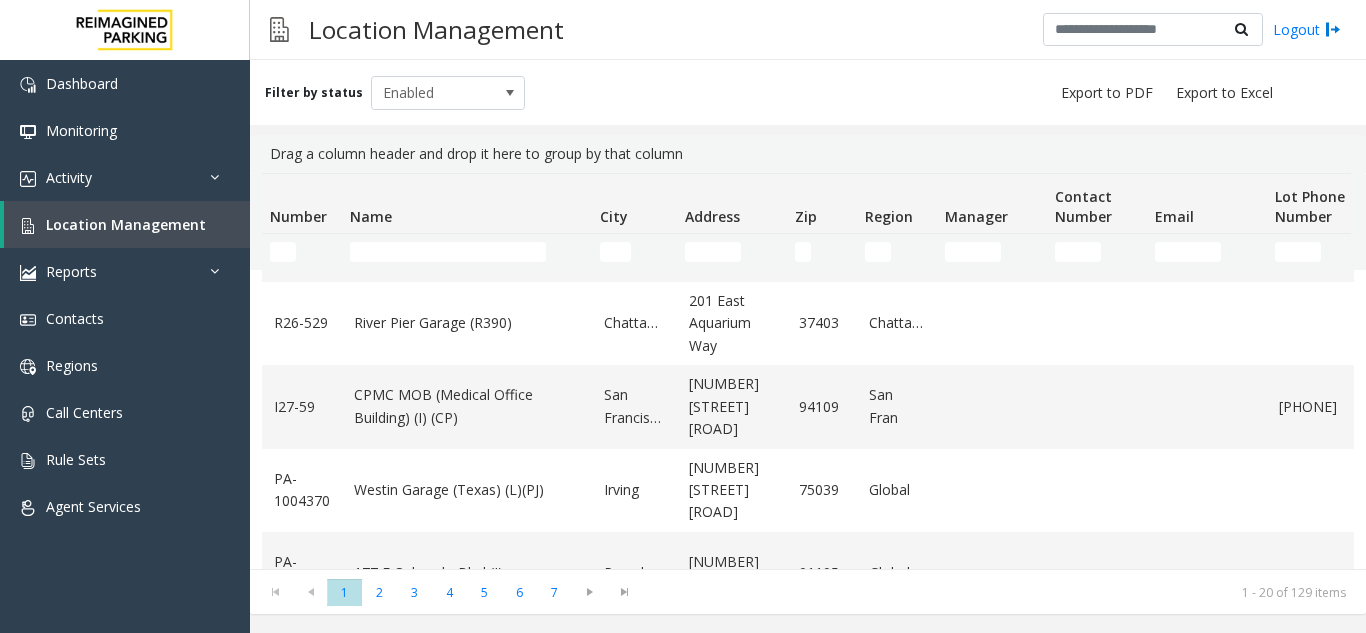 scroll, scrollTop: 1200, scrollLeft: 0, axis: vertical 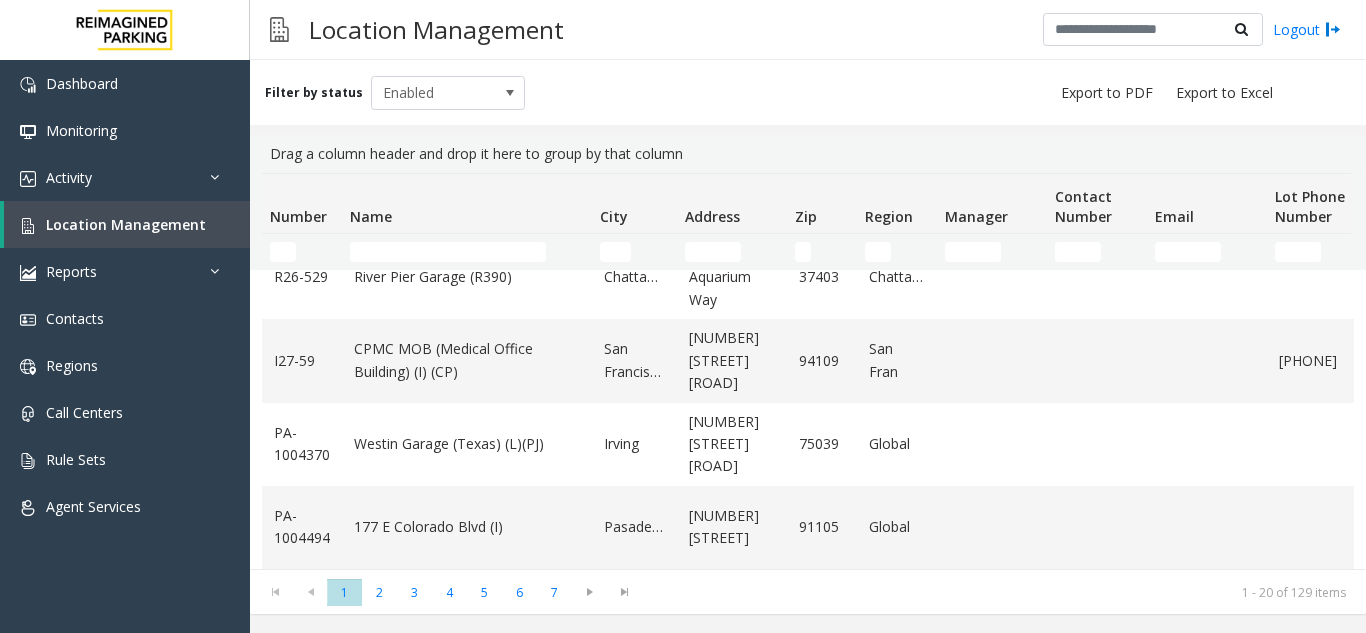 click on "Westin Garage (Texas) (L)(PJ)" 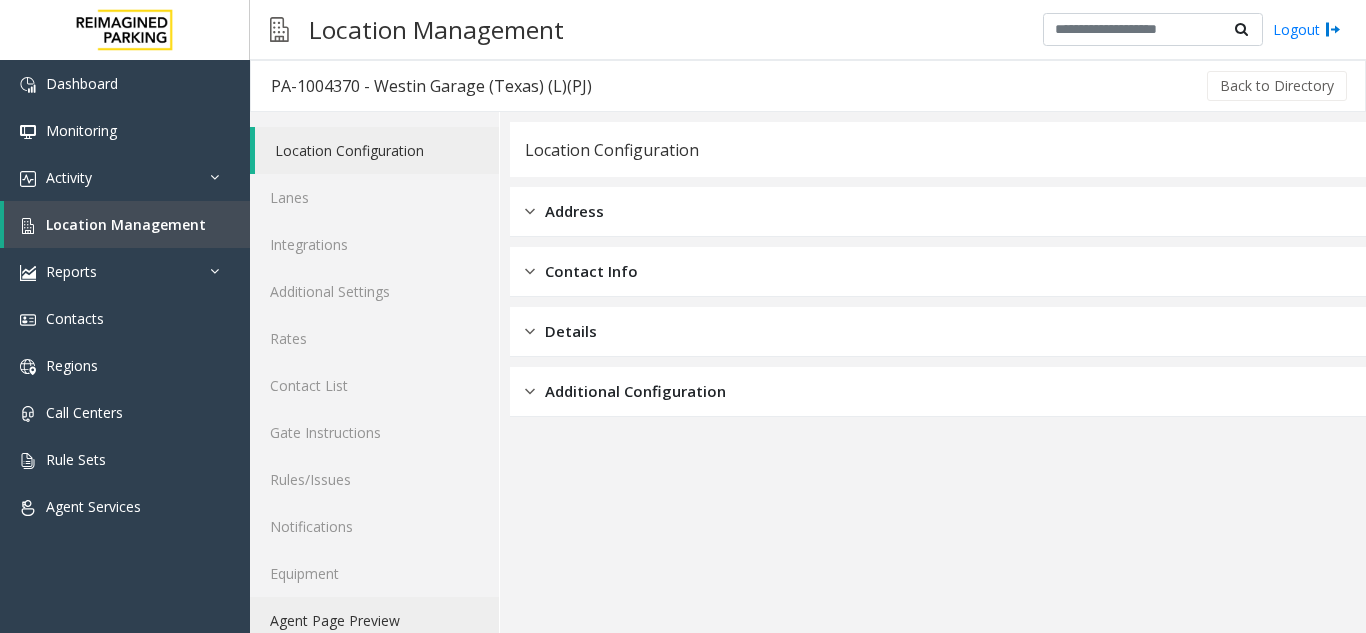 click on "Agent Page Preview" 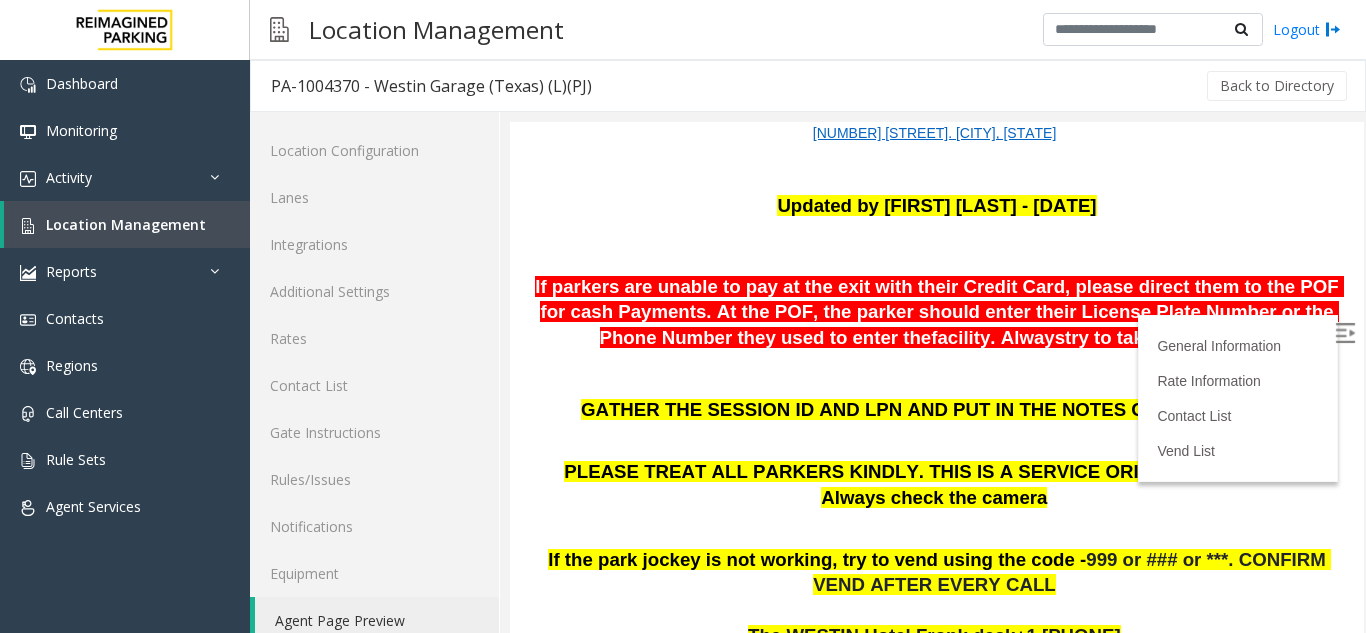 scroll, scrollTop: 500, scrollLeft: 0, axis: vertical 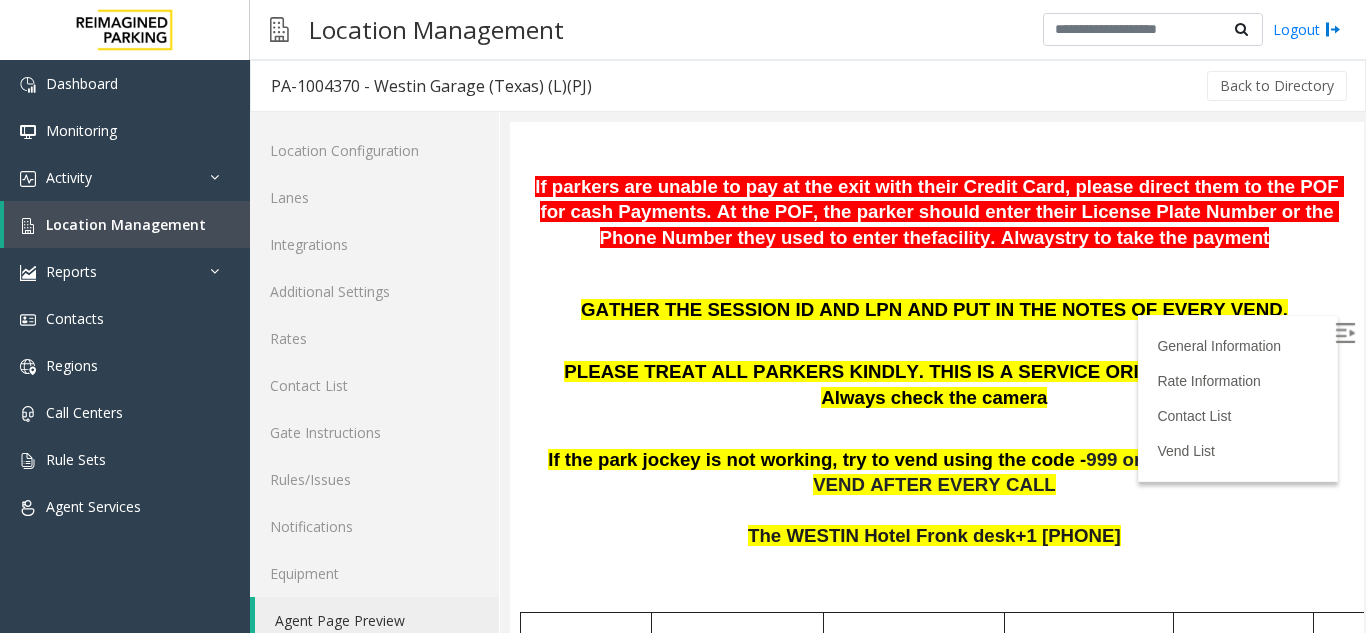 click at bounding box center (1345, 333) 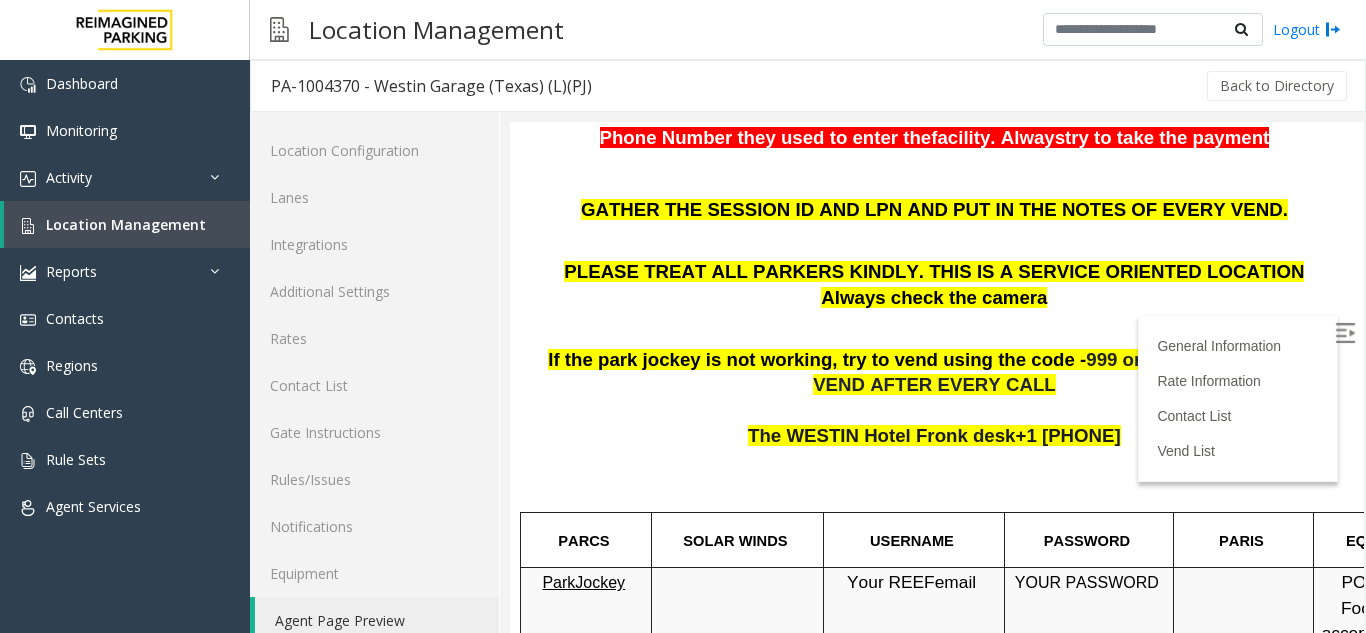 scroll, scrollTop: 500, scrollLeft: 0, axis: vertical 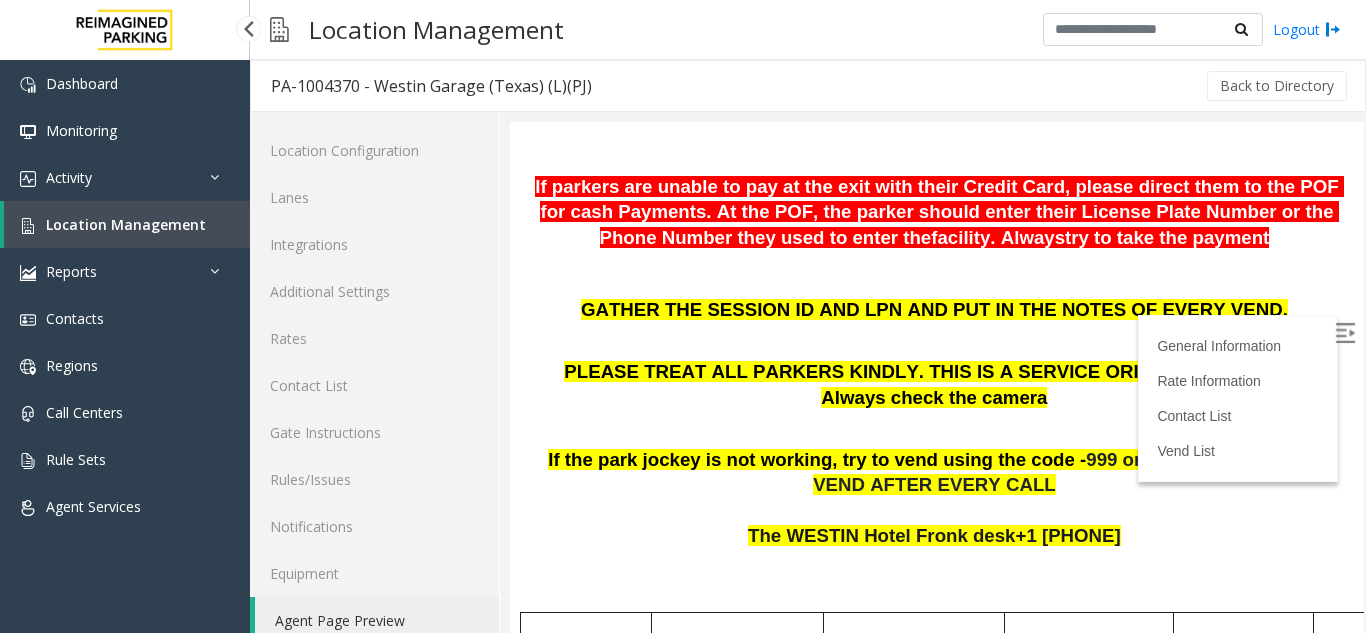 click on "Location Management" at bounding box center (127, 224) 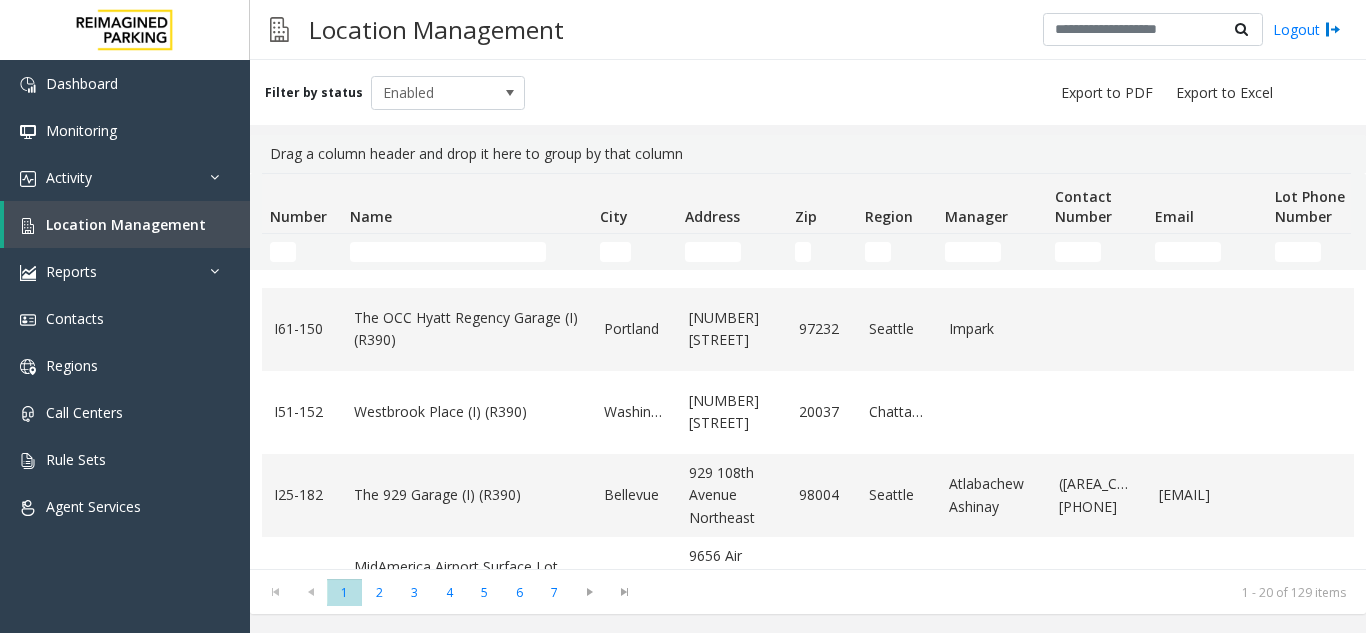 scroll, scrollTop: 600, scrollLeft: 0, axis: vertical 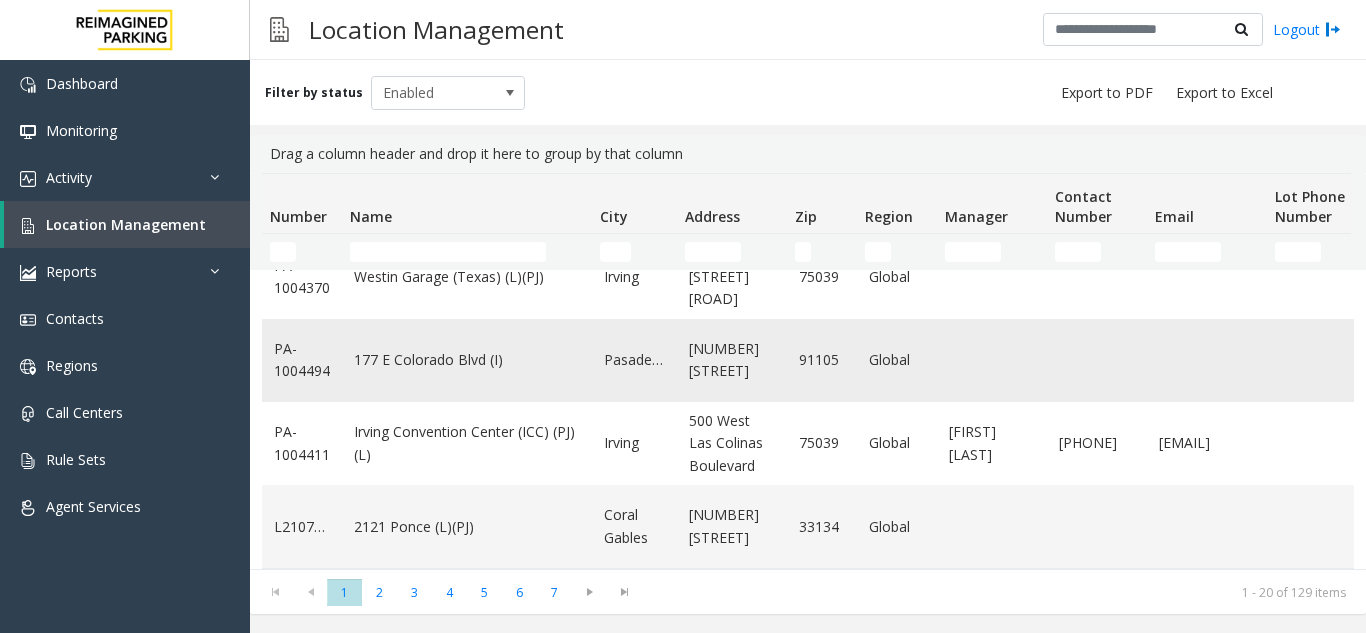click on "177 E Colorado Blvd (I)" 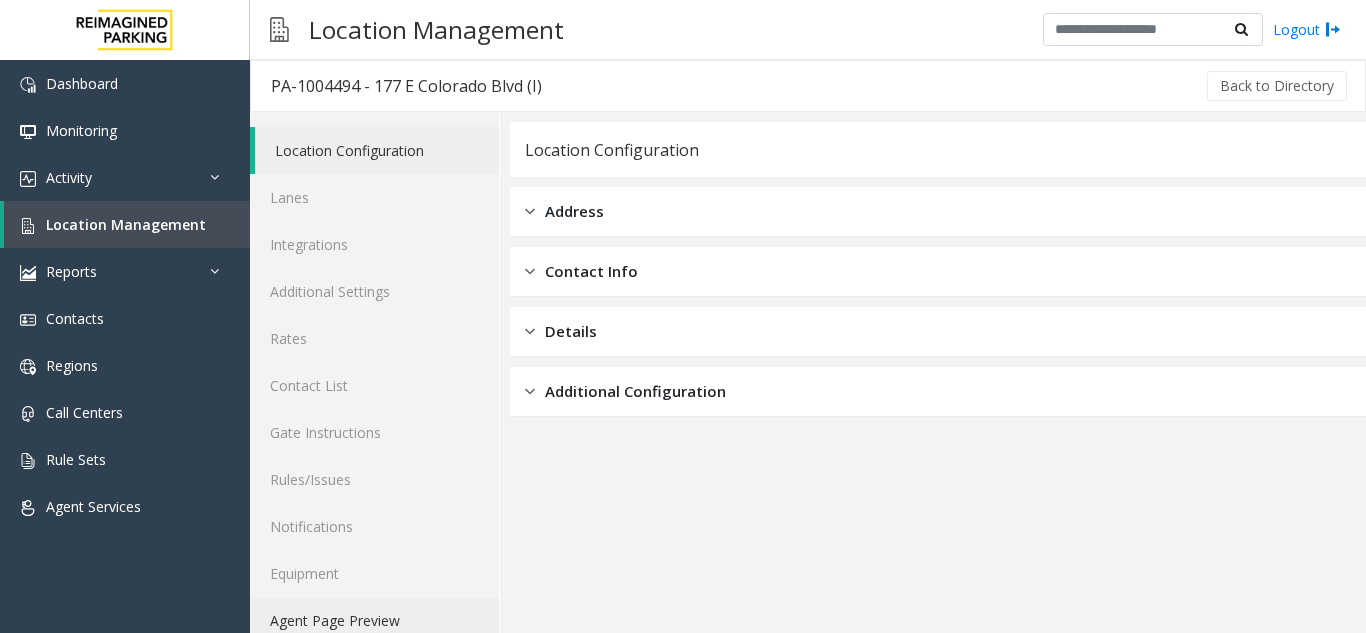 click on "Agent Page Preview" 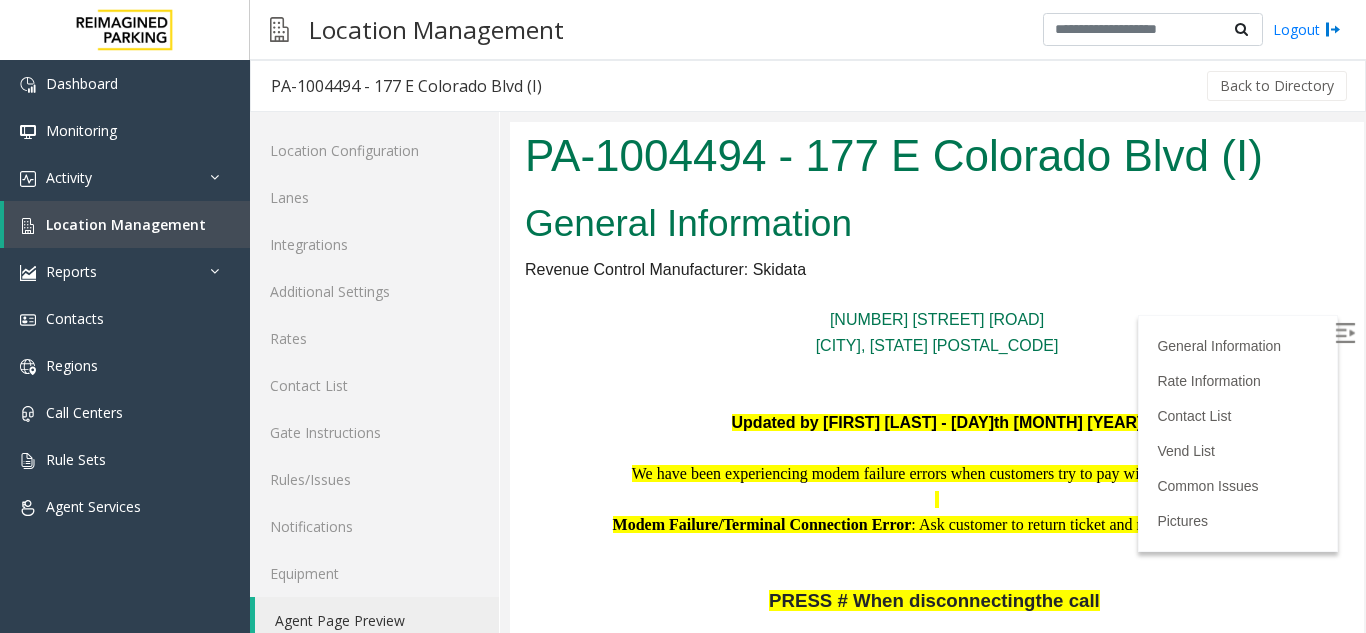 scroll, scrollTop: 0, scrollLeft: 0, axis: both 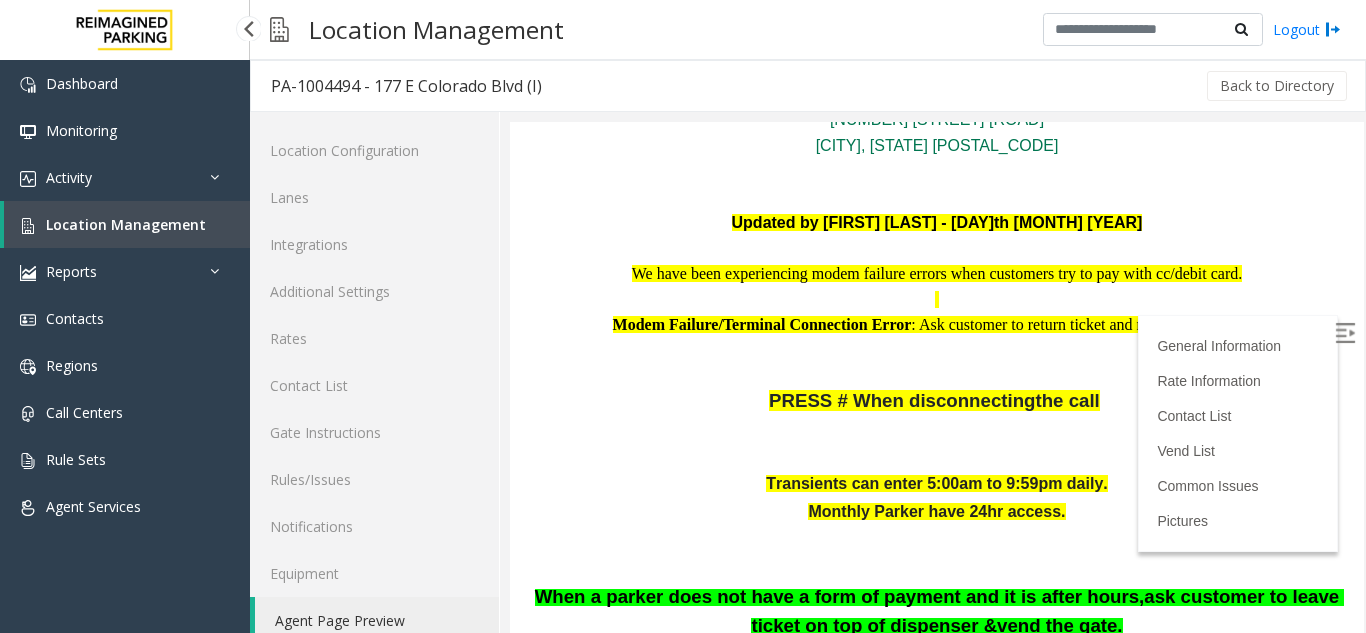 click on "Location Management" at bounding box center (127, 224) 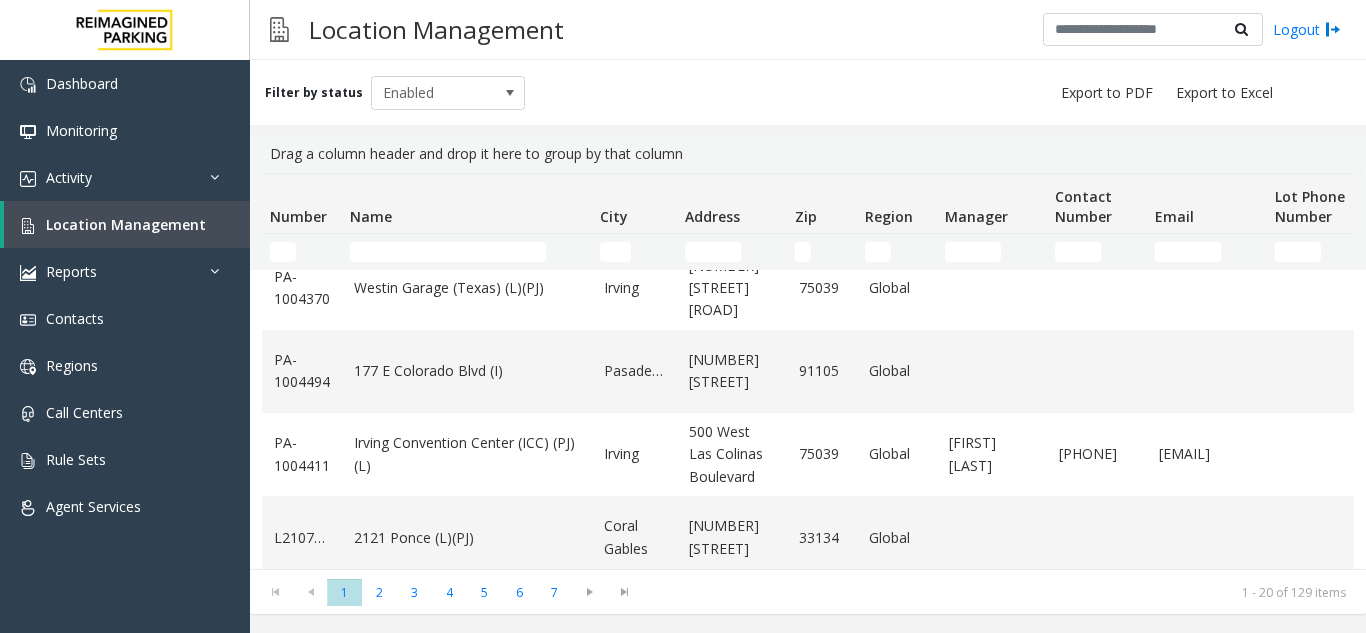 scroll, scrollTop: 1382, scrollLeft: 0, axis: vertical 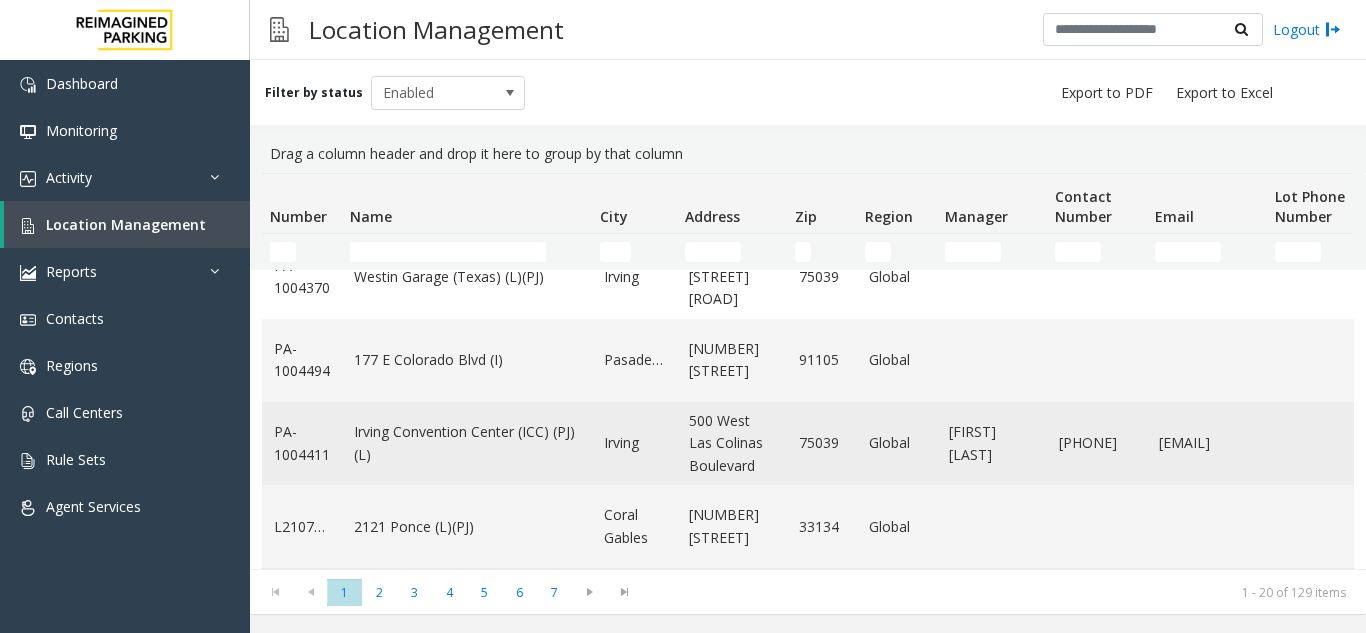 click on "Irving Convention Center (ICC) (PJ) (L)" 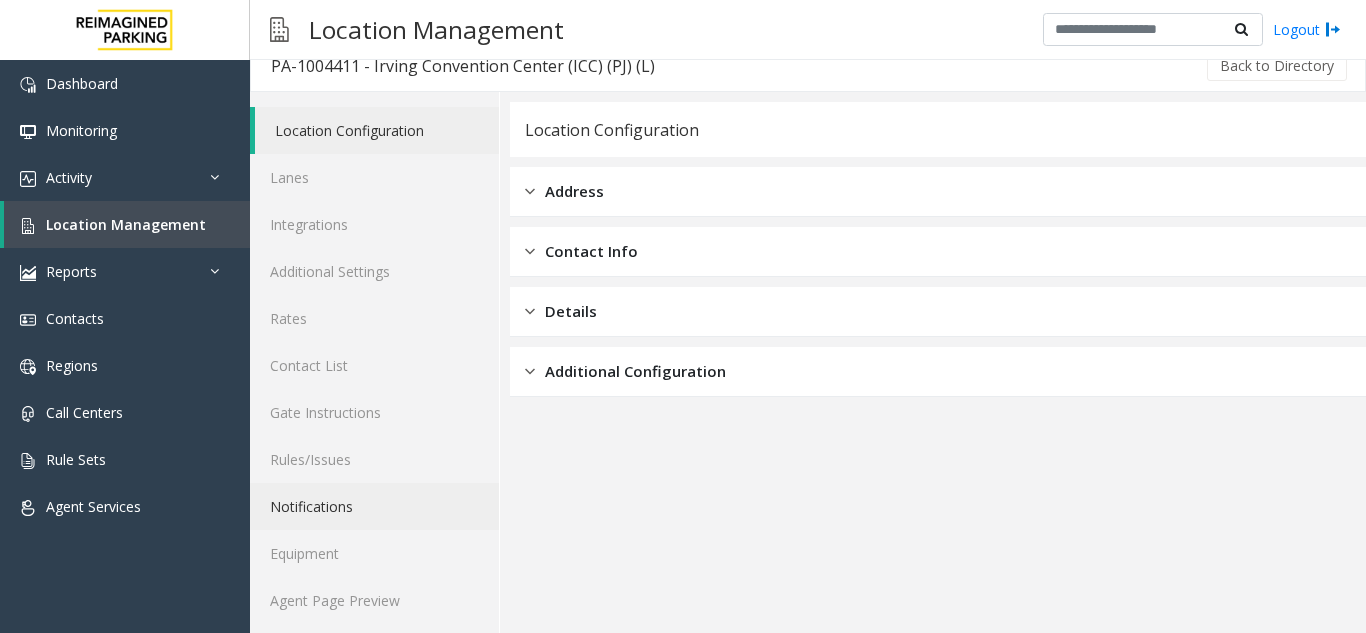 scroll, scrollTop: 26, scrollLeft: 0, axis: vertical 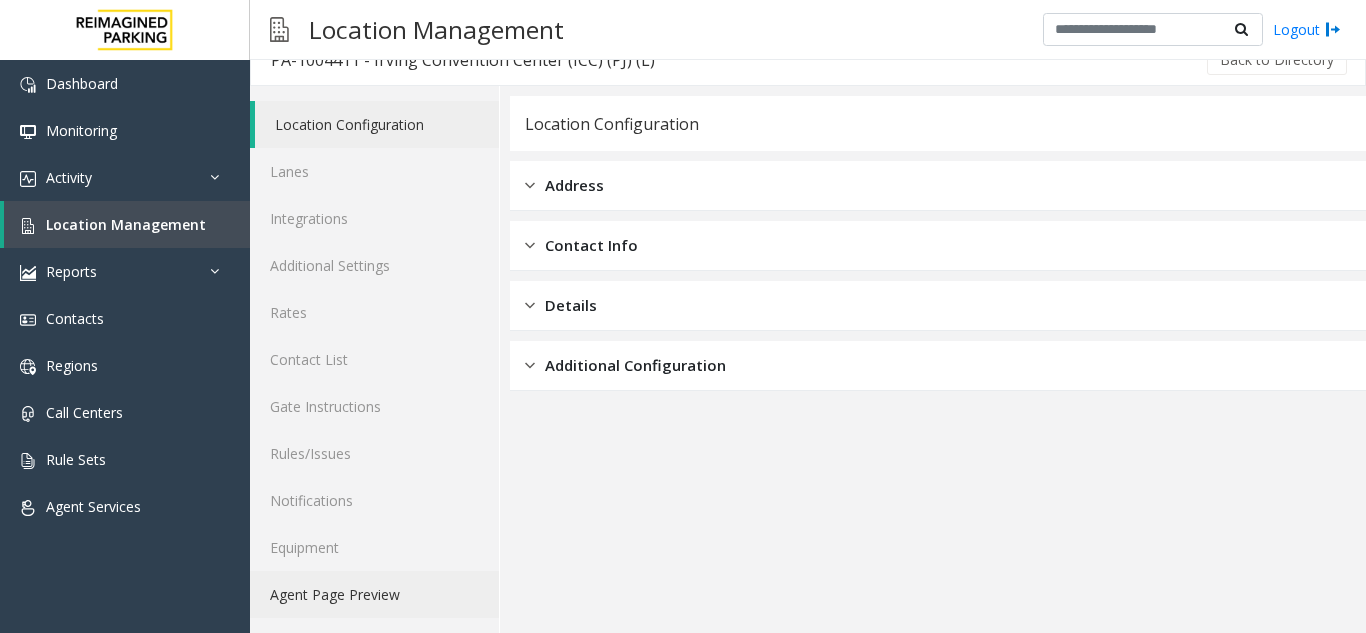 click on "Agent Page Preview" 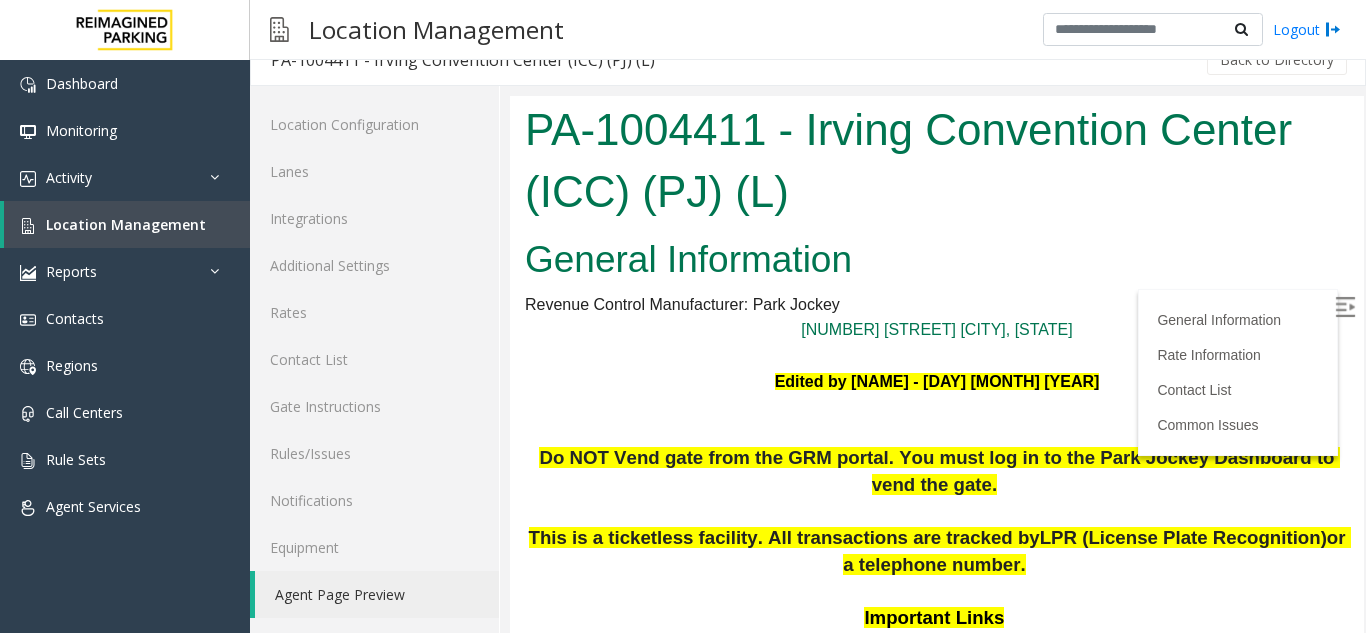 scroll, scrollTop: 0, scrollLeft: 0, axis: both 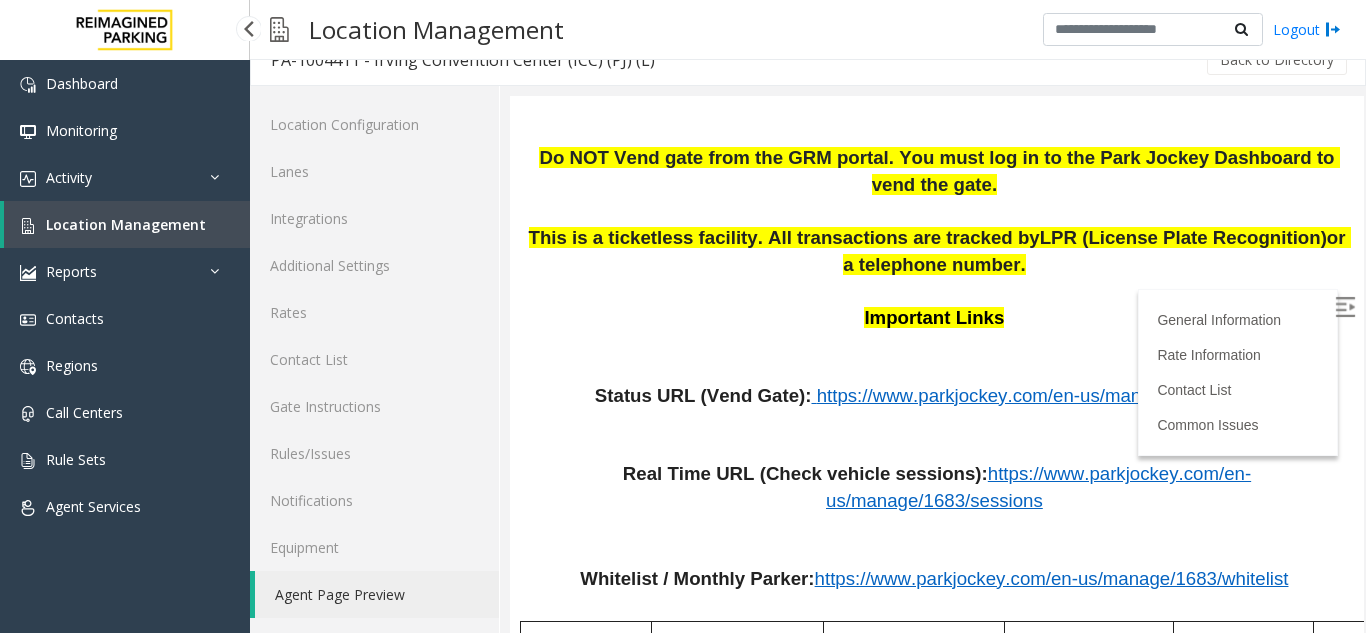 click on "Location Management" at bounding box center [126, 224] 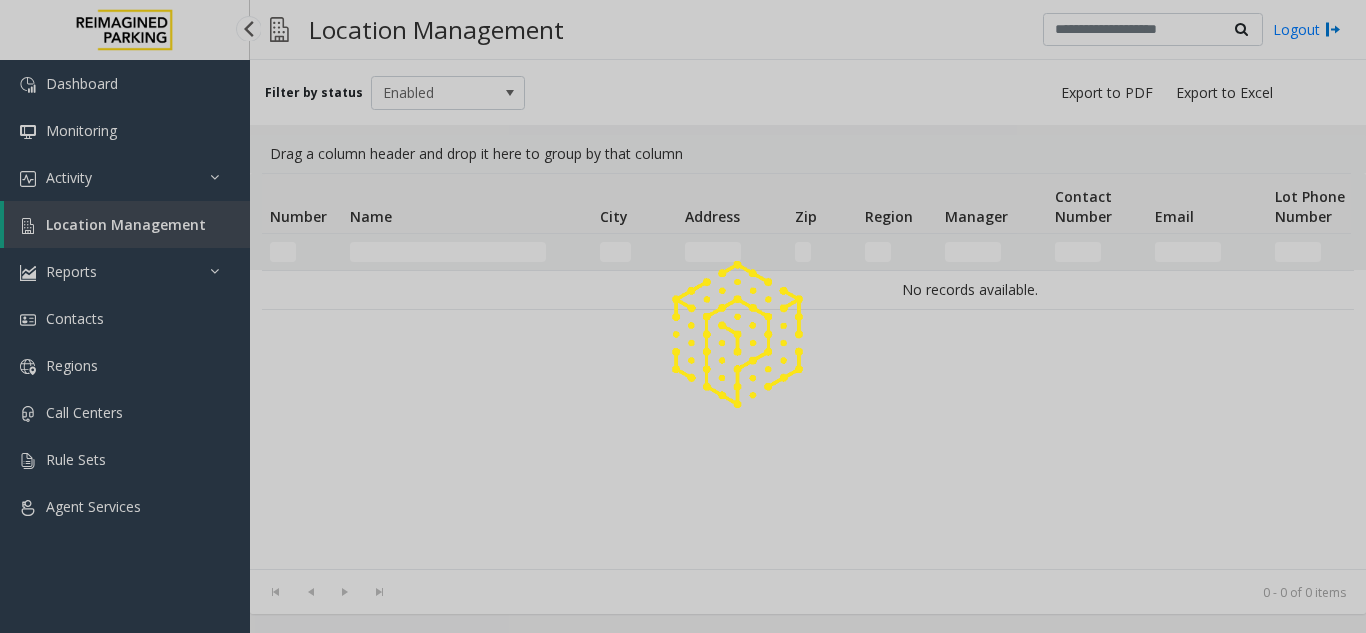 scroll, scrollTop: 0, scrollLeft: 0, axis: both 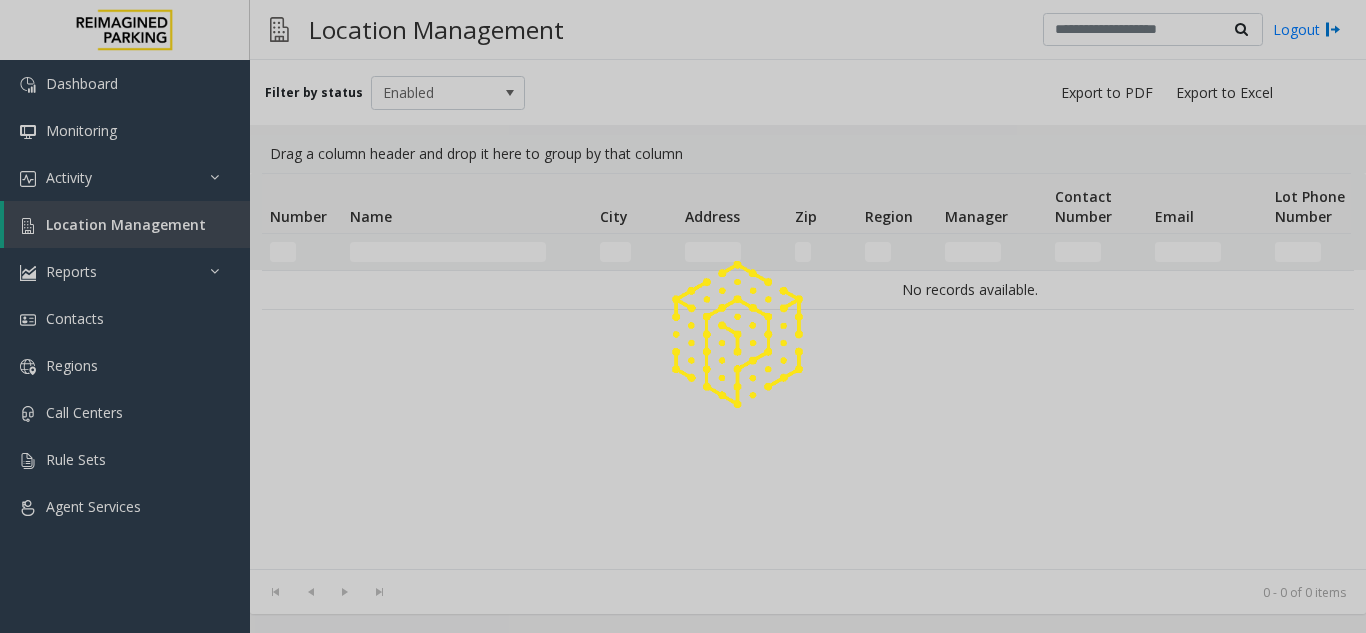 click 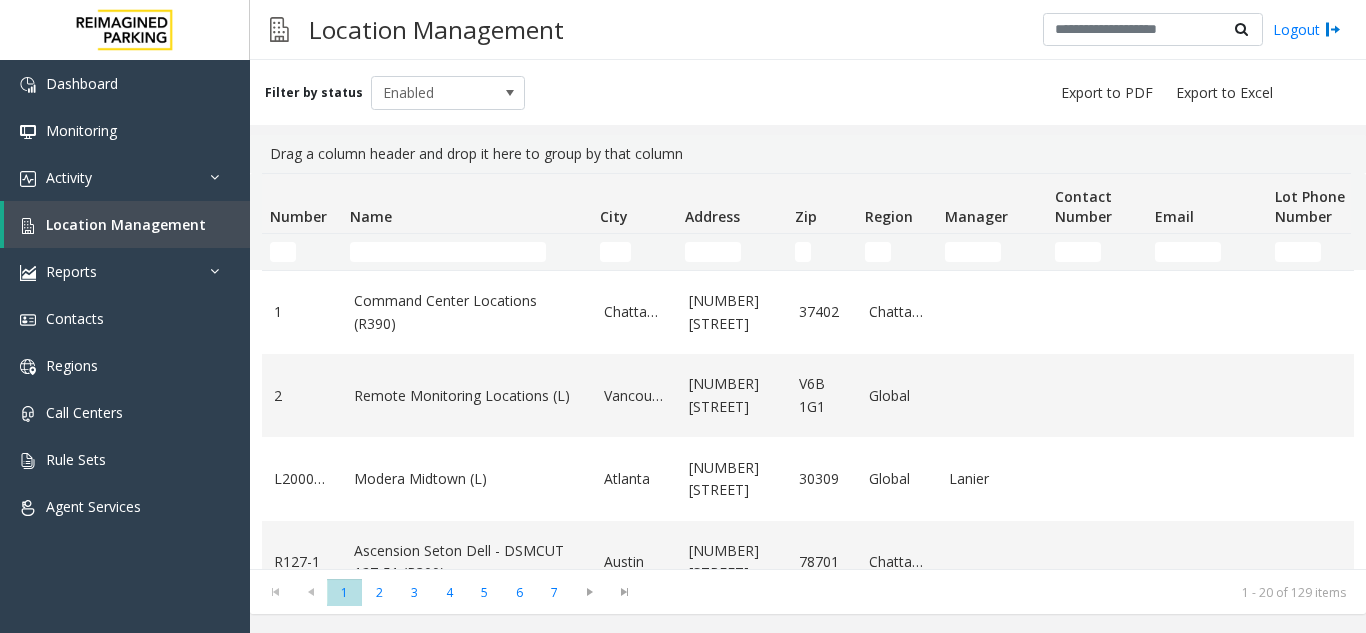 scroll, scrollTop: 0, scrollLeft: 83, axis: horizontal 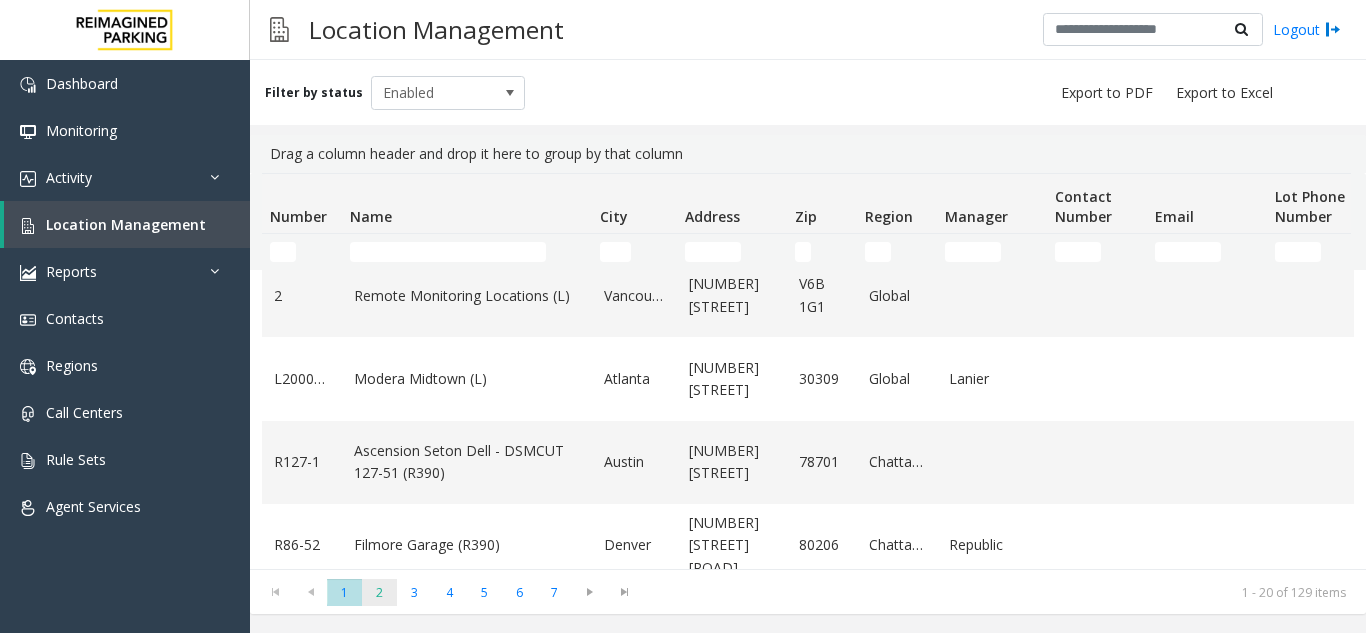 click on "2" 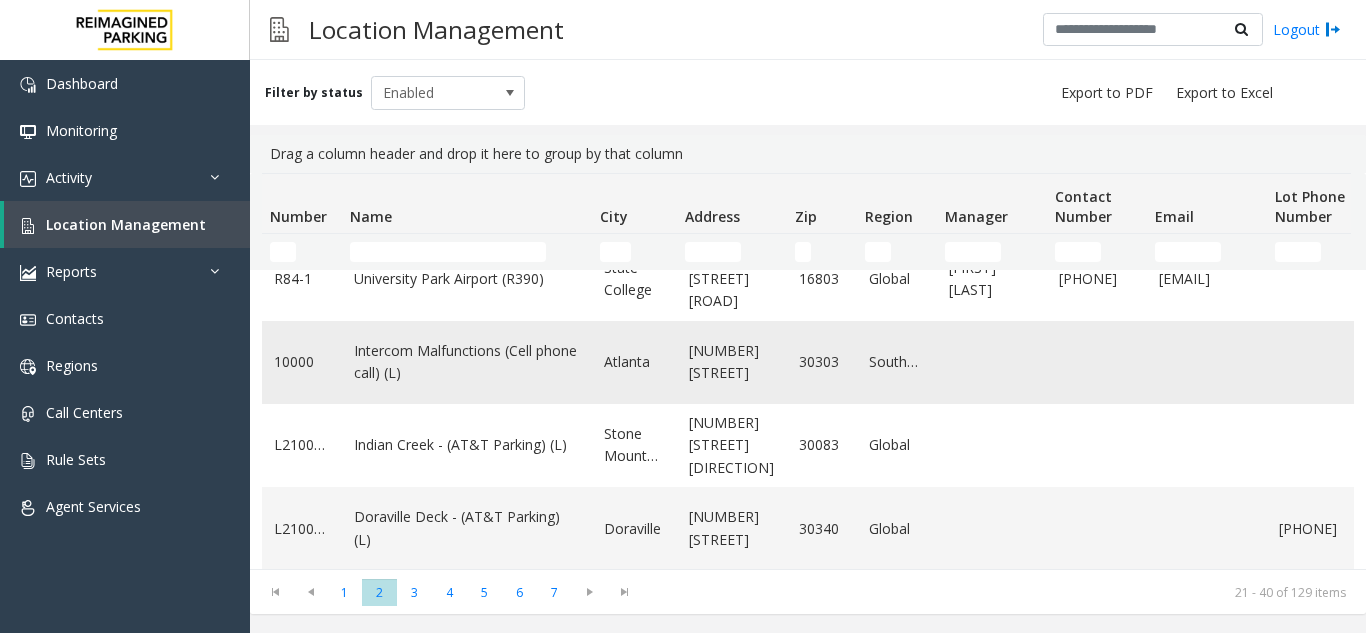 click on "Intercom Malfunctions (Cell phone call) (L)" 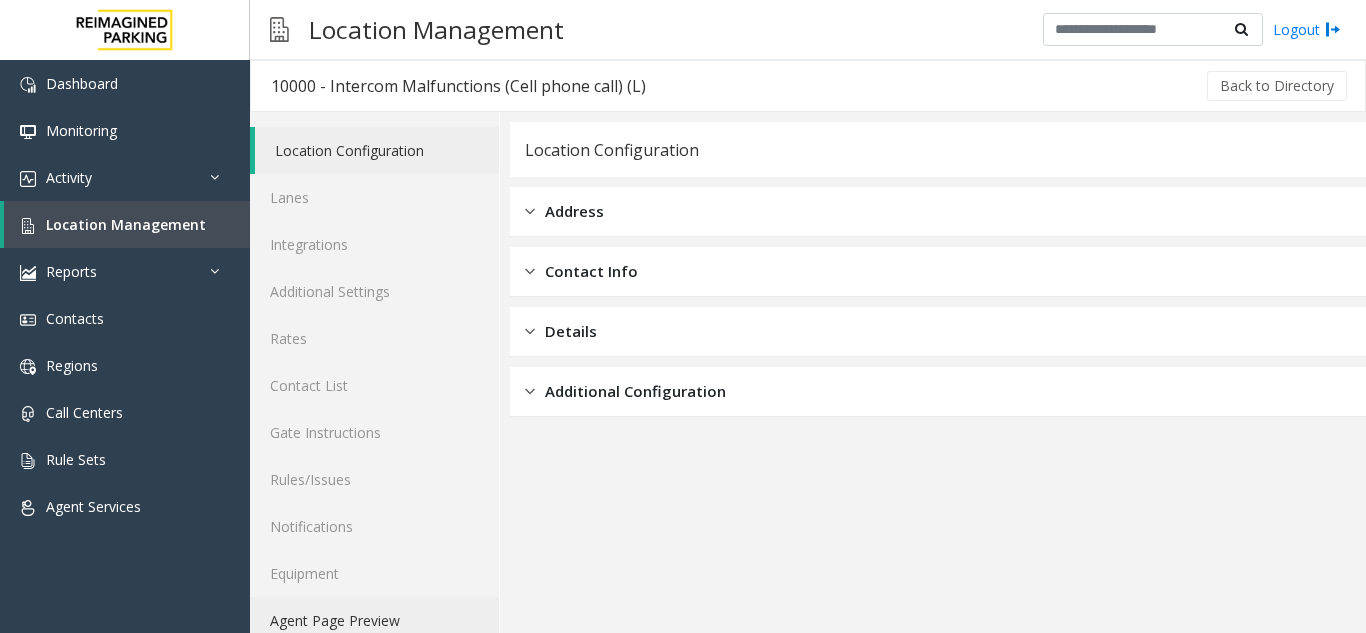 click on "Agent Page Preview" 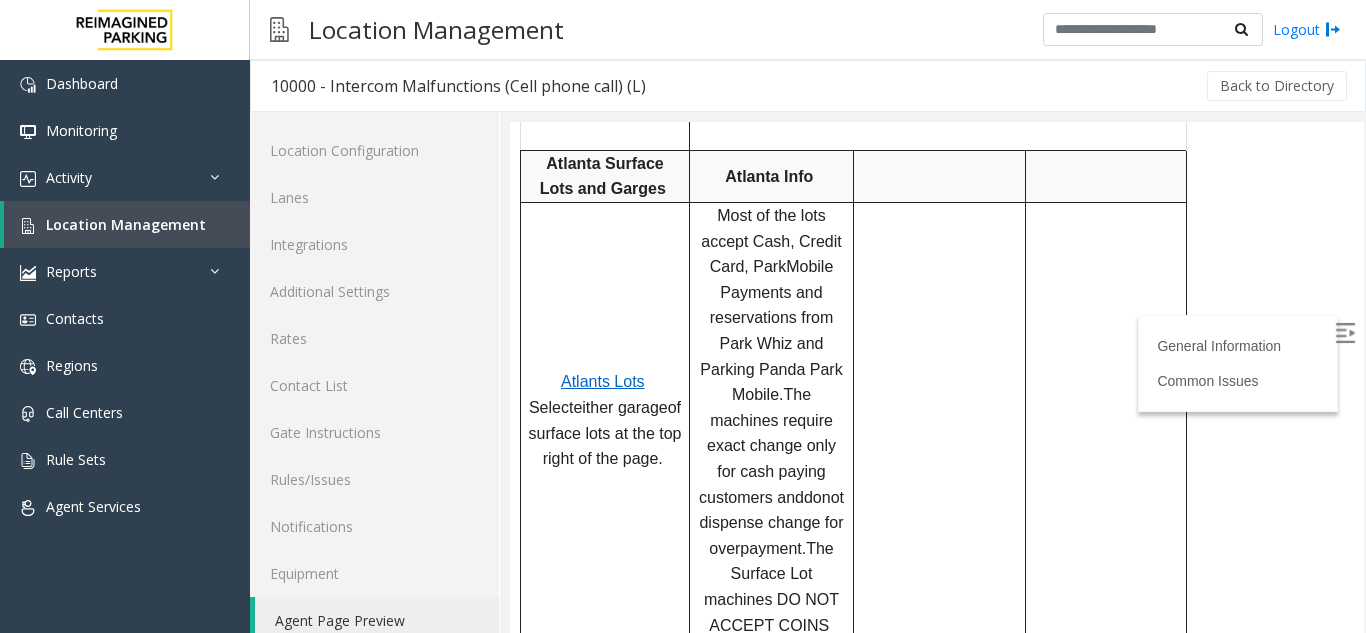 click at bounding box center (1347, 336) 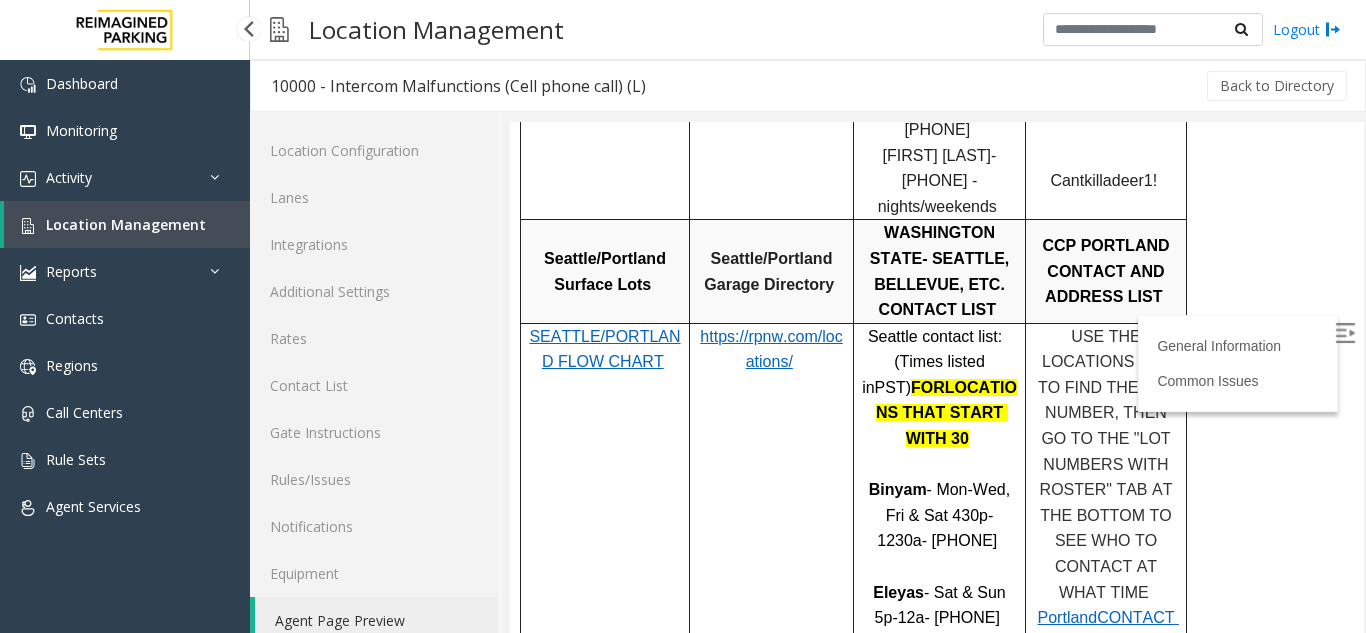 click on "Location Management" at bounding box center (127, 224) 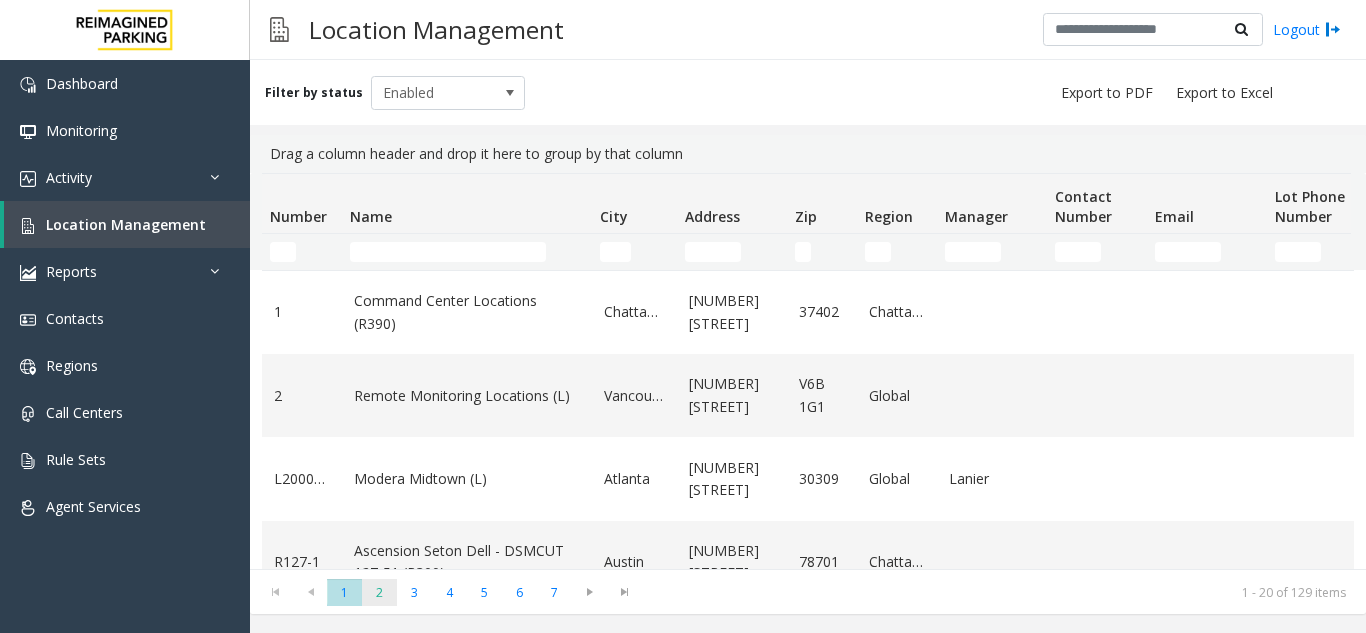 click on "2" 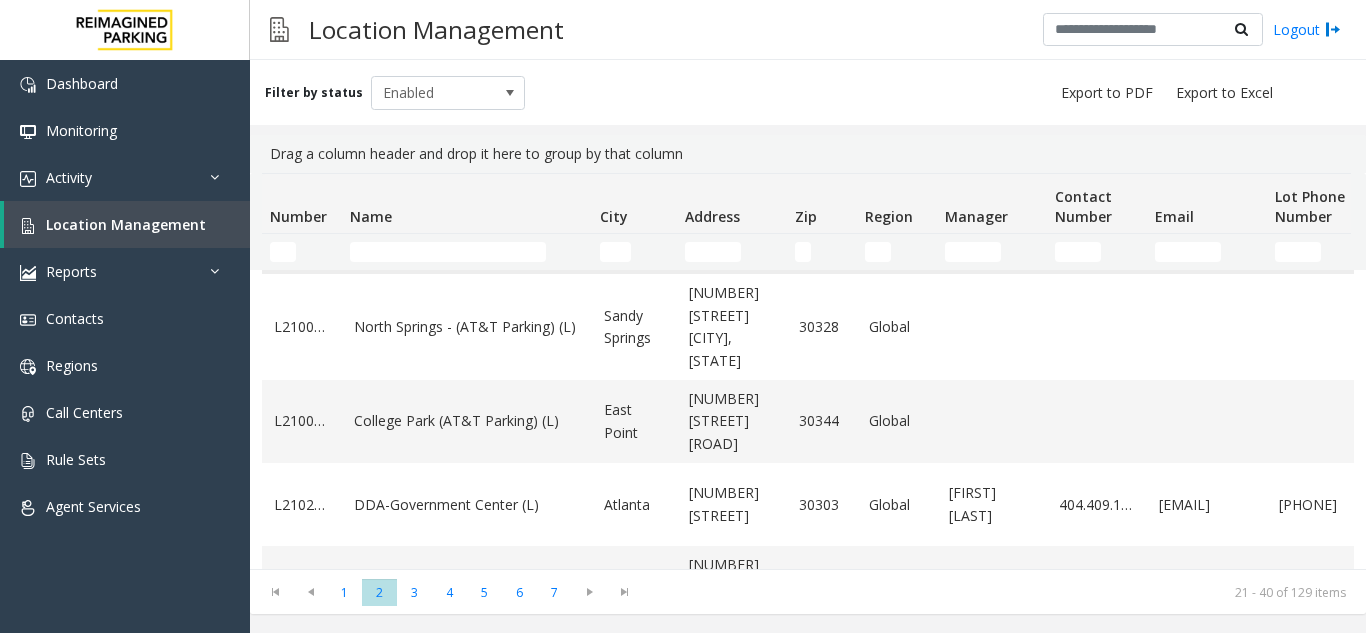 scroll, scrollTop: 500, scrollLeft: 0, axis: vertical 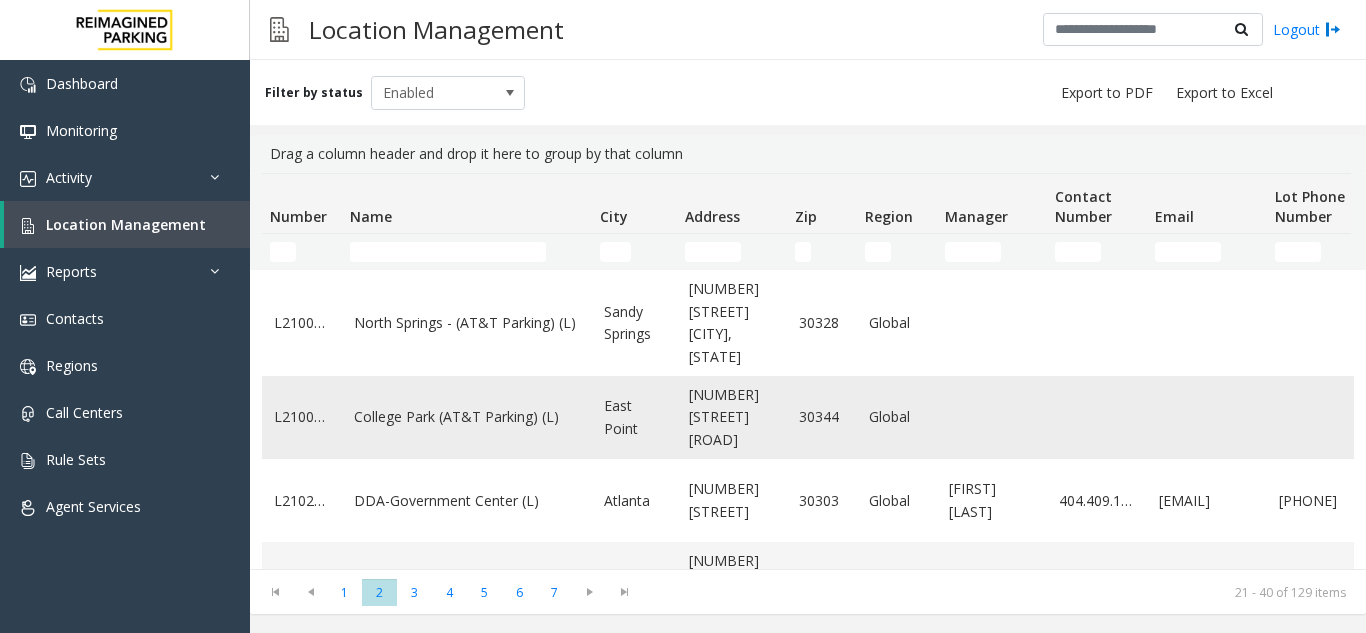 click on "College Park (AT&T Parking) (L)" 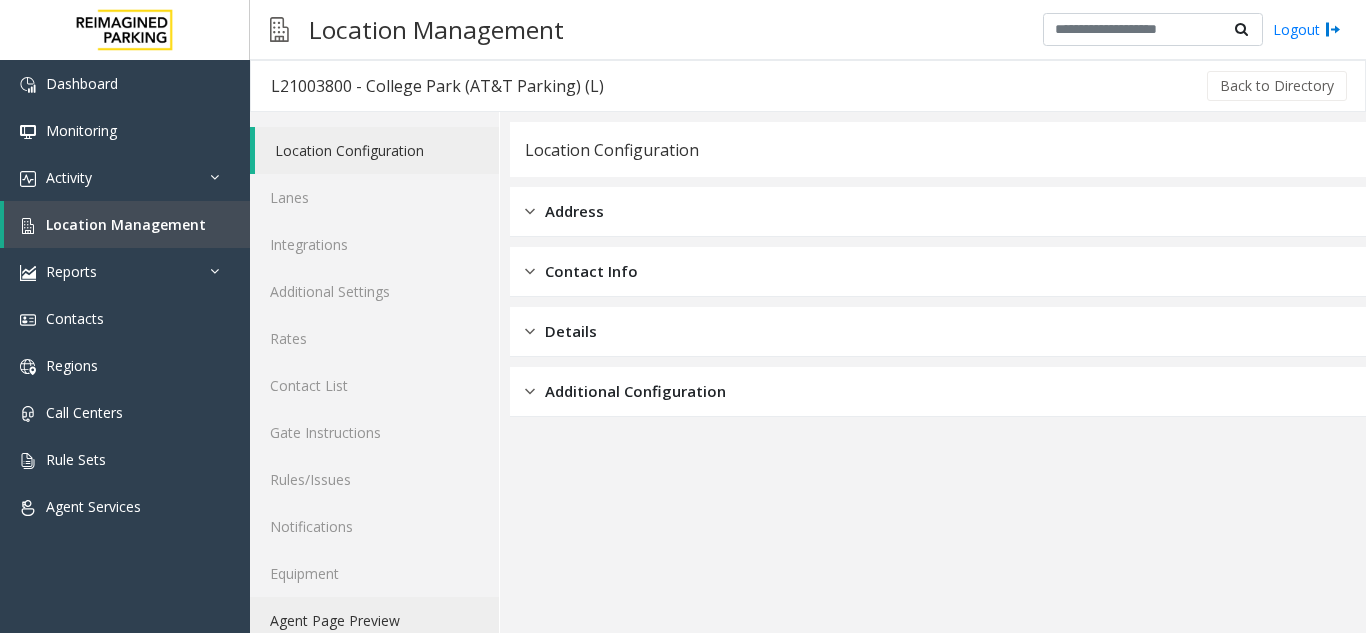 click on "Agent Page Preview" 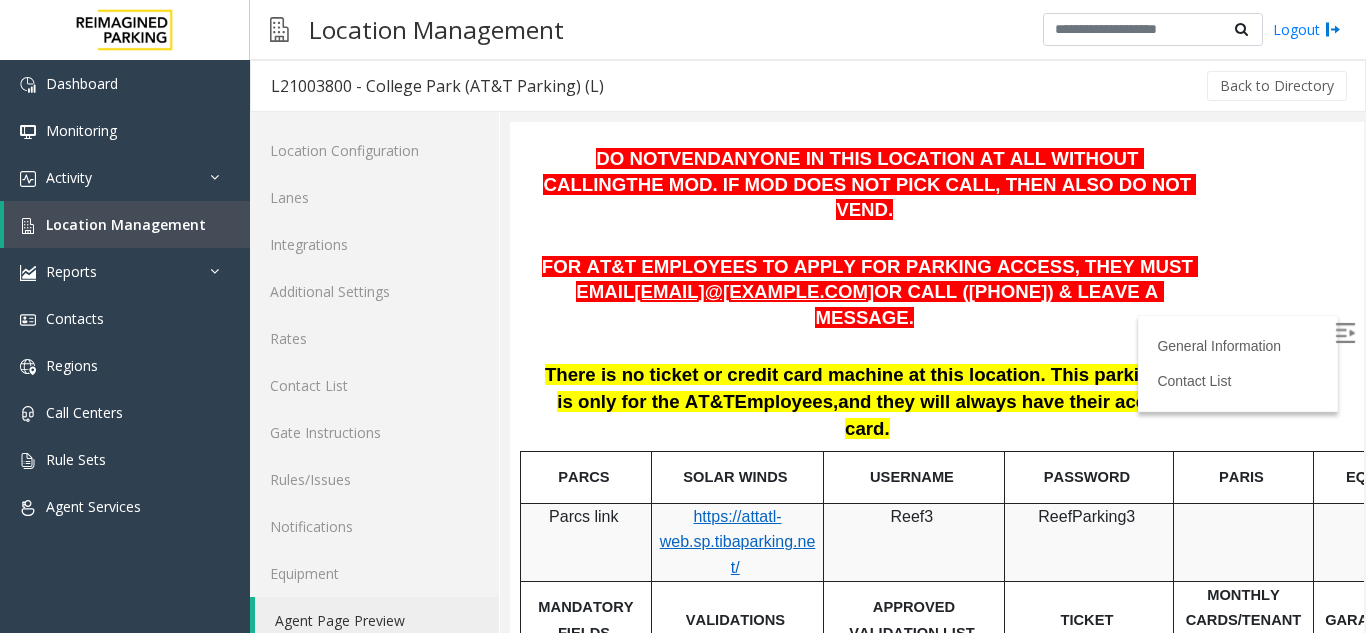 scroll, scrollTop: 600, scrollLeft: 0, axis: vertical 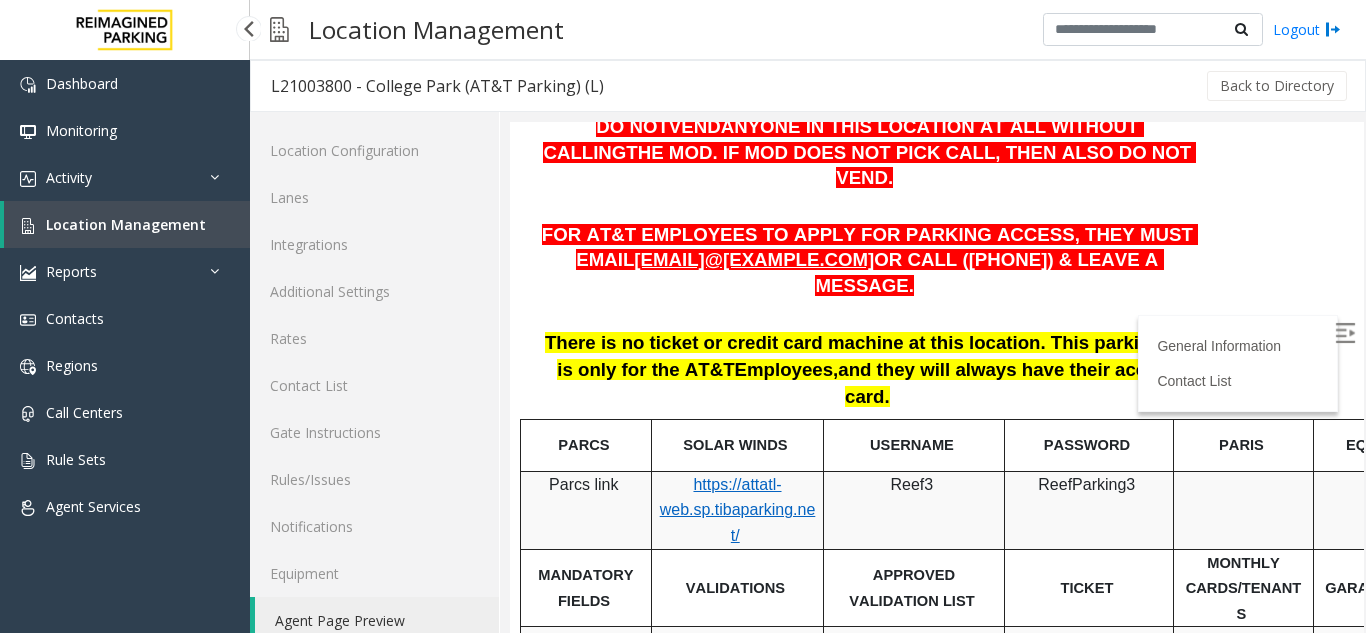click on "Location Management" at bounding box center [127, 224] 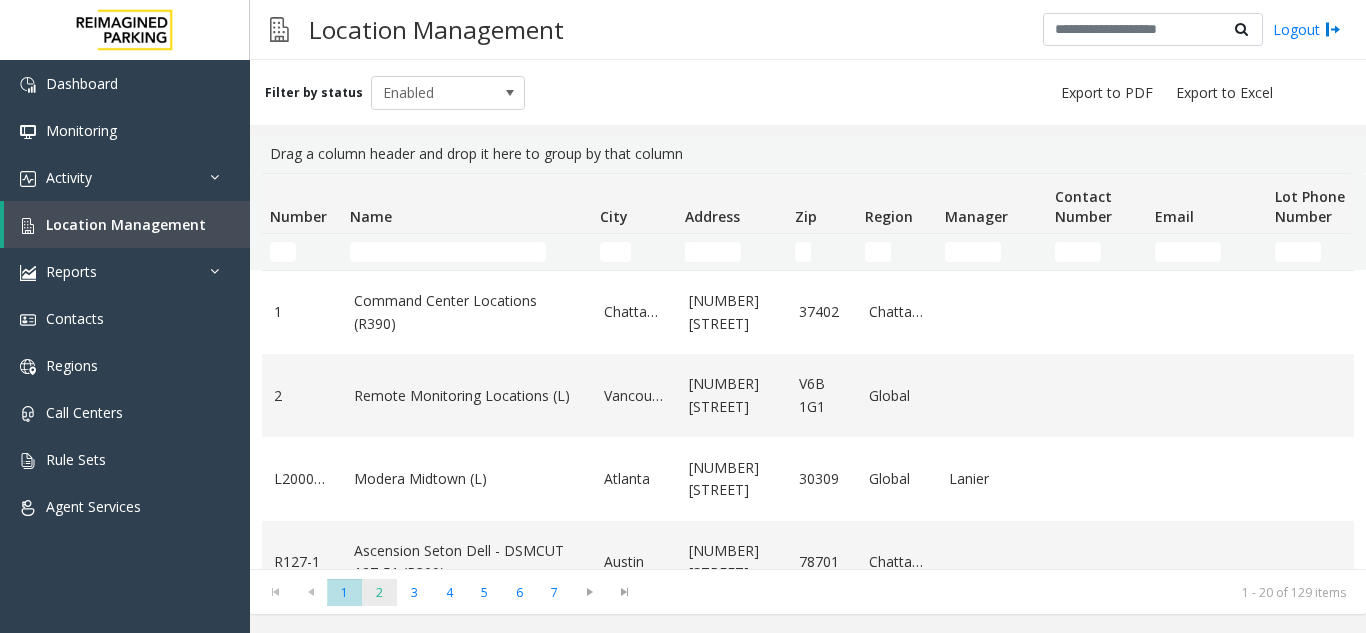 click on "2" 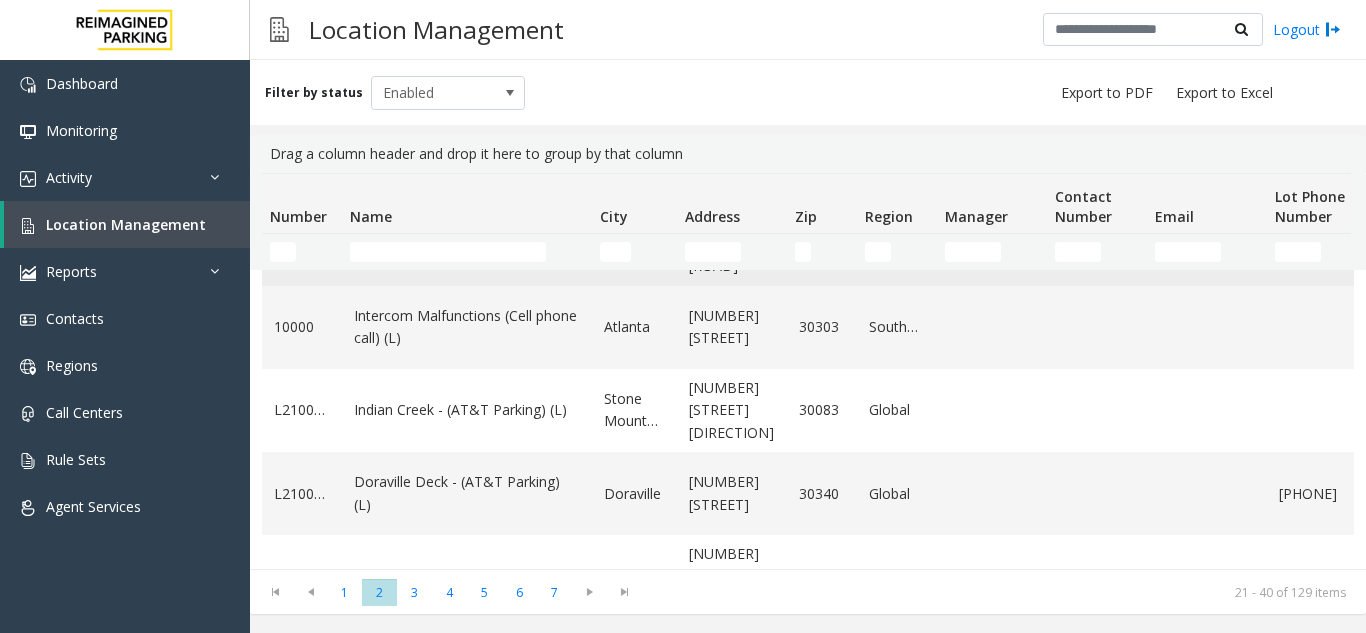 scroll, scrollTop: 400, scrollLeft: 0, axis: vertical 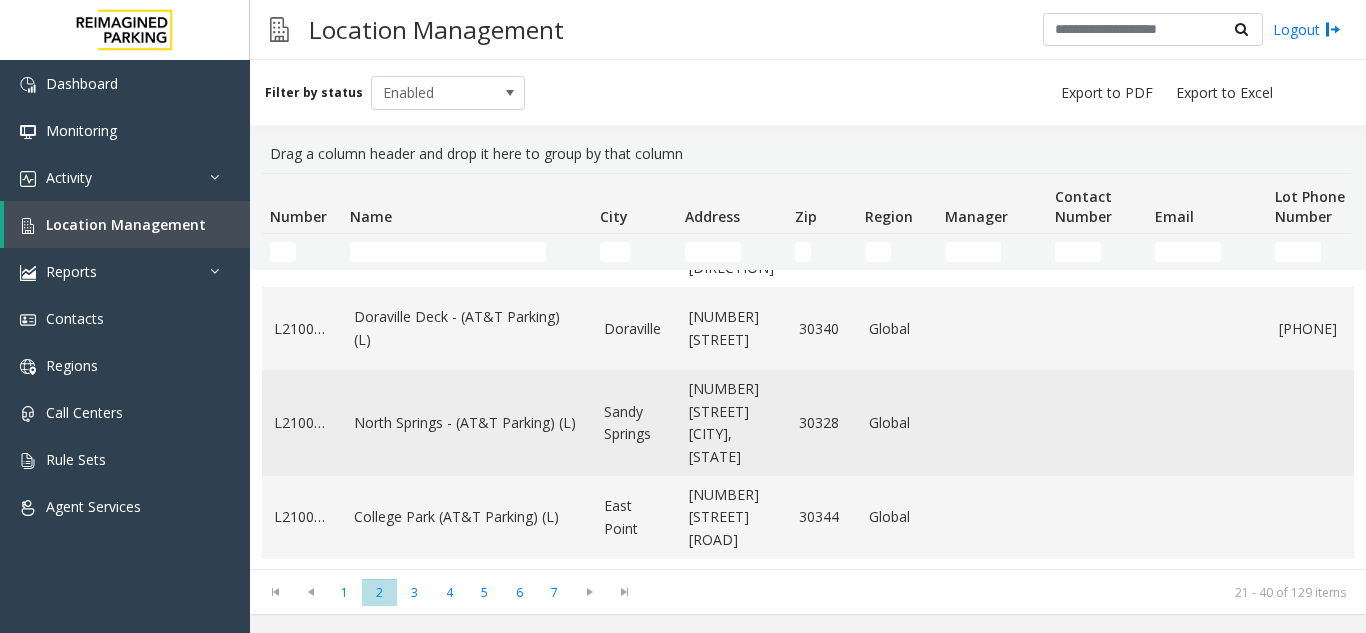 click on "North Springs - (AT&T Parking) (L)" 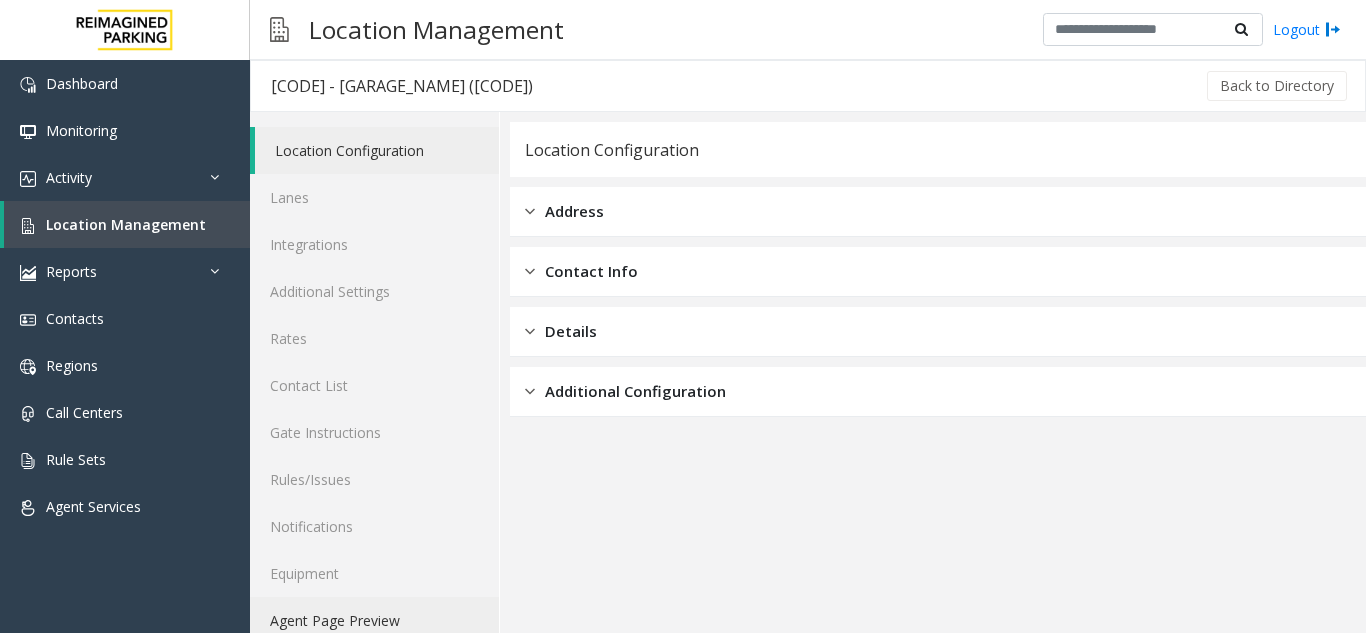 click on "Agent Page Preview" 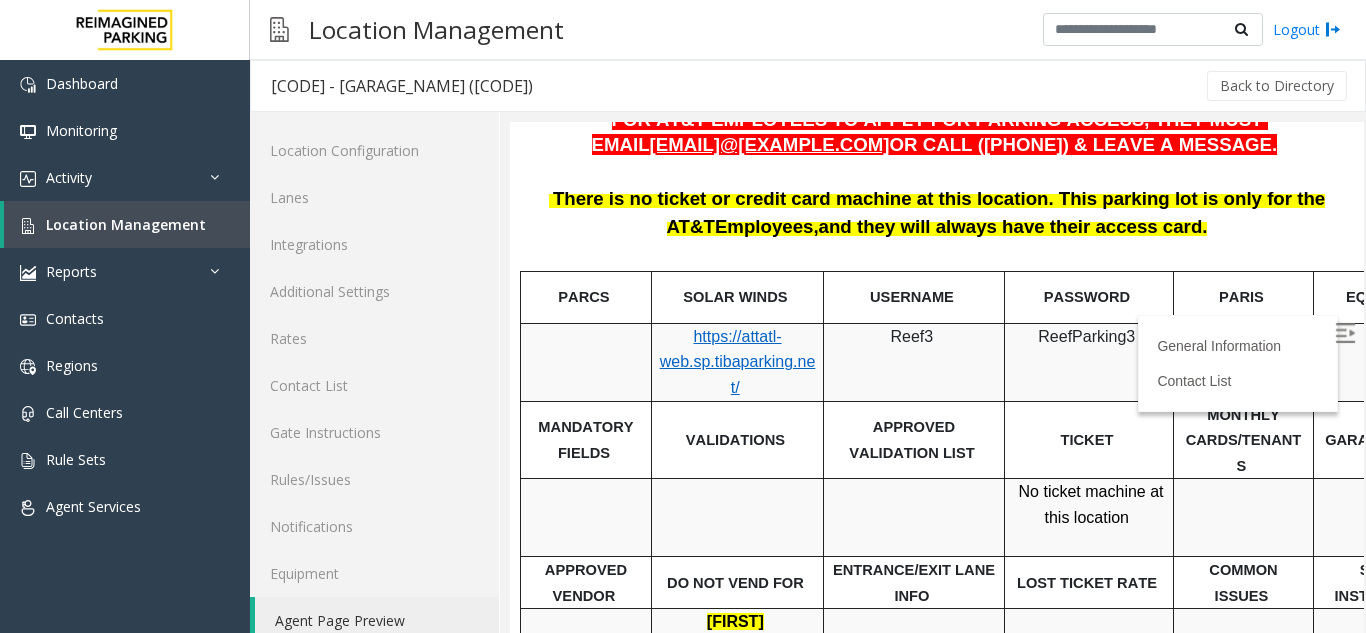 scroll, scrollTop: 300, scrollLeft: 0, axis: vertical 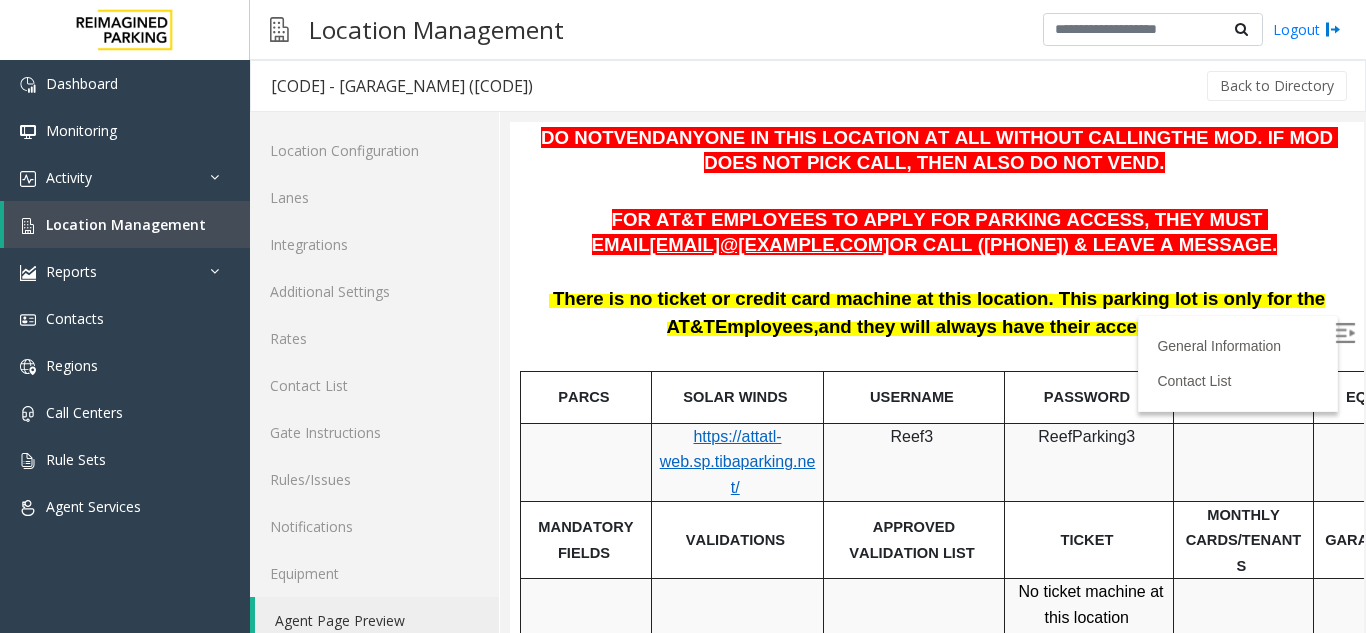 click at bounding box center (1345, 333) 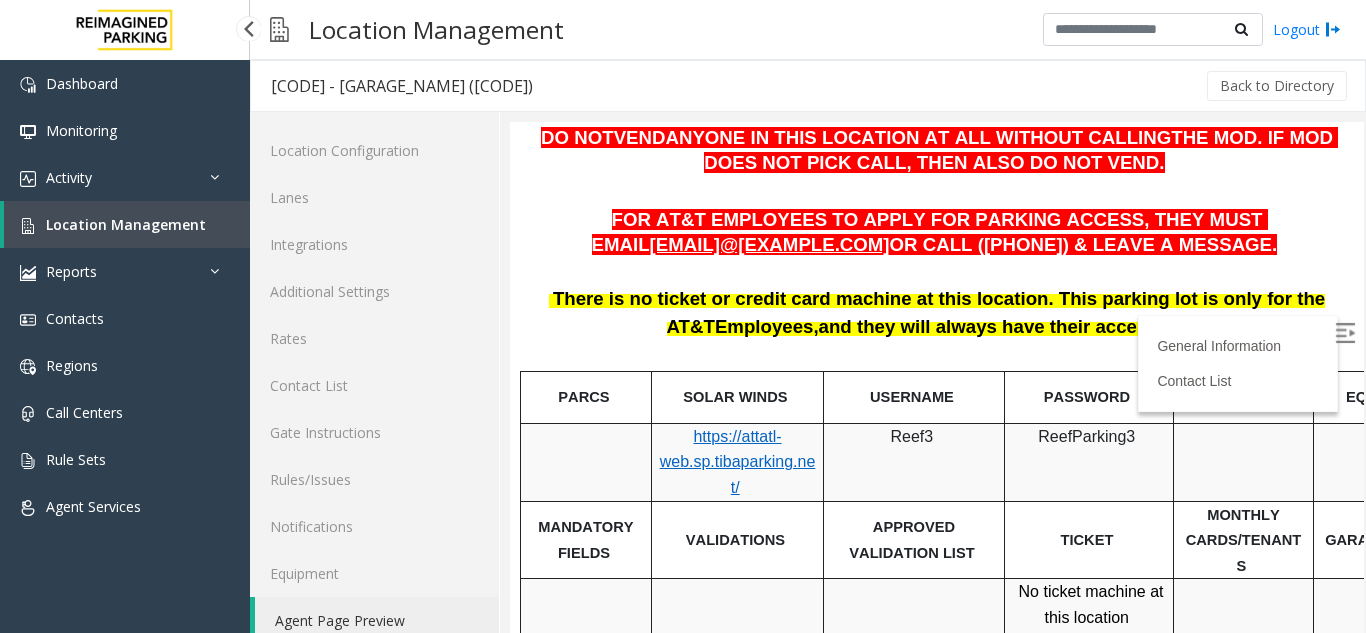 click on "Location Management" at bounding box center [127, 224] 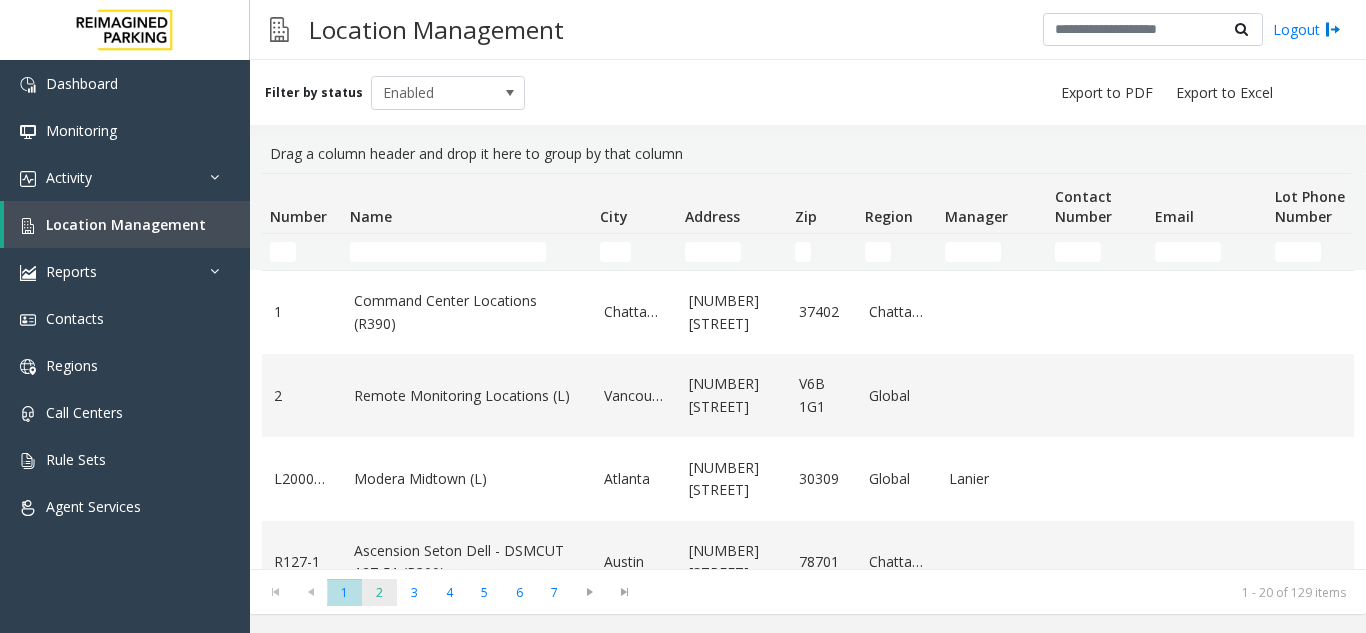 click on "2" 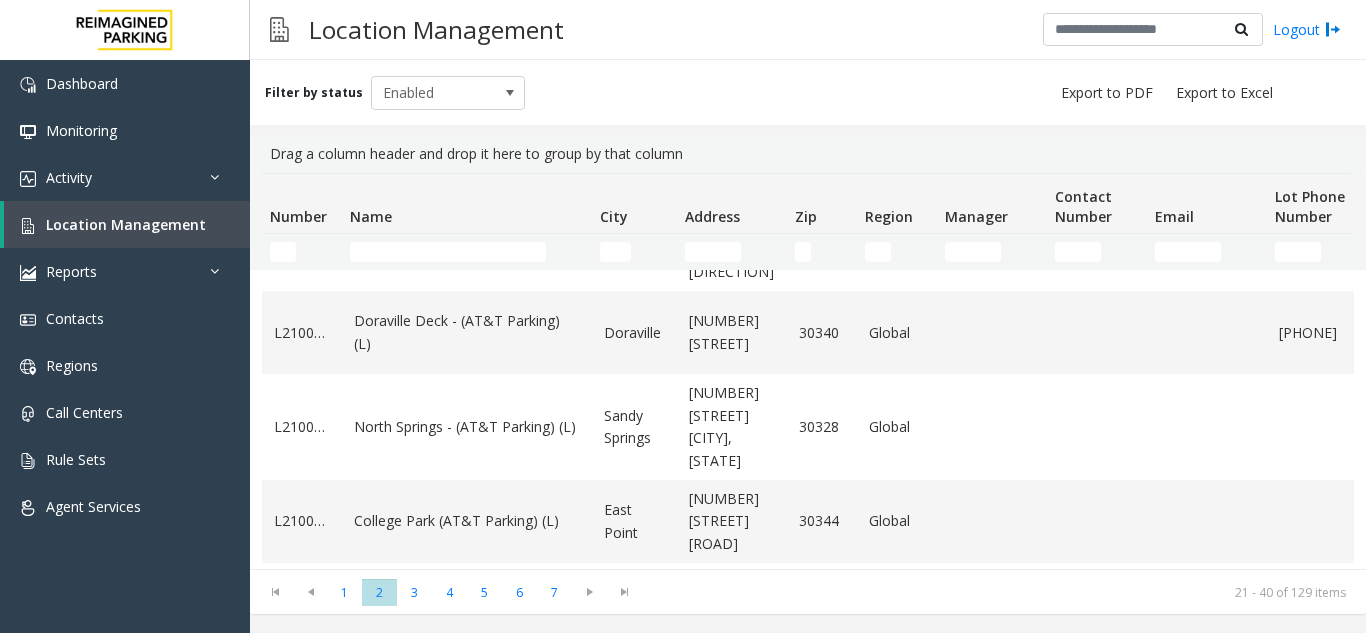scroll, scrollTop: 400, scrollLeft: 0, axis: vertical 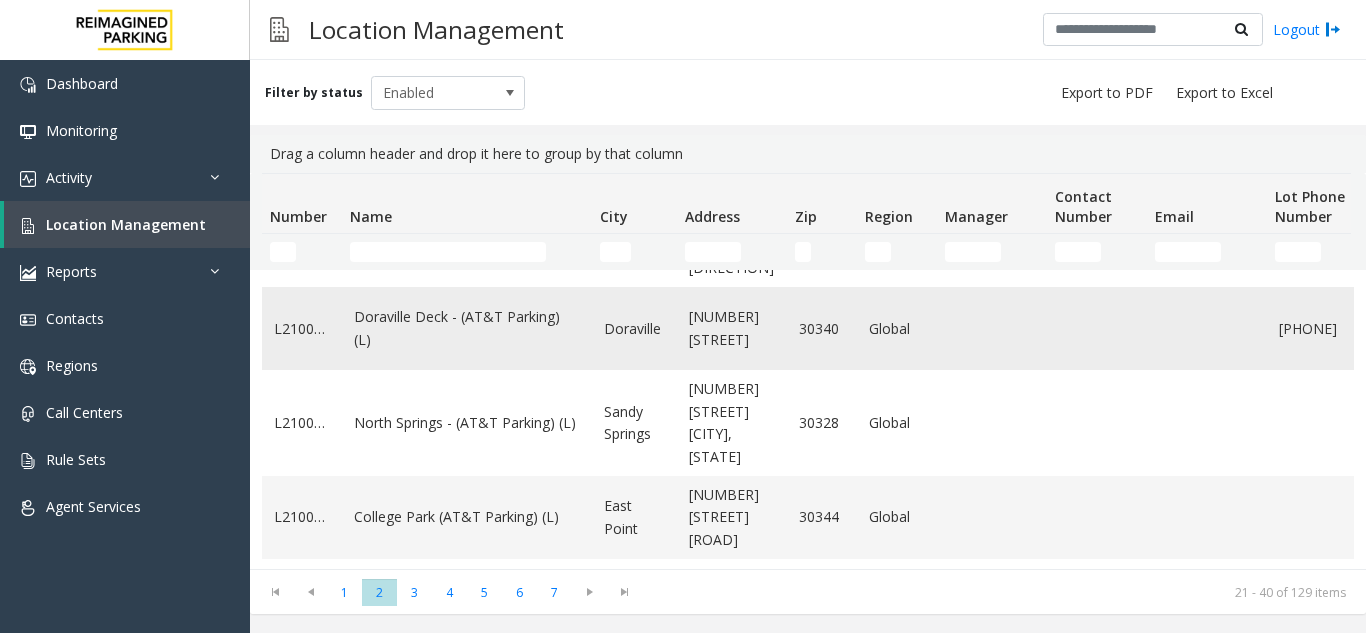 click on "Doraville Deck - (AT&T Parking) (L)" 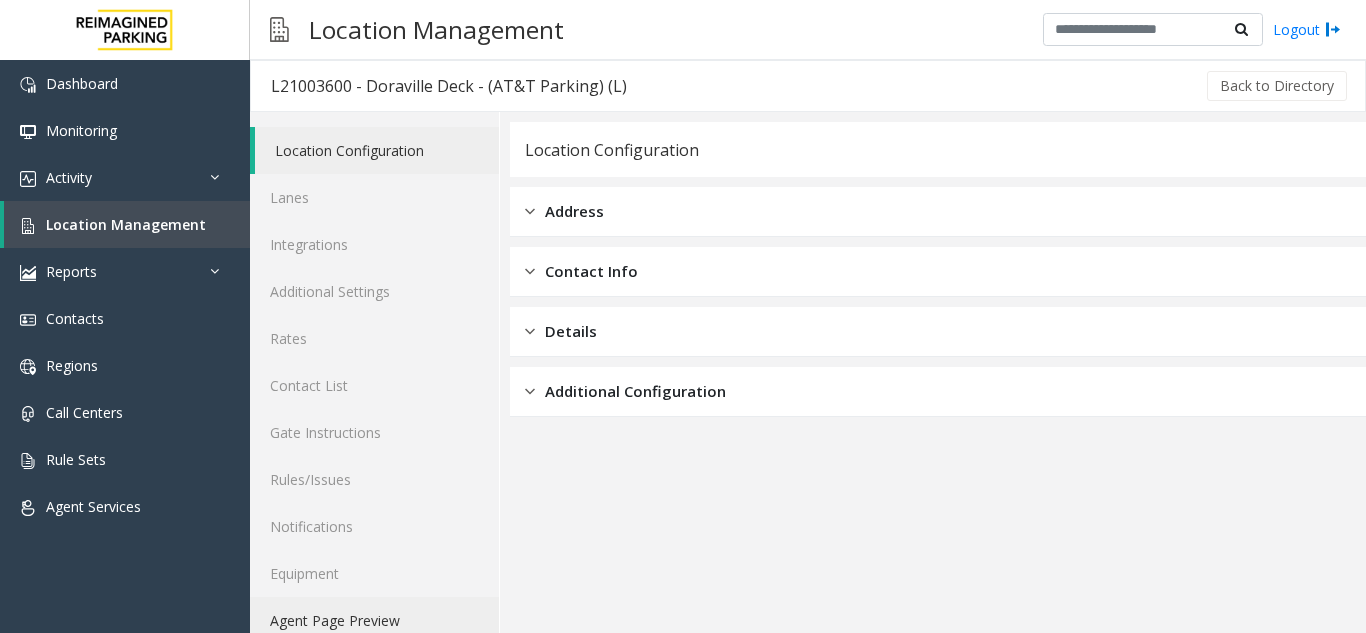 click on "Agent Page Preview" 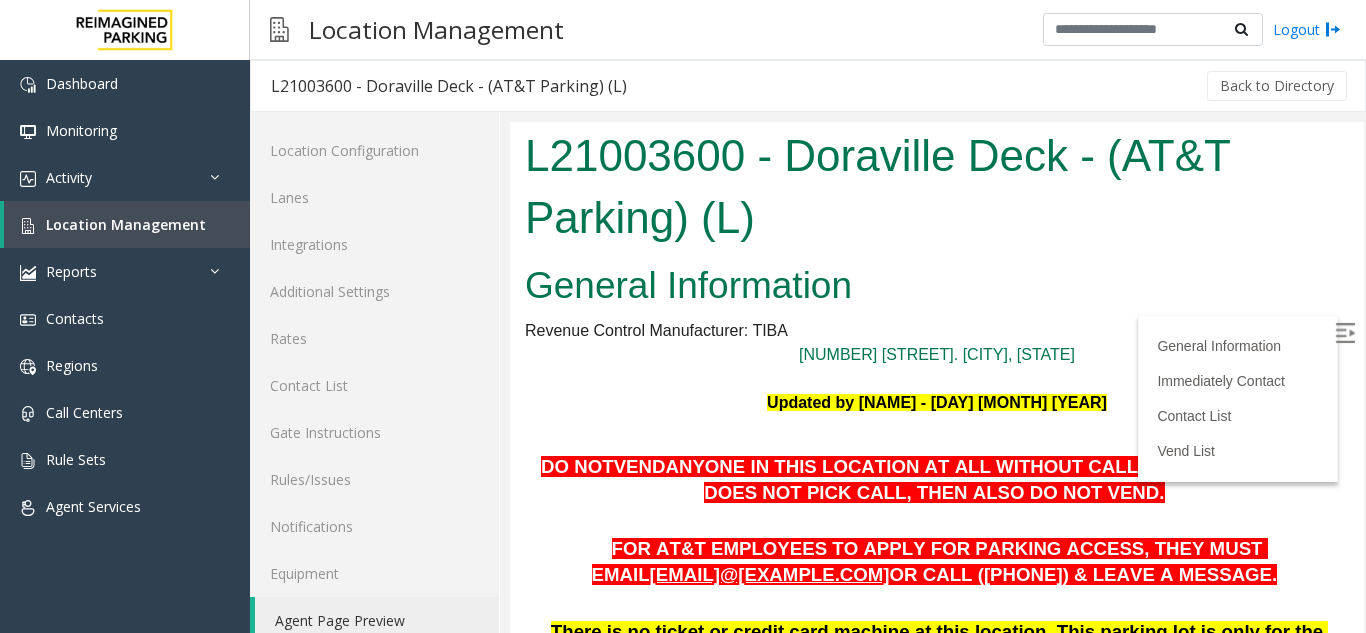 scroll, scrollTop: 0, scrollLeft: 0, axis: both 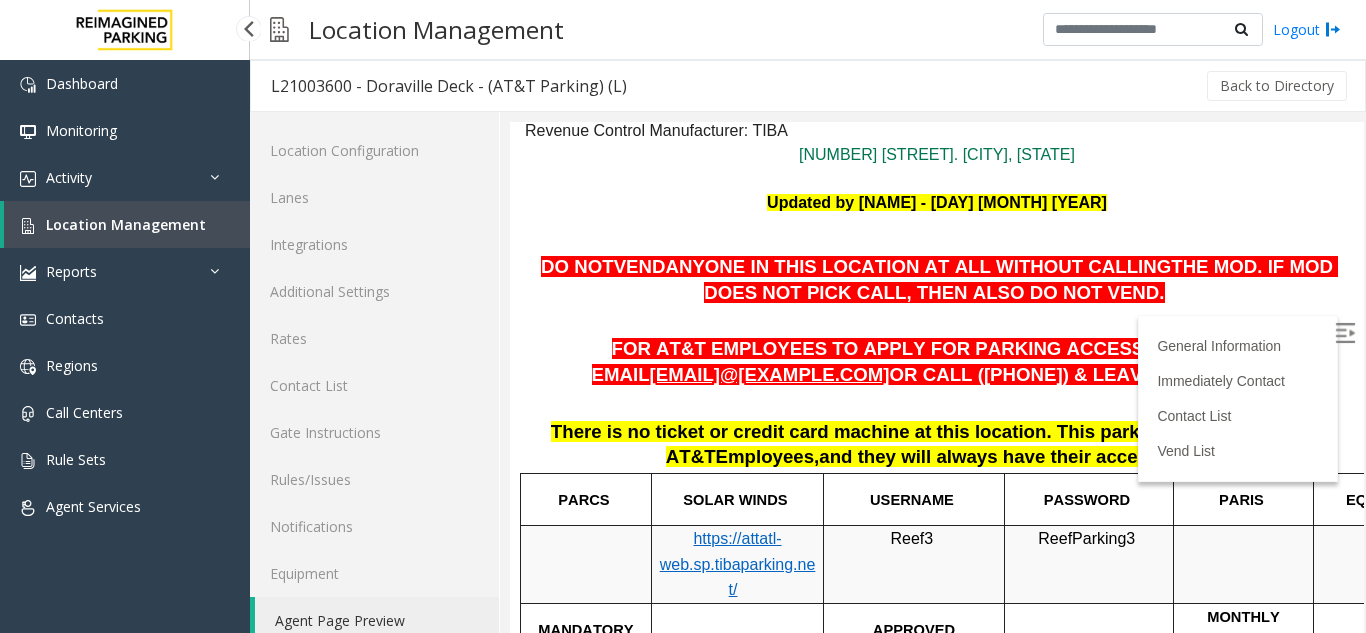 click on "Location Management" at bounding box center (126, 224) 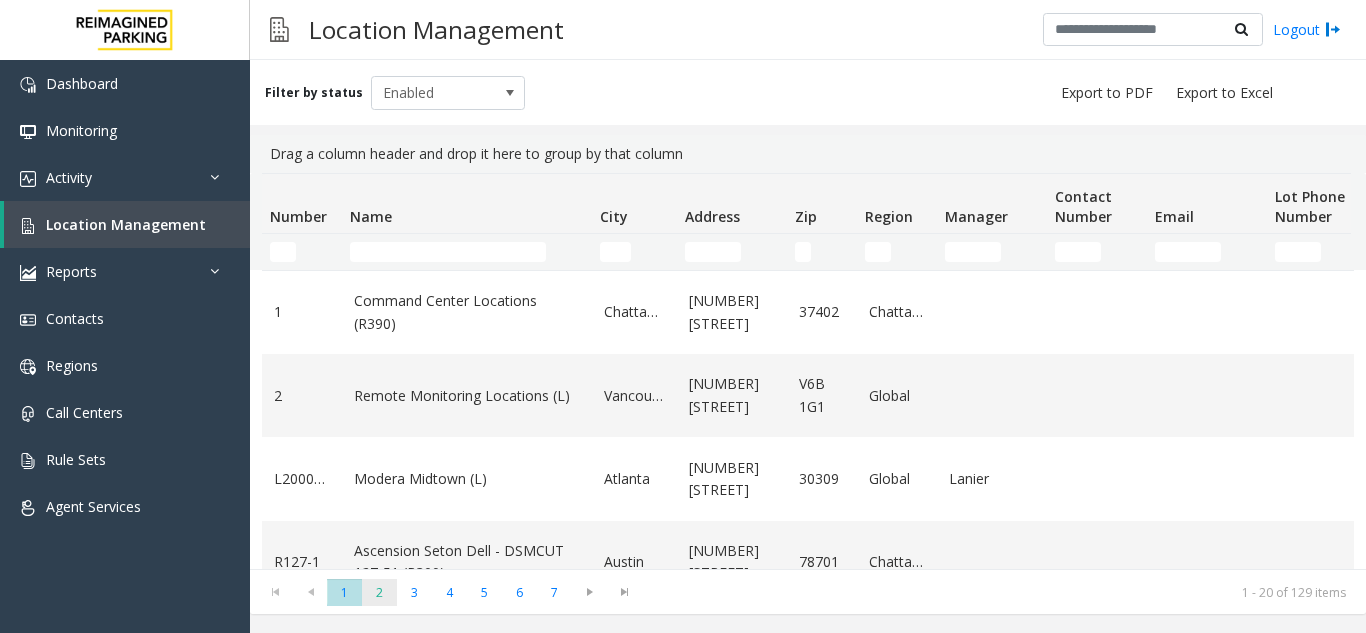 click on "2" 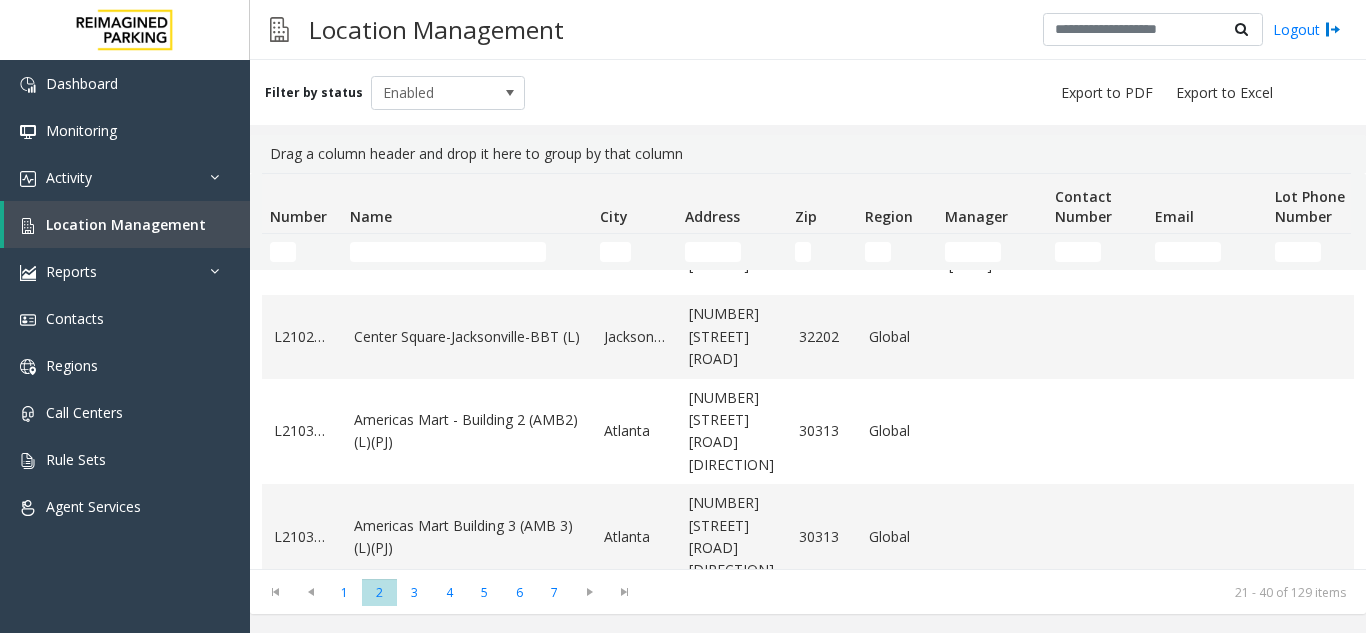 scroll, scrollTop: 700, scrollLeft: 0, axis: vertical 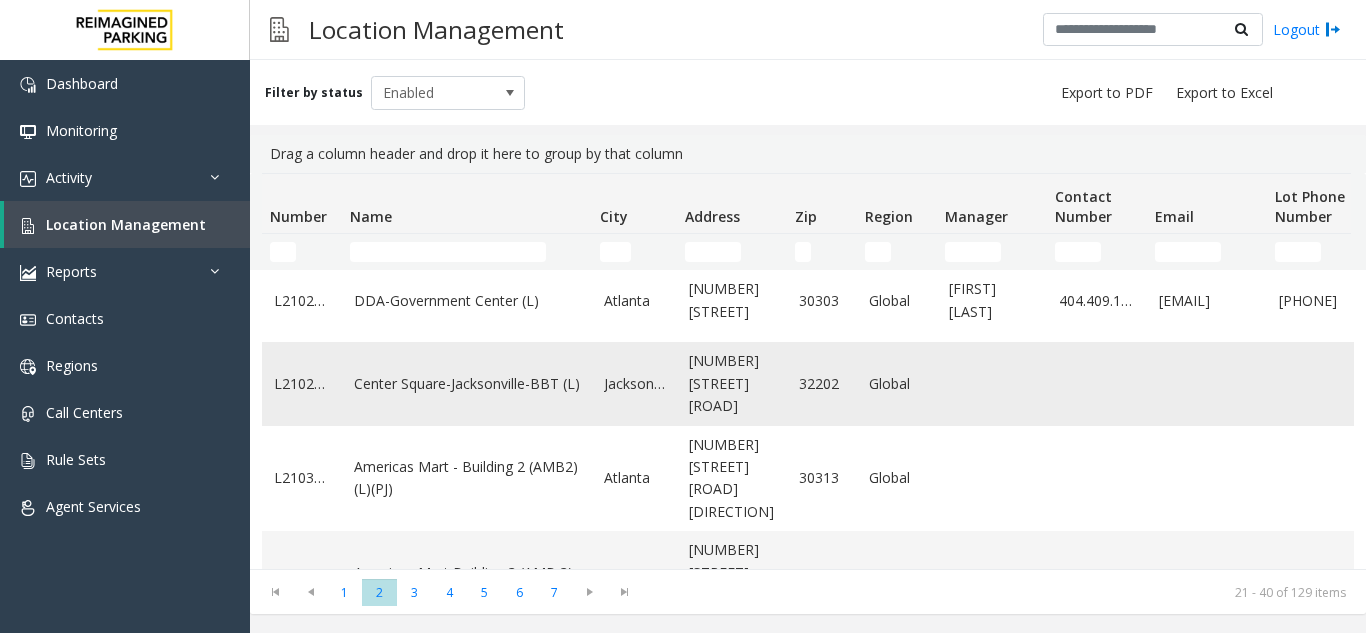 click on "Center Square-Jacksonville-BBT (L)" 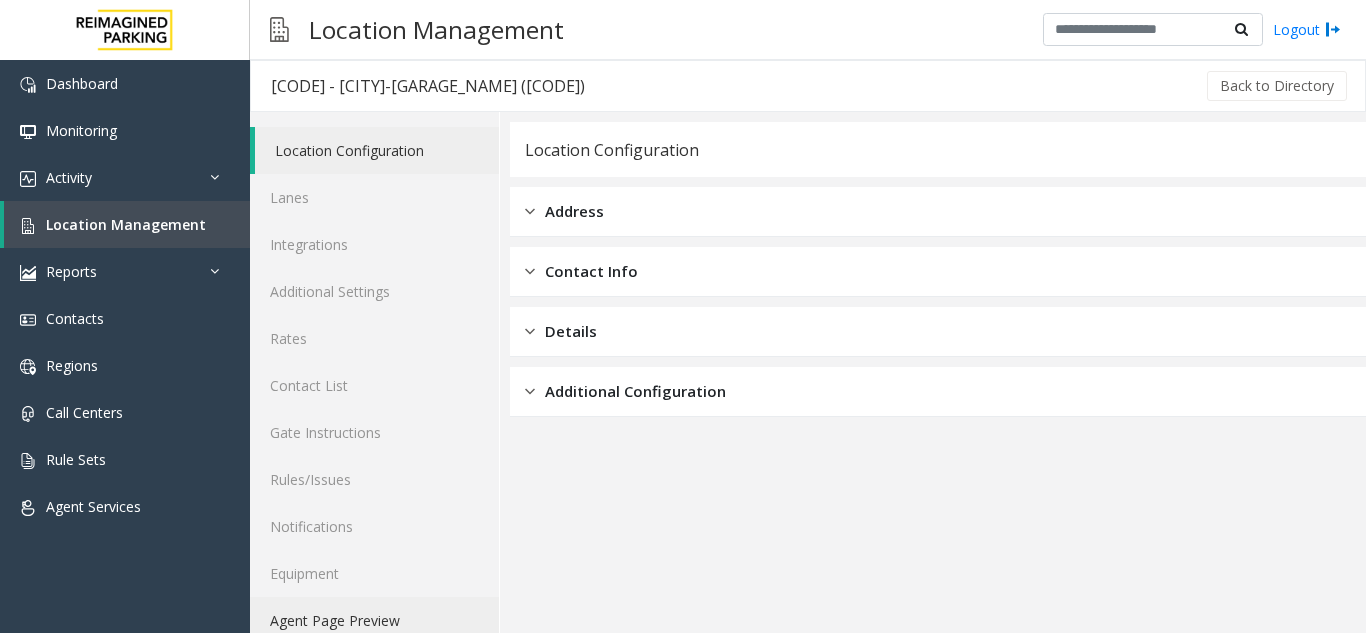 click on "Agent Page Preview" 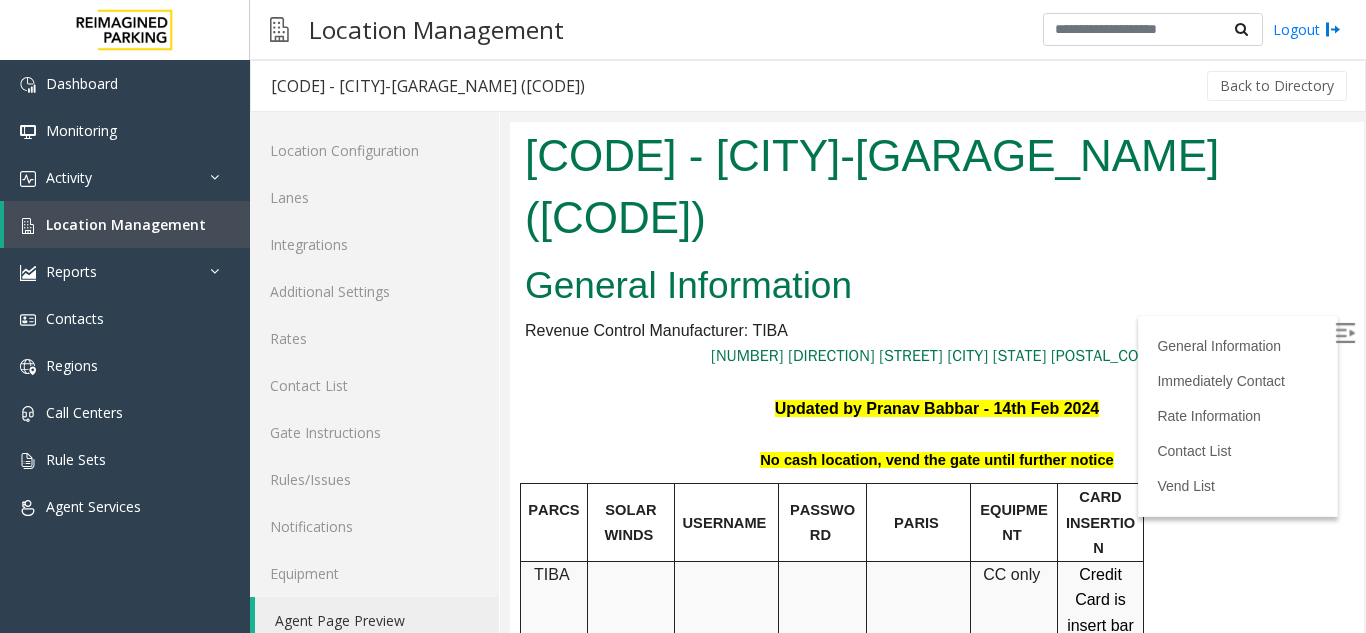 scroll, scrollTop: 0, scrollLeft: 0, axis: both 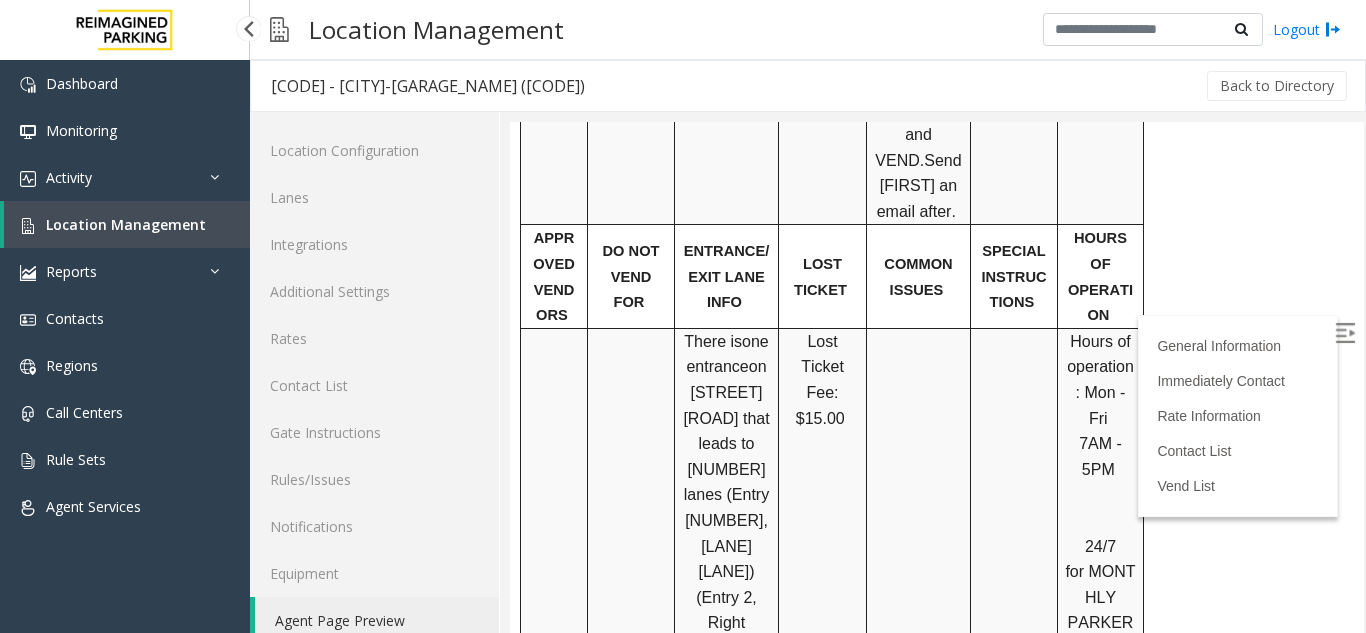 click on "Location Management" at bounding box center (126, 224) 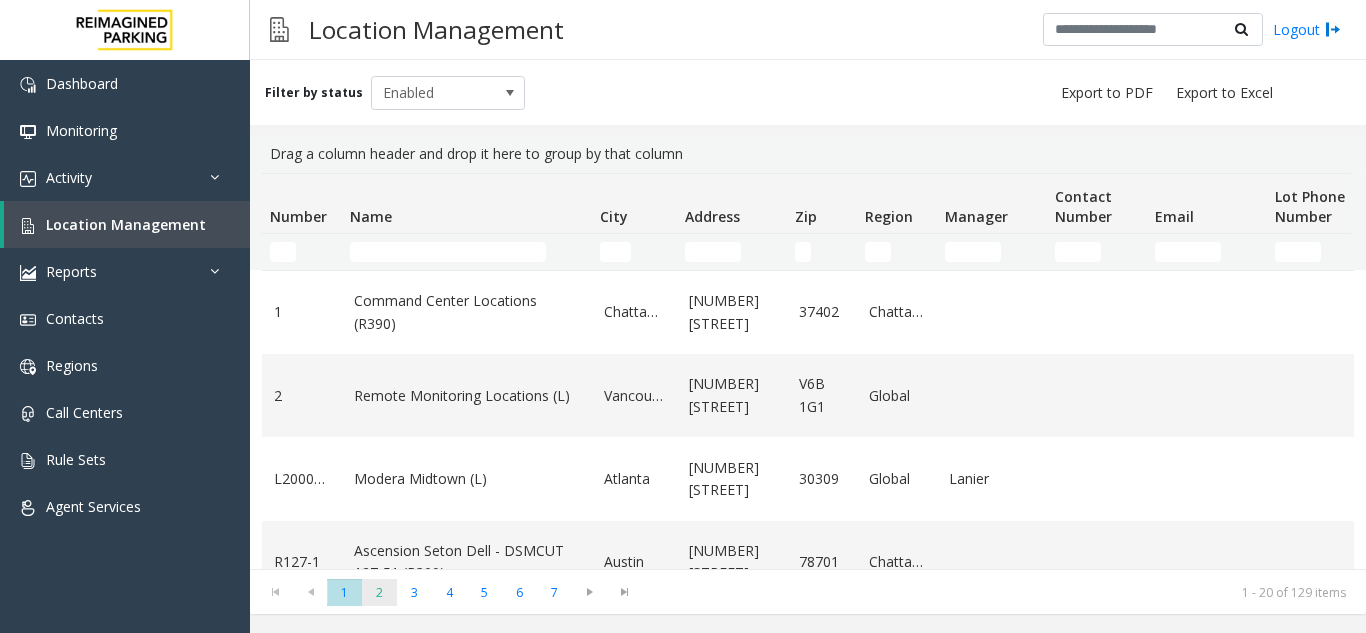 click on "2" 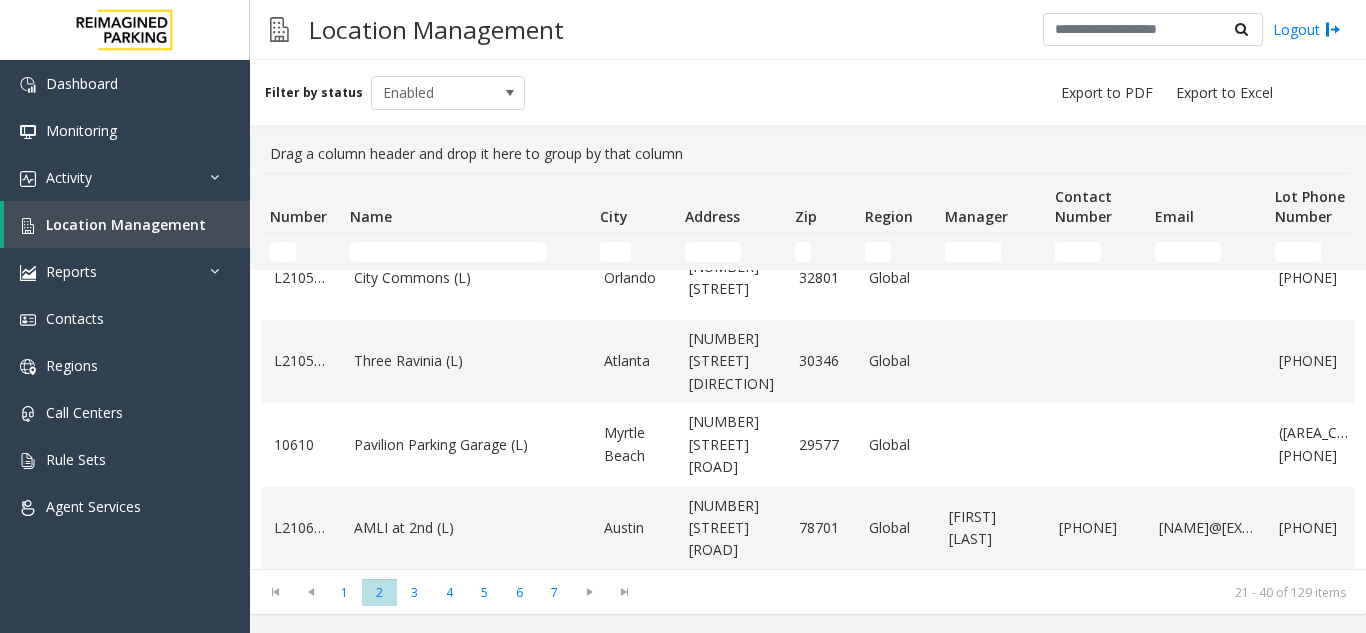 scroll, scrollTop: 1000, scrollLeft: 0, axis: vertical 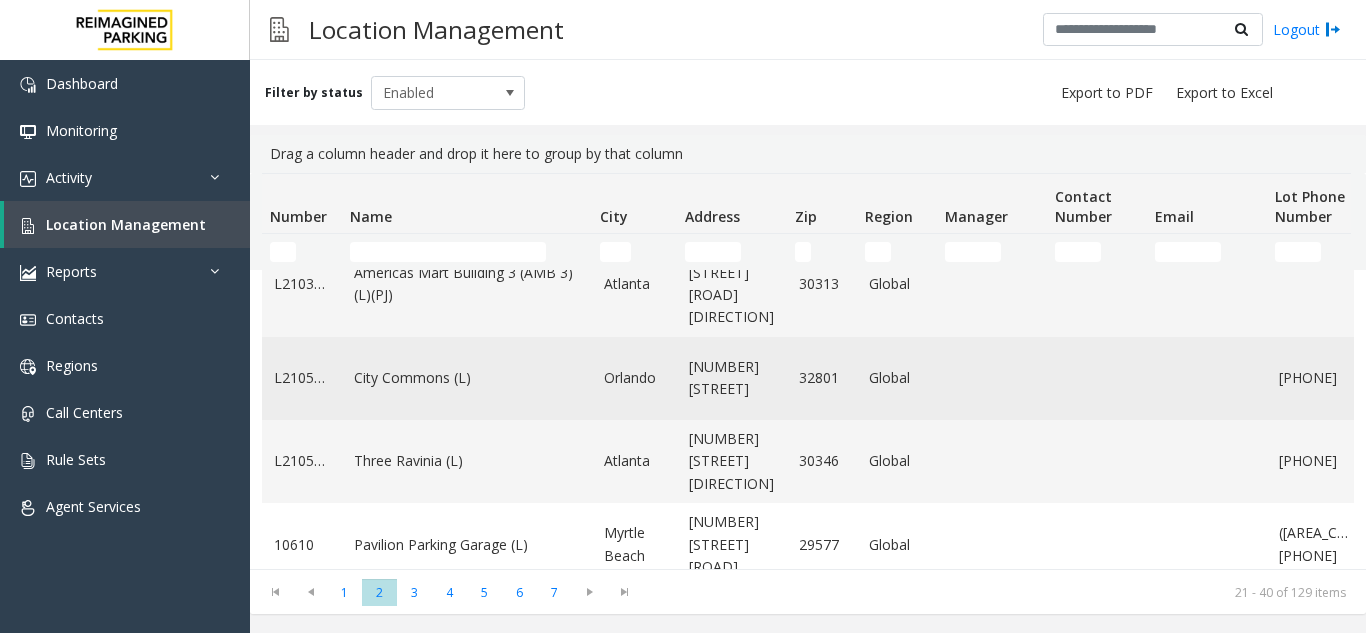 click on "City Commons (L)" 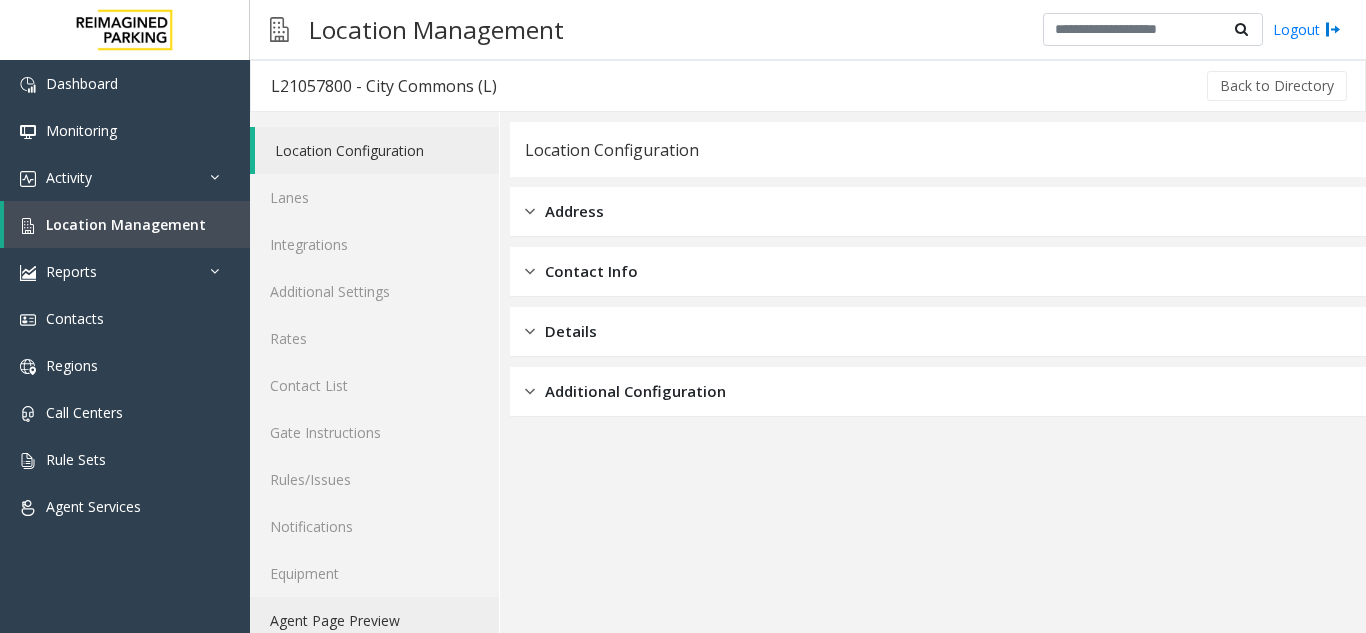 click on "Agent Page Preview" 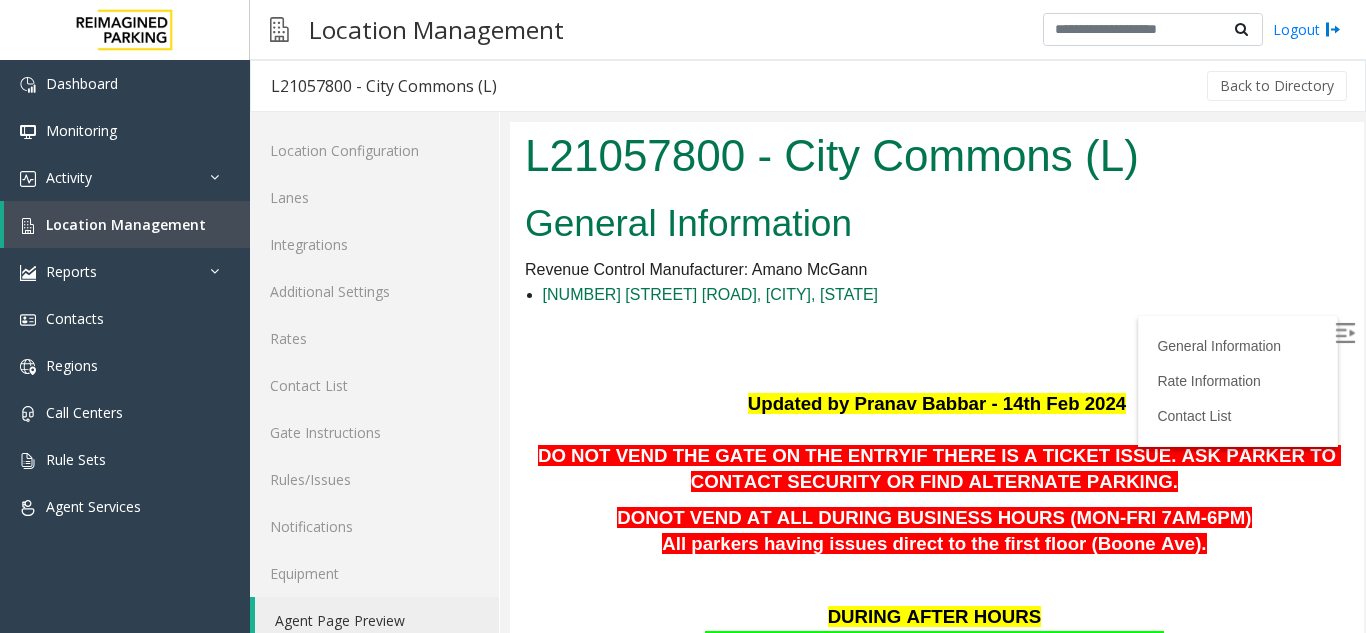 scroll, scrollTop: 0, scrollLeft: 0, axis: both 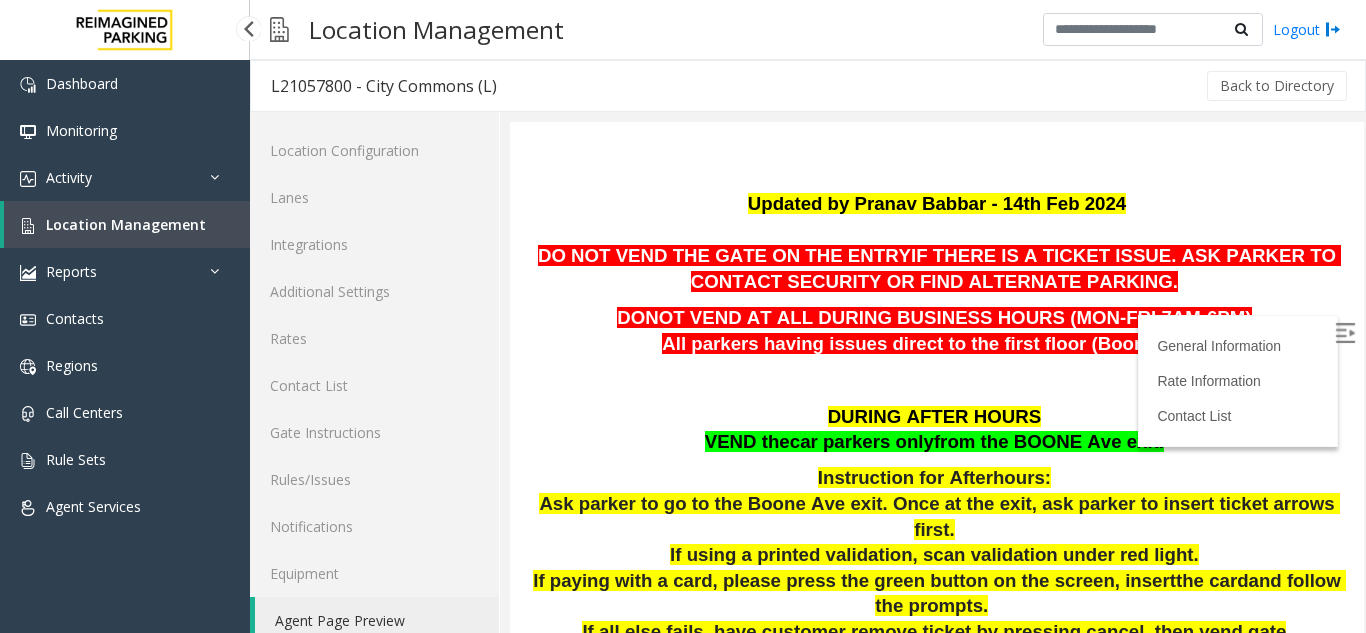 click on "Location Management" at bounding box center [126, 224] 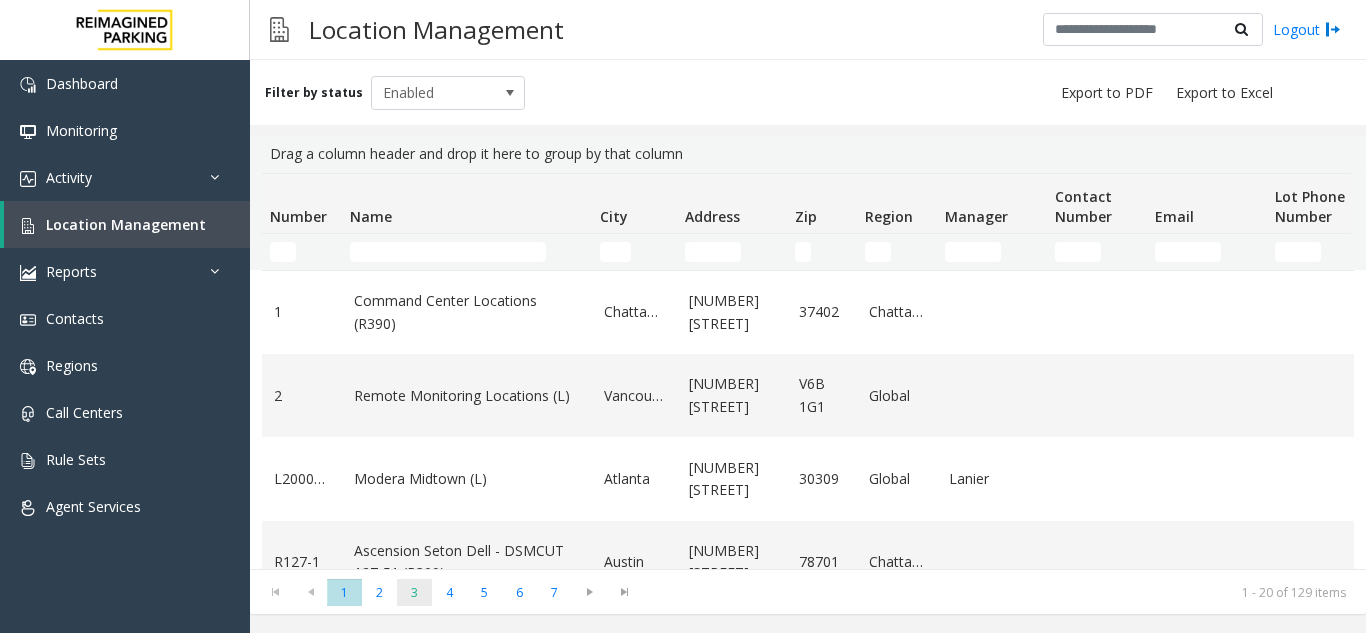 click on "3" 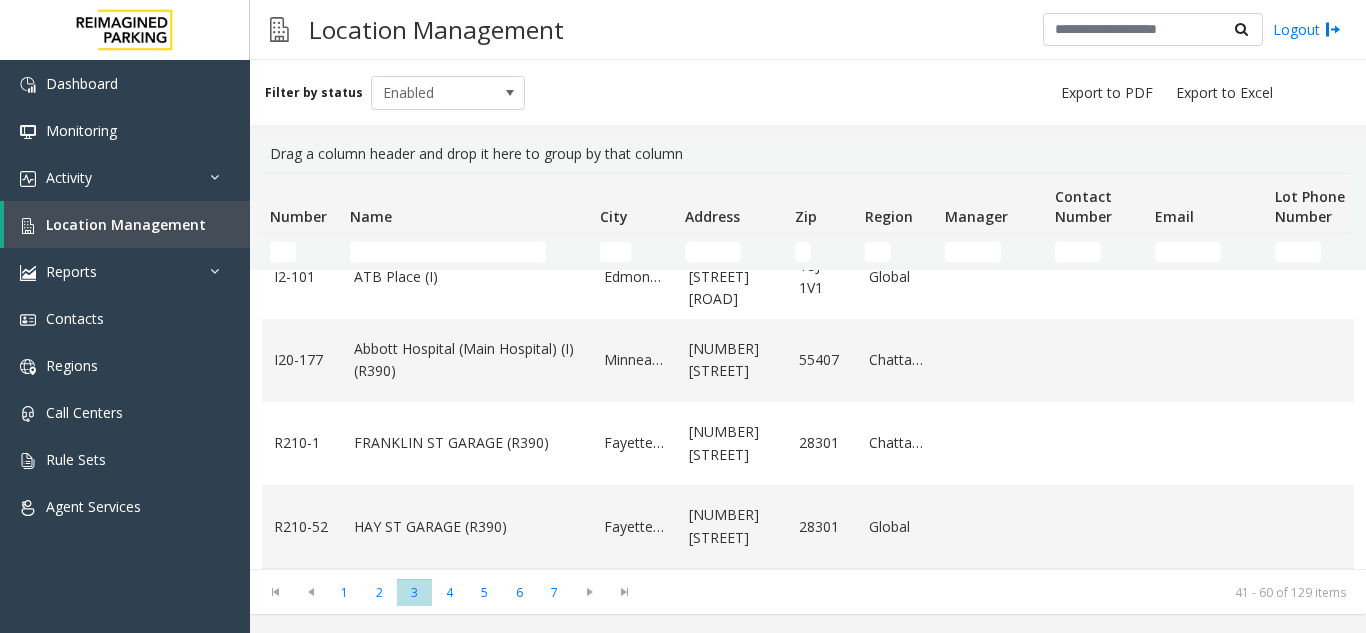 scroll, scrollTop: 1494, scrollLeft: 0, axis: vertical 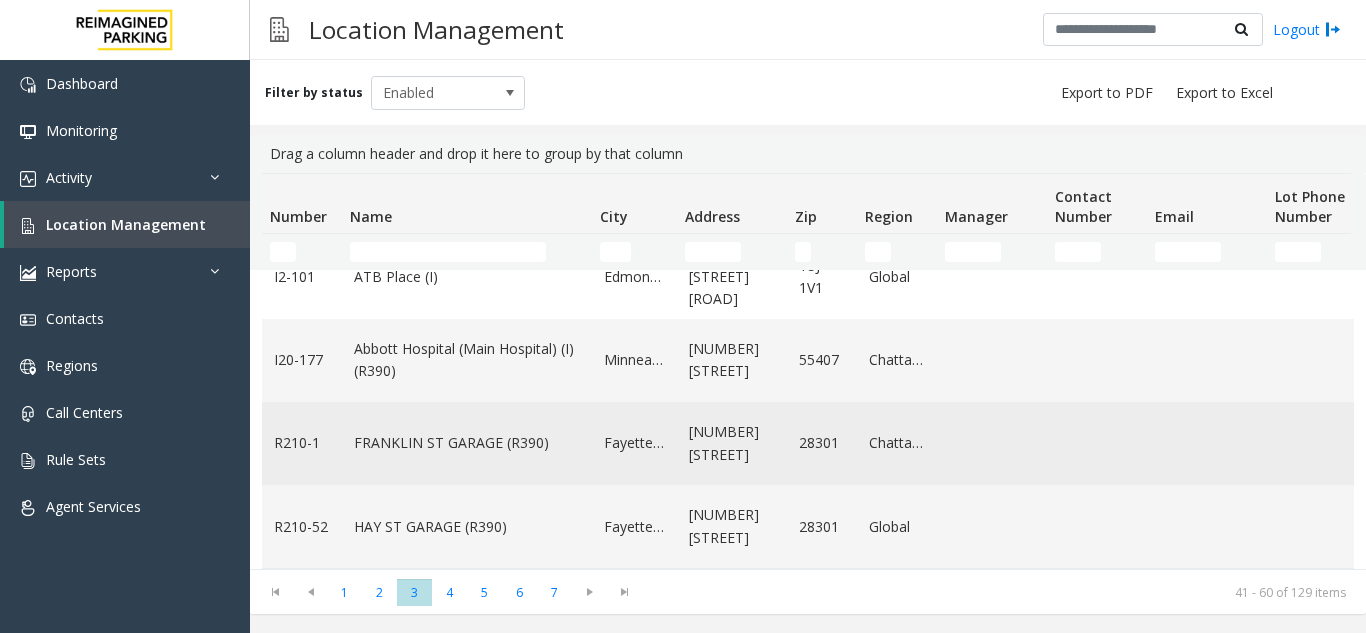 click on "FRANKLIN ST GARAGE (R390)" 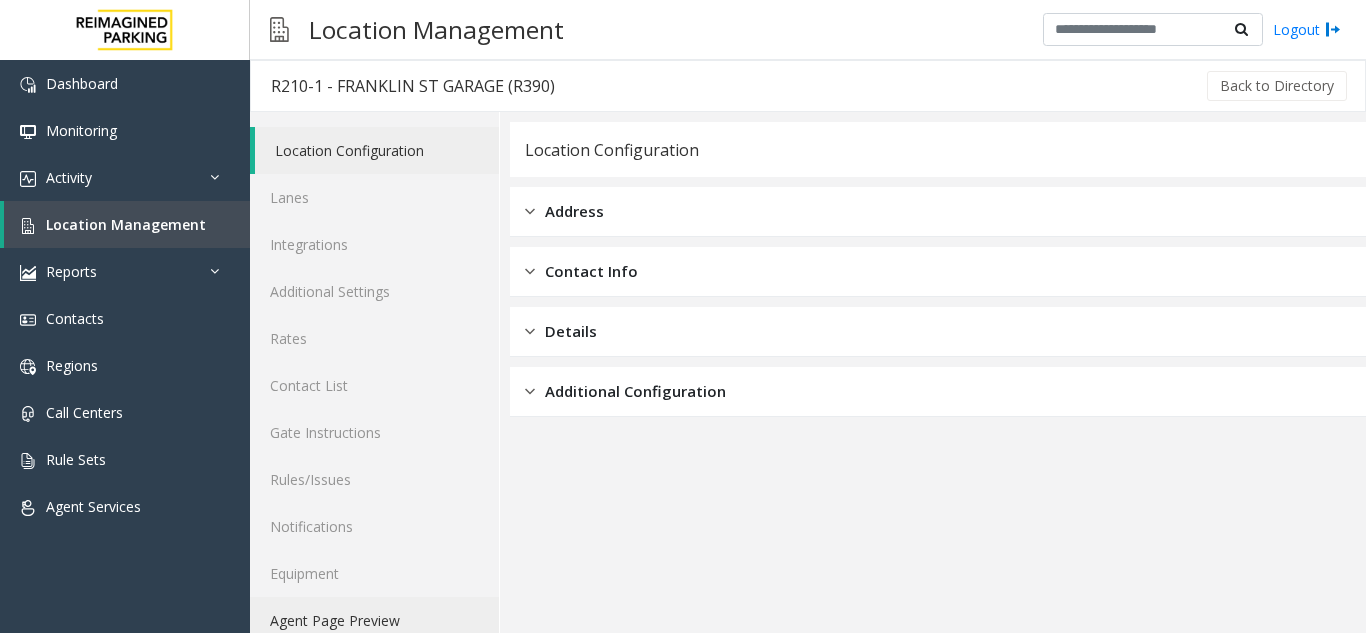 click on "Agent Page Preview" 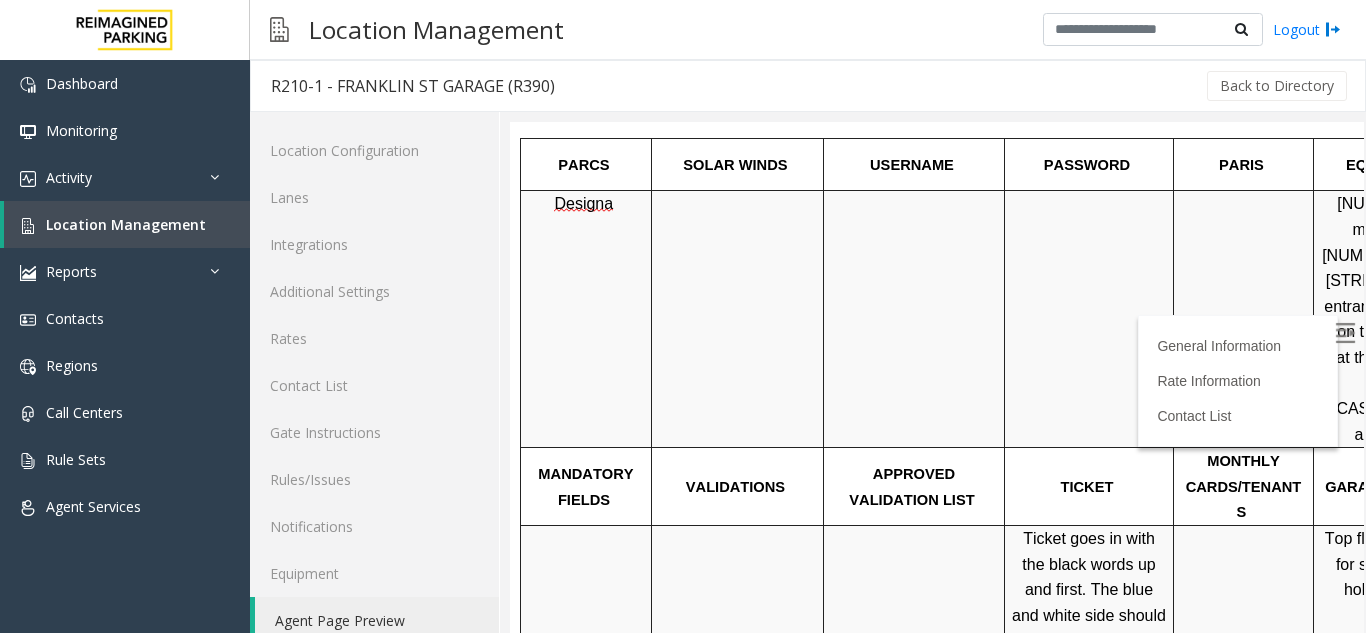 scroll, scrollTop: 500, scrollLeft: 0, axis: vertical 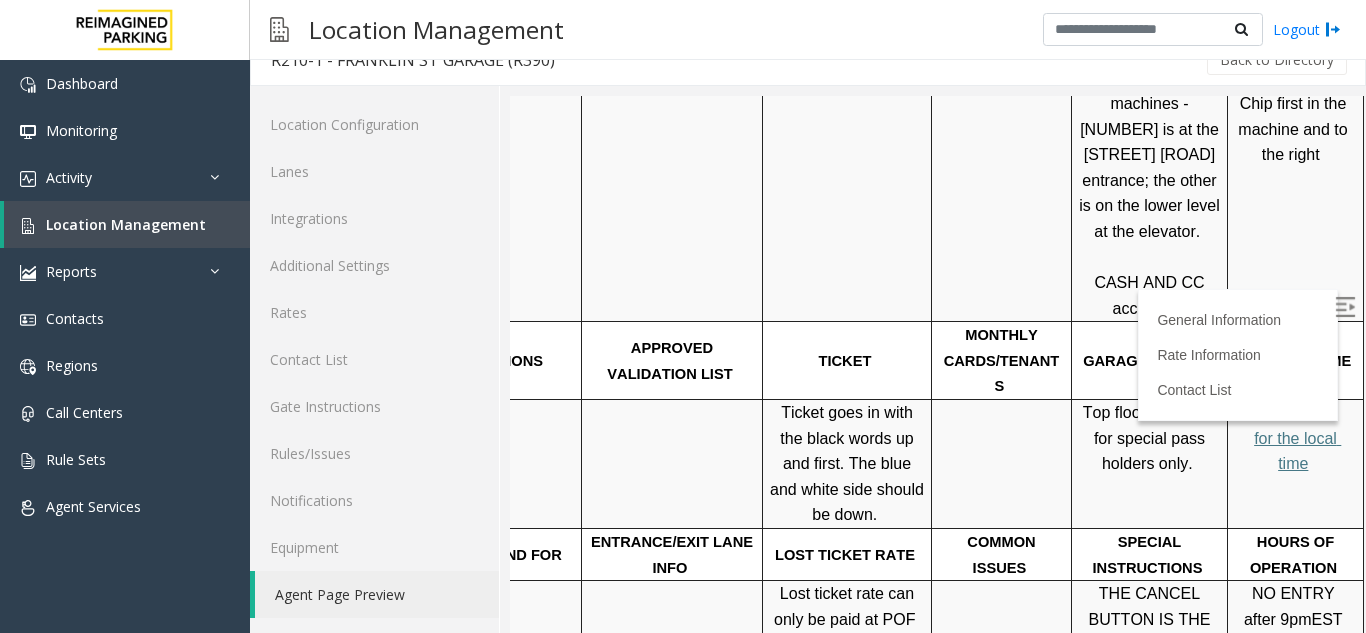 click on "LOCATION TIME" at bounding box center (1296, 361) 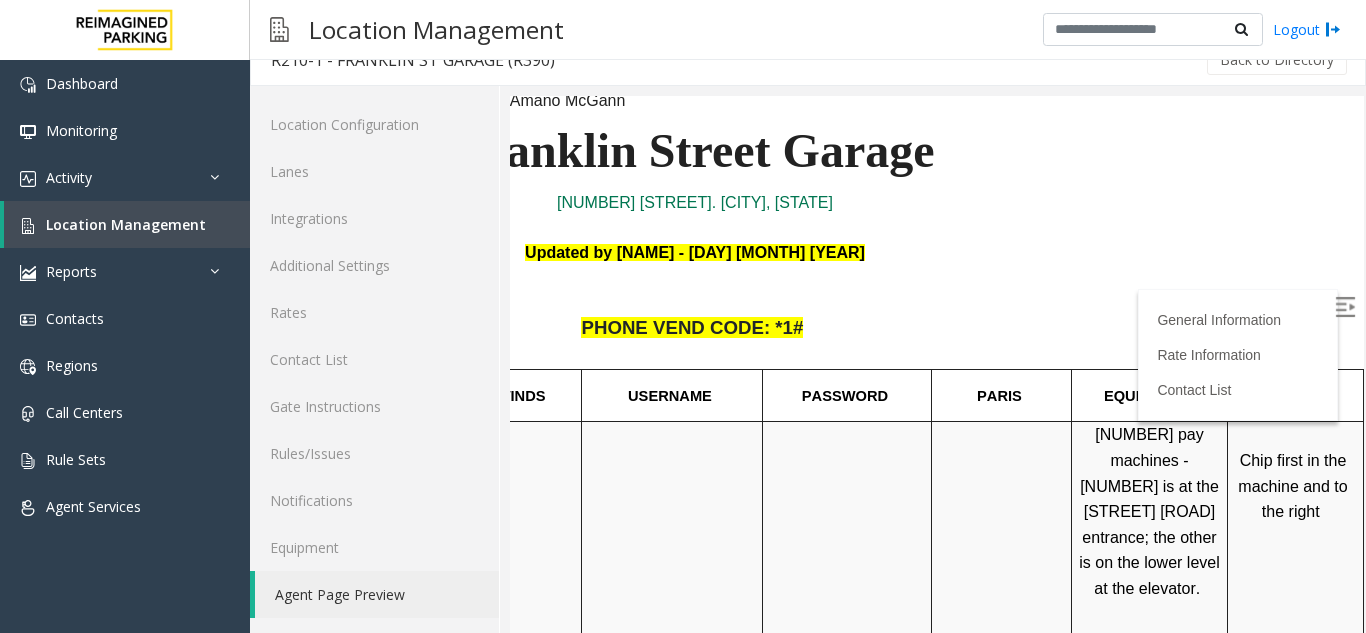 scroll, scrollTop: 100, scrollLeft: 272, axis: both 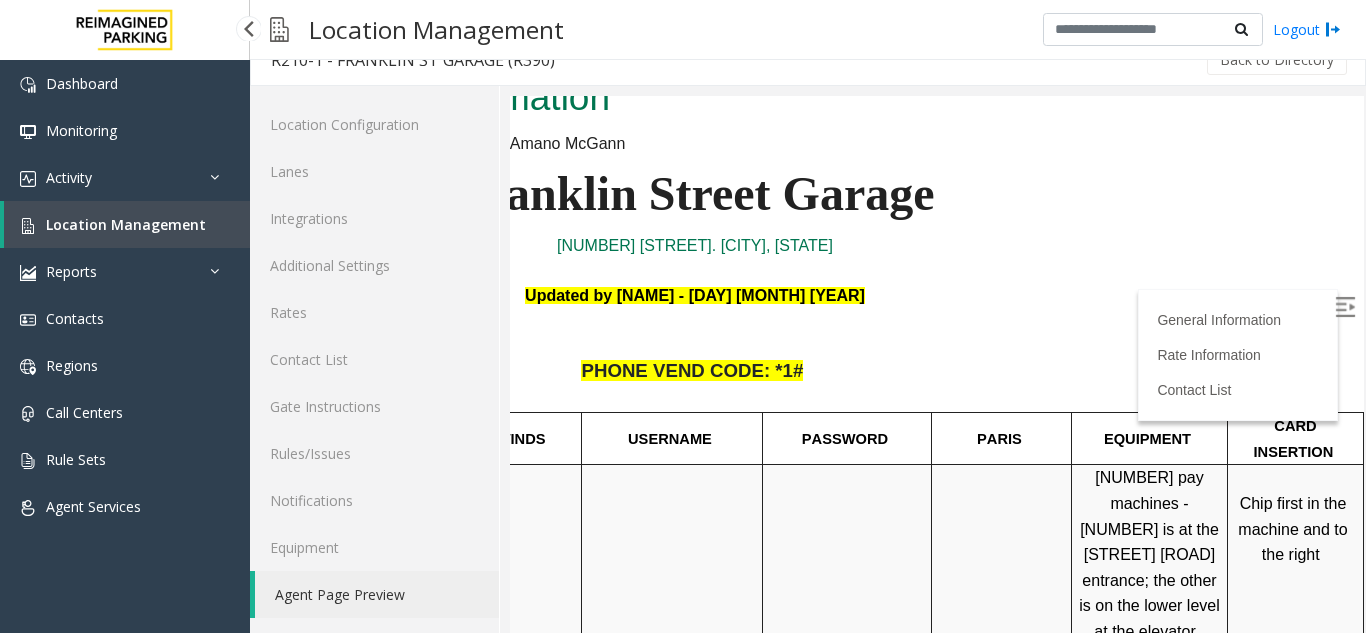click on "Location Management" at bounding box center (126, 224) 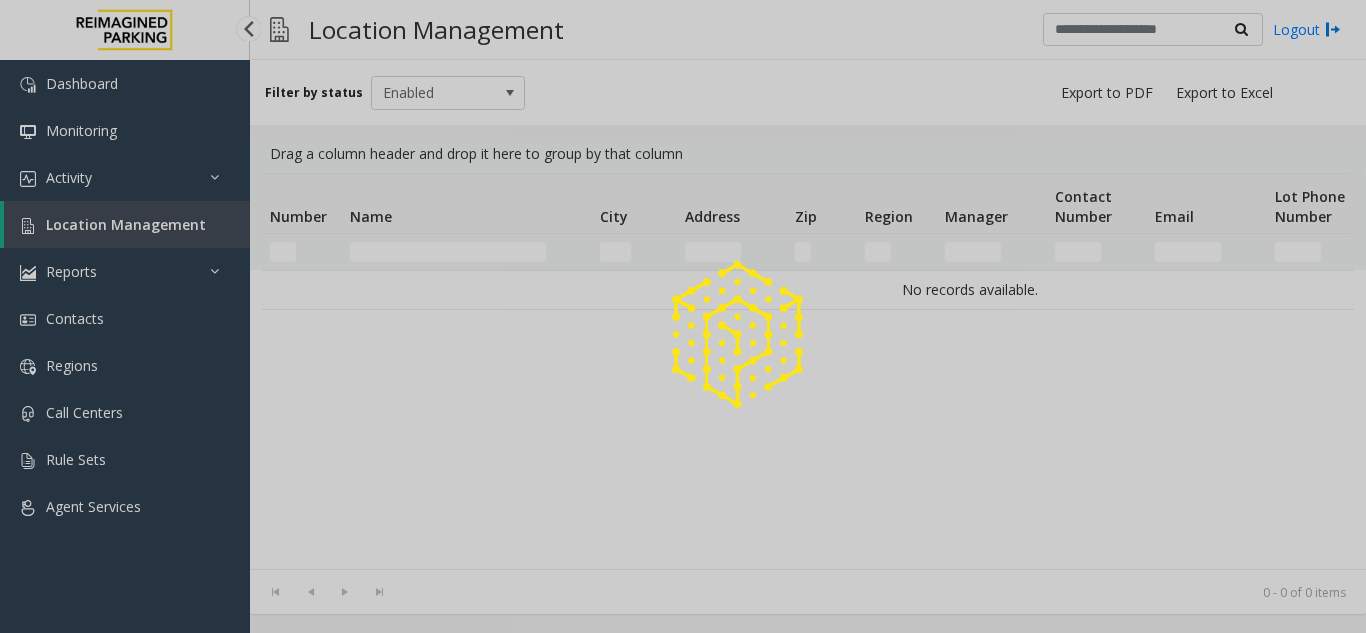 scroll, scrollTop: 0, scrollLeft: 0, axis: both 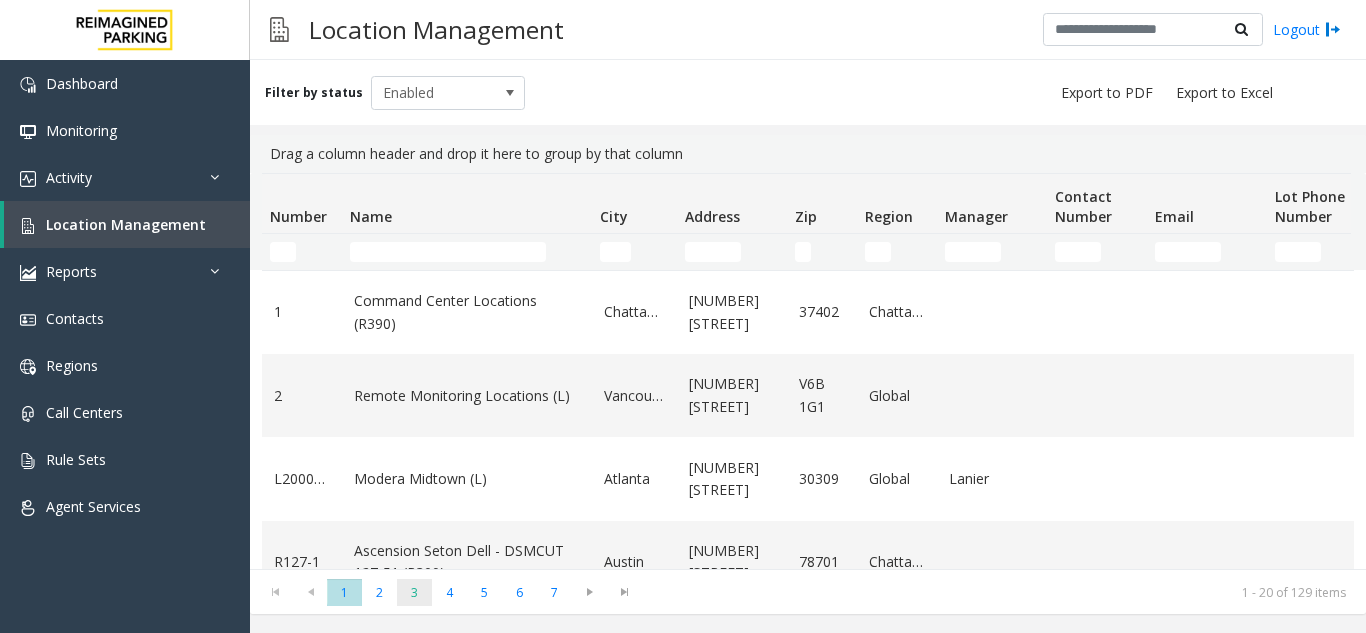 click on "3" 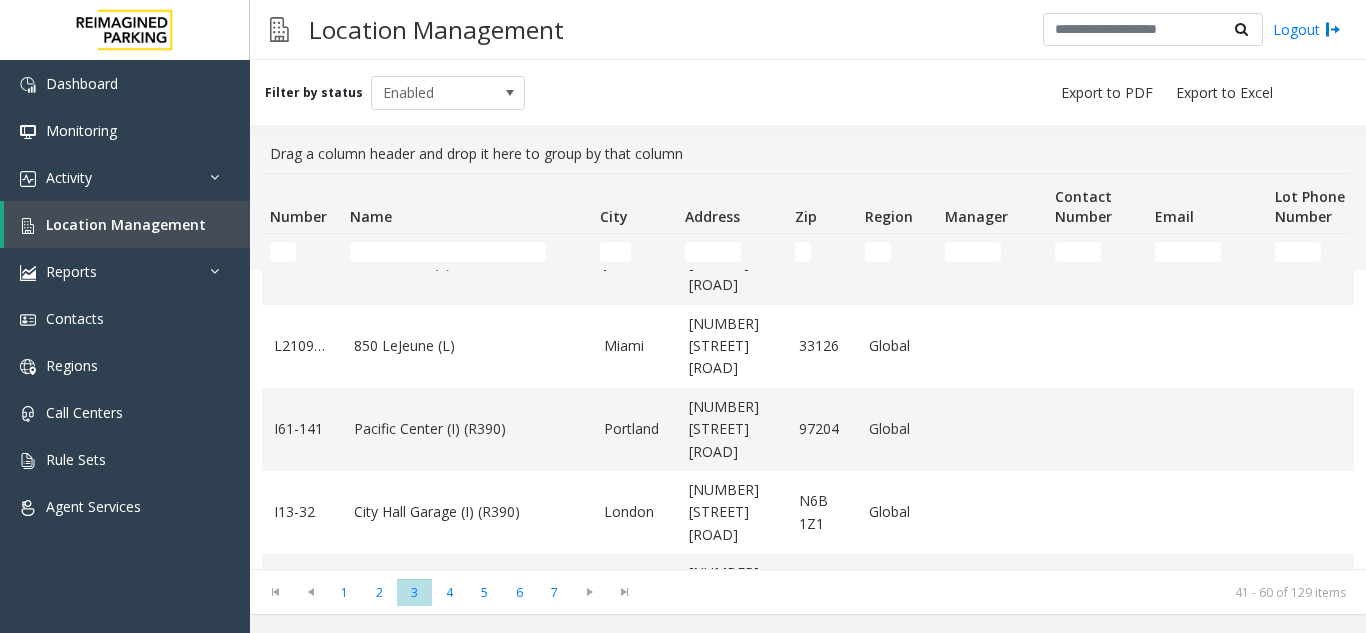 scroll, scrollTop: 1000, scrollLeft: 0, axis: vertical 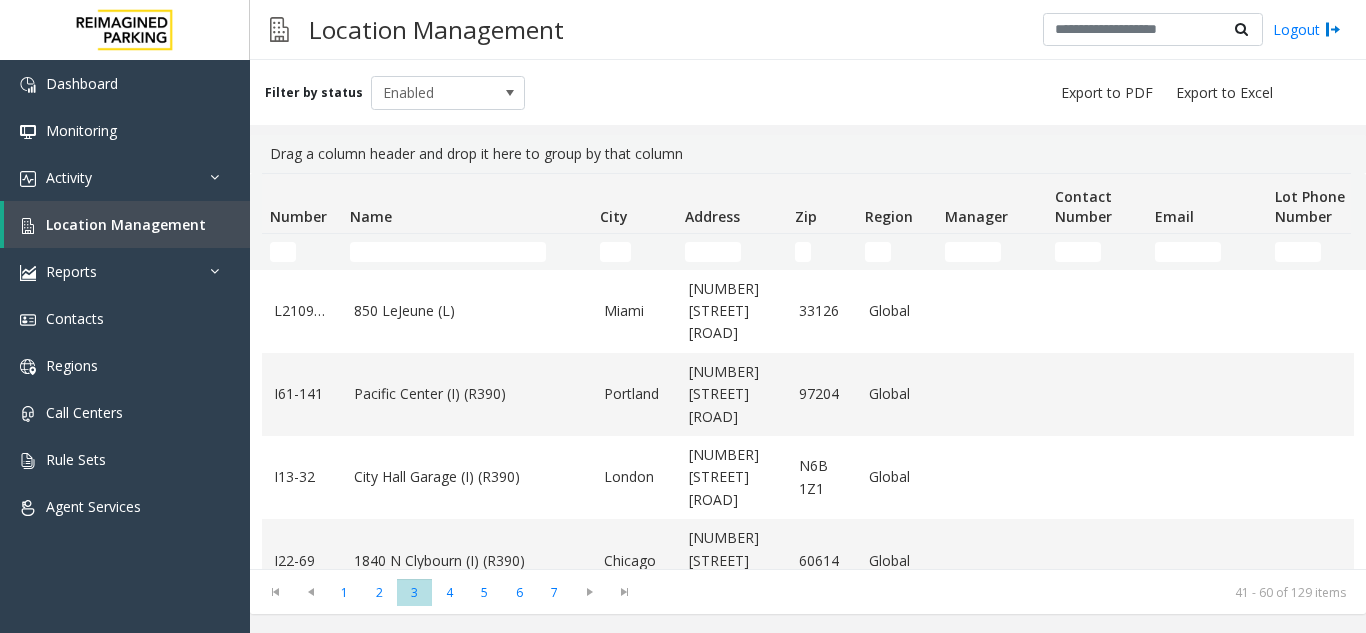 click on "Courthouse (L)" 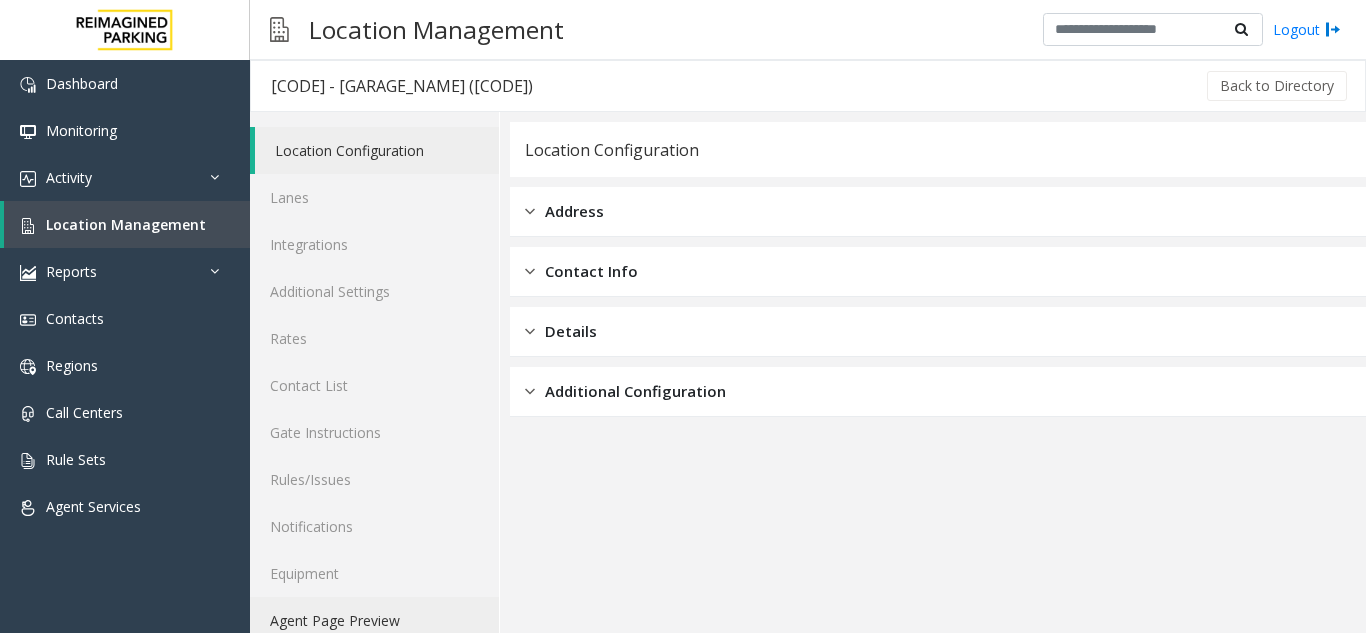 click on "Agent Page Preview" 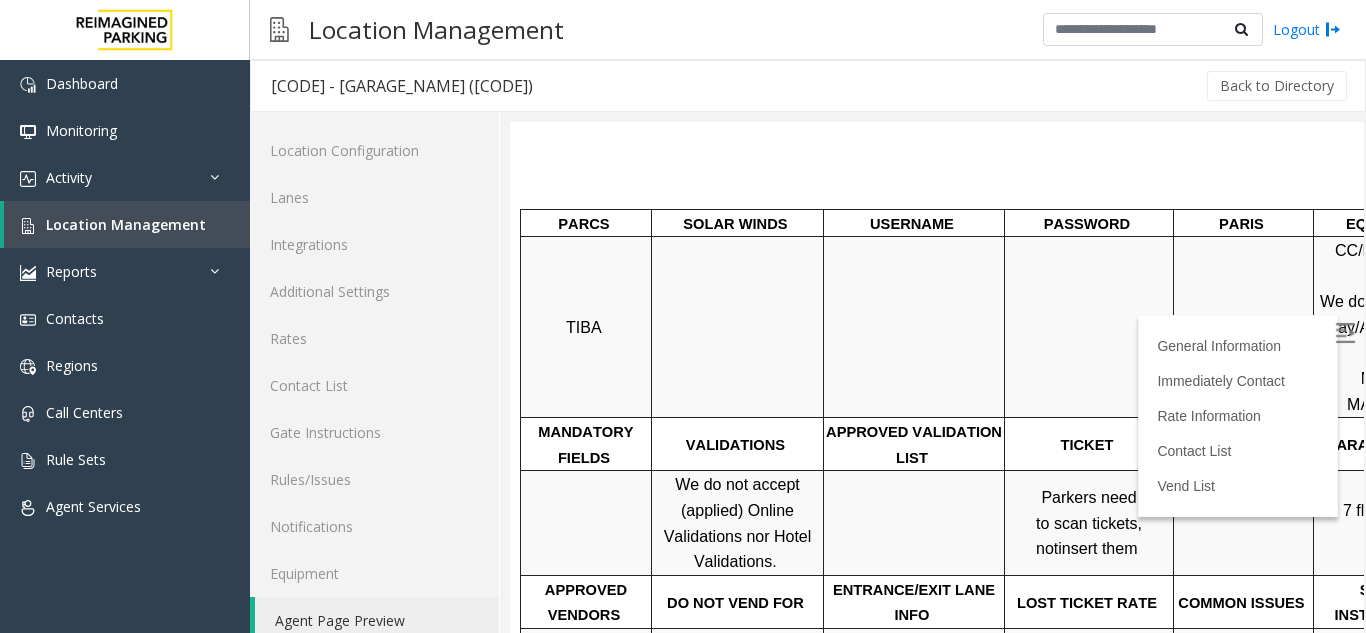 scroll, scrollTop: 300, scrollLeft: 0, axis: vertical 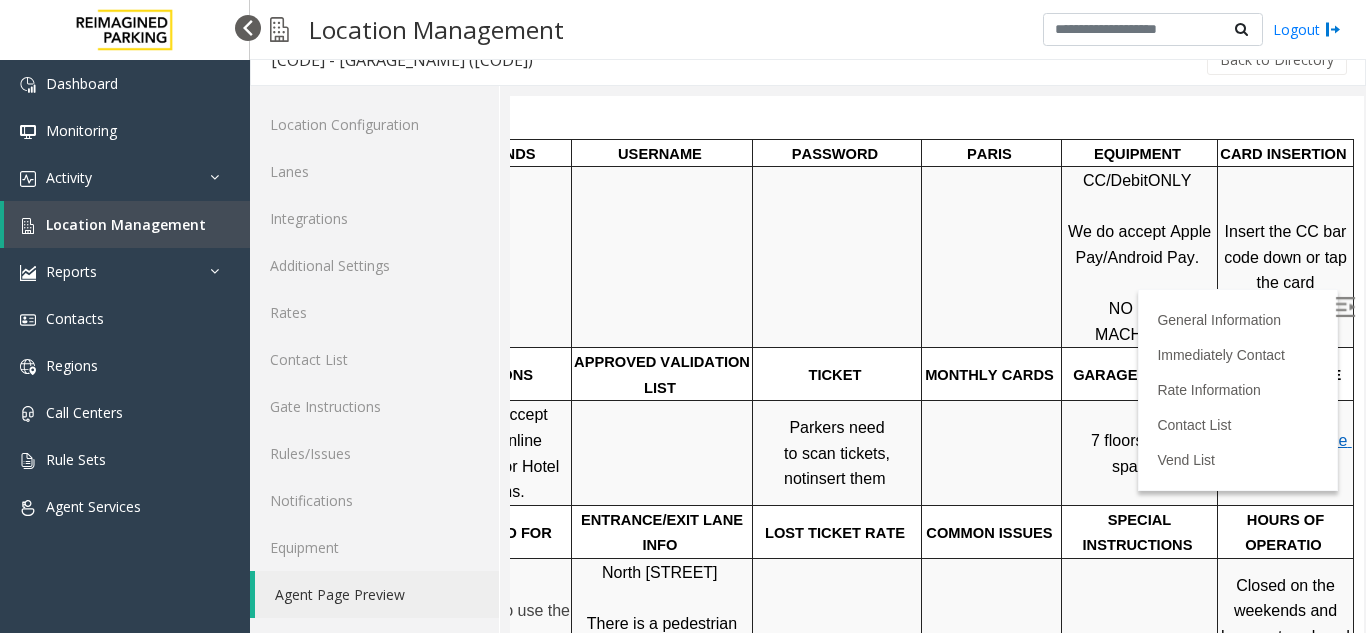 click at bounding box center (248, 28) 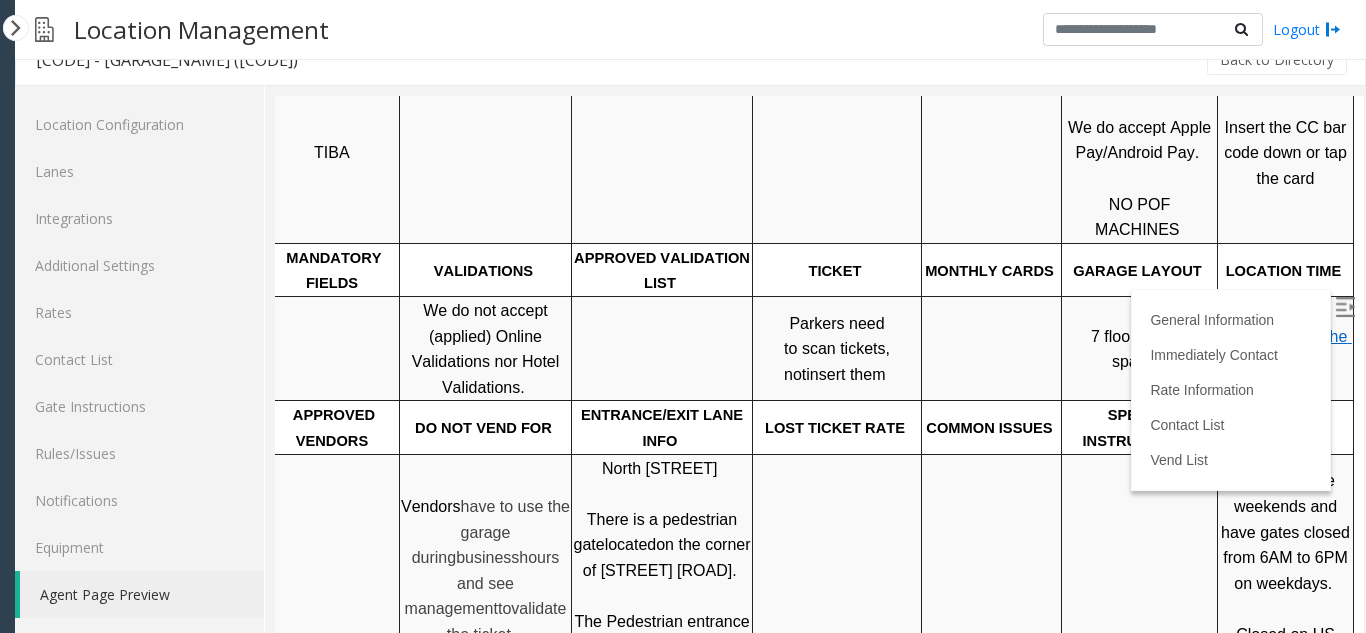 scroll, scrollTop: 500, scrollLeft: 60, axis: both 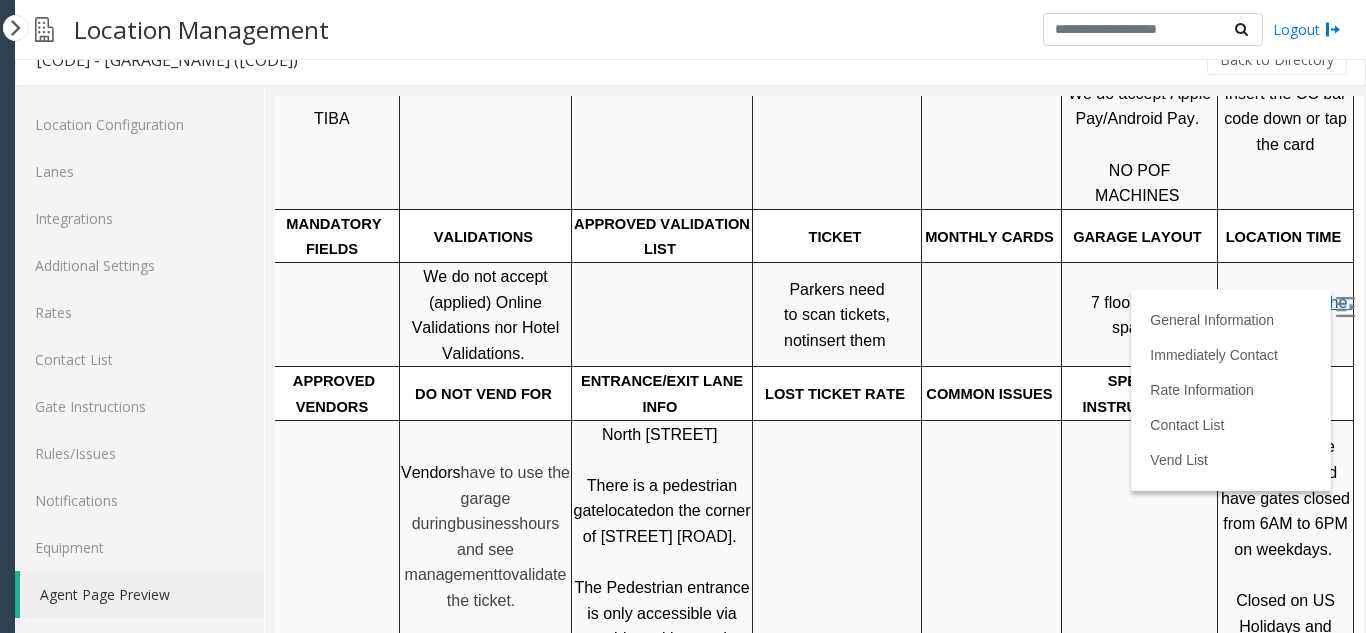 click at bounding box center (1345, 307) 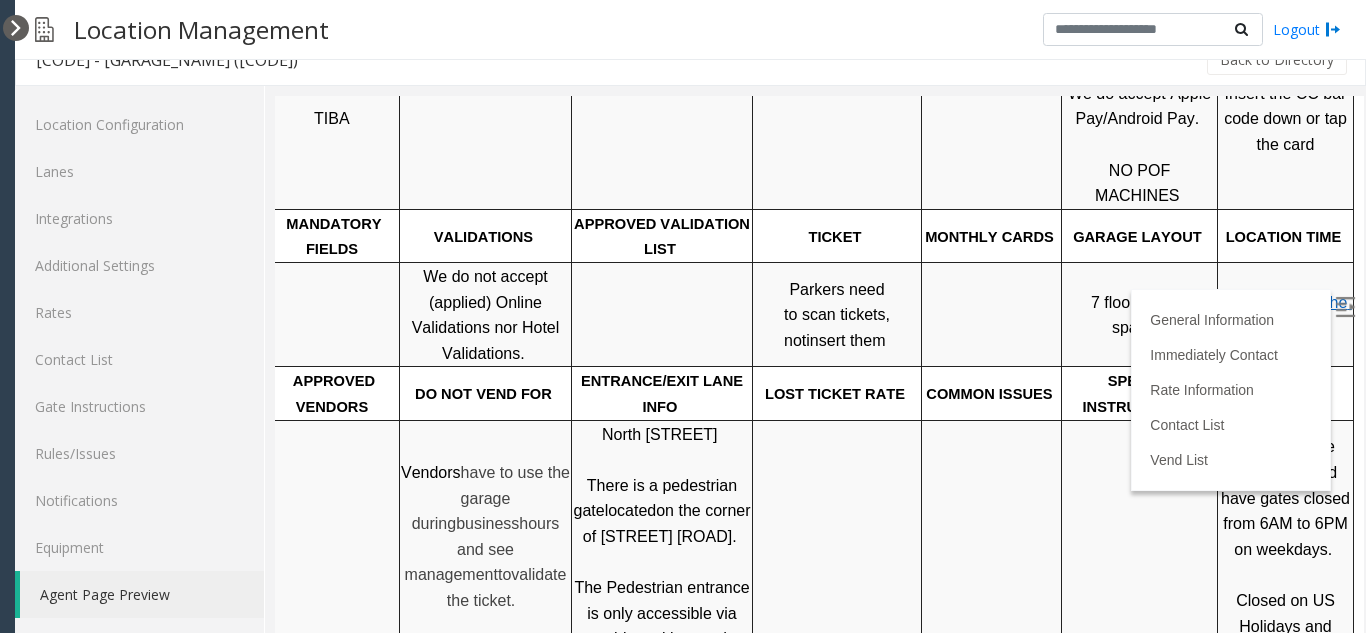 click at bounding box center (16, 28) 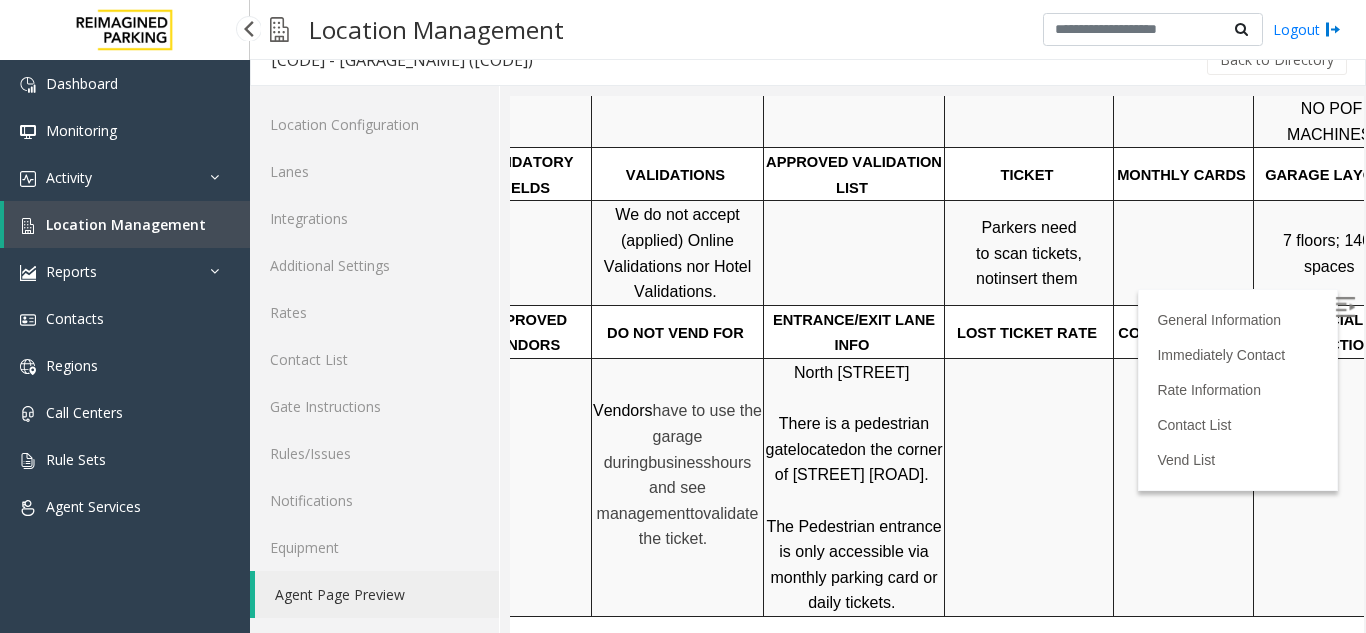 click on "Location Management" at bounding box center [126, 224] 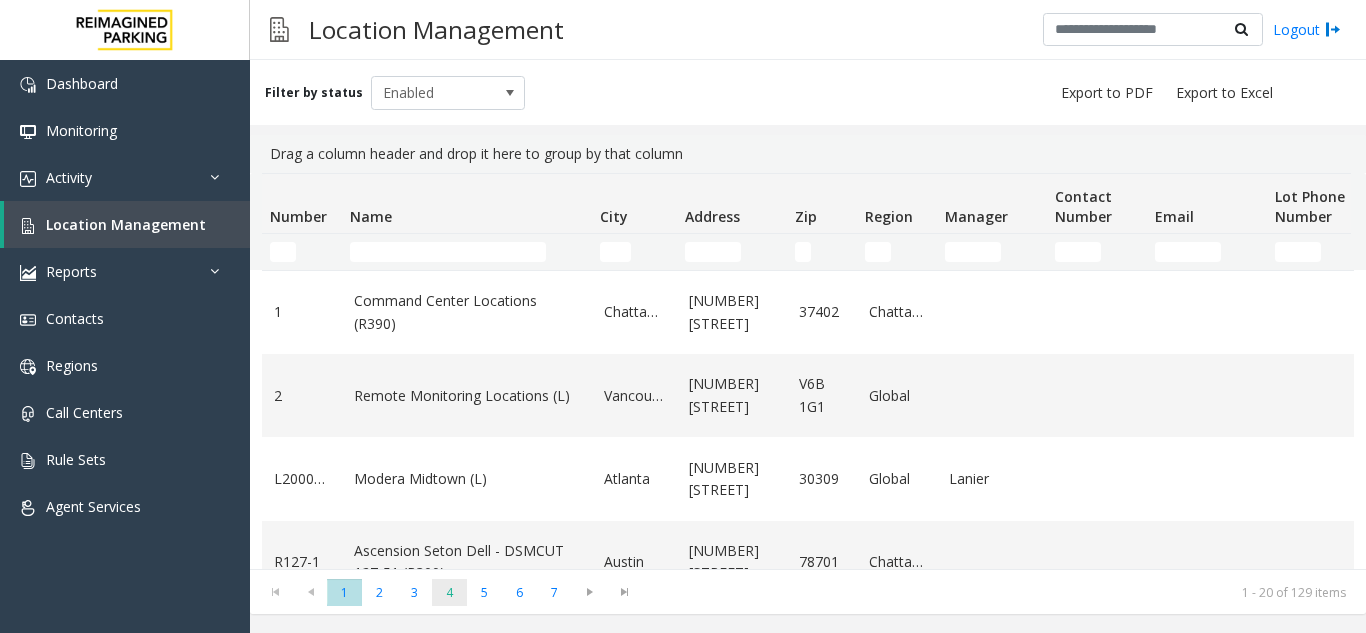 click on "4" 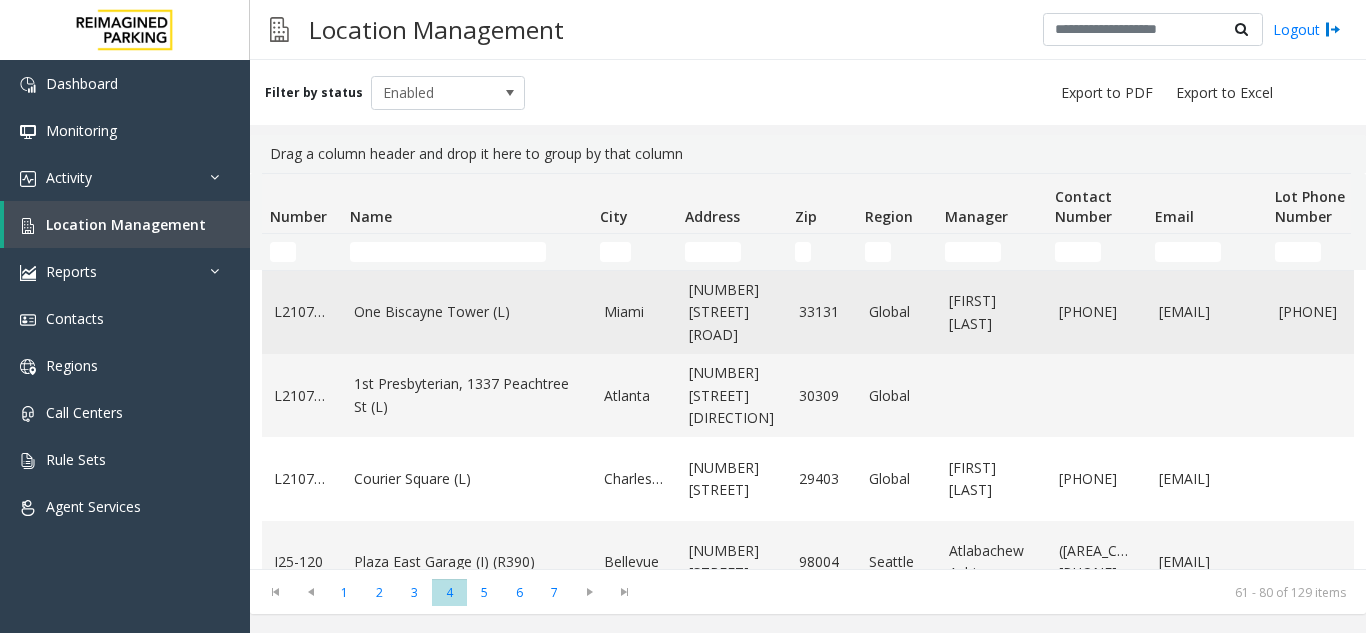 click on "One Biscayne Tower (L)" 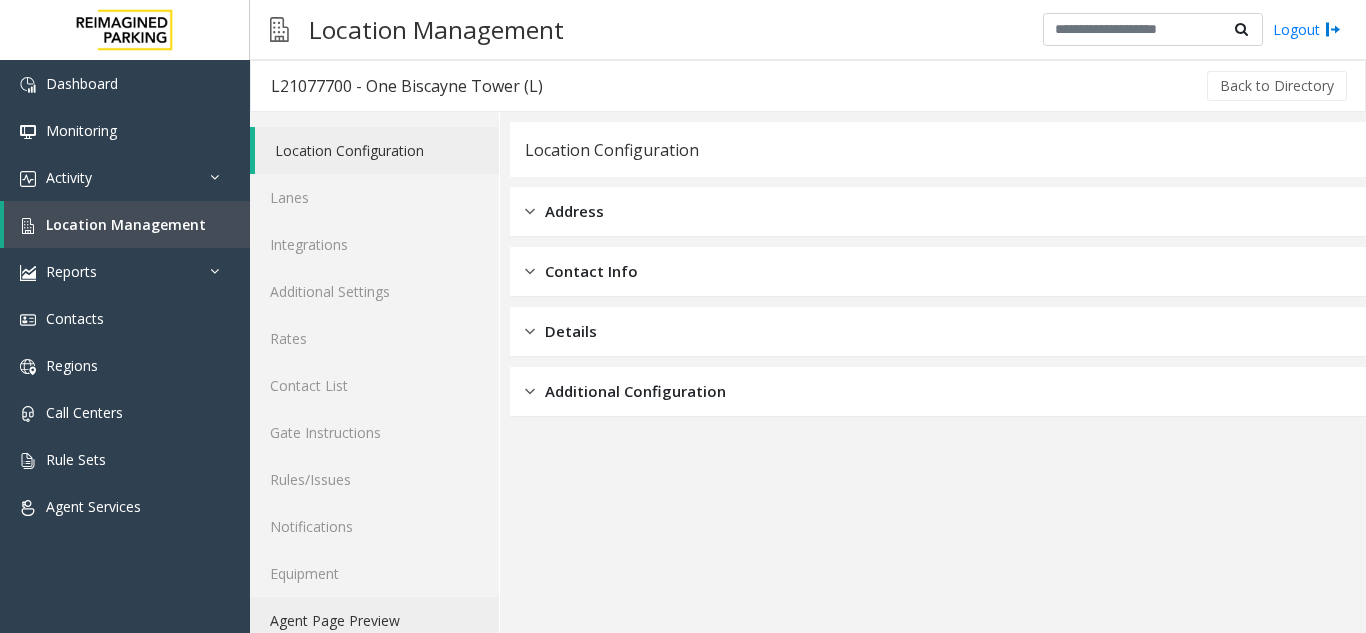 click on "Agent Page Preview" 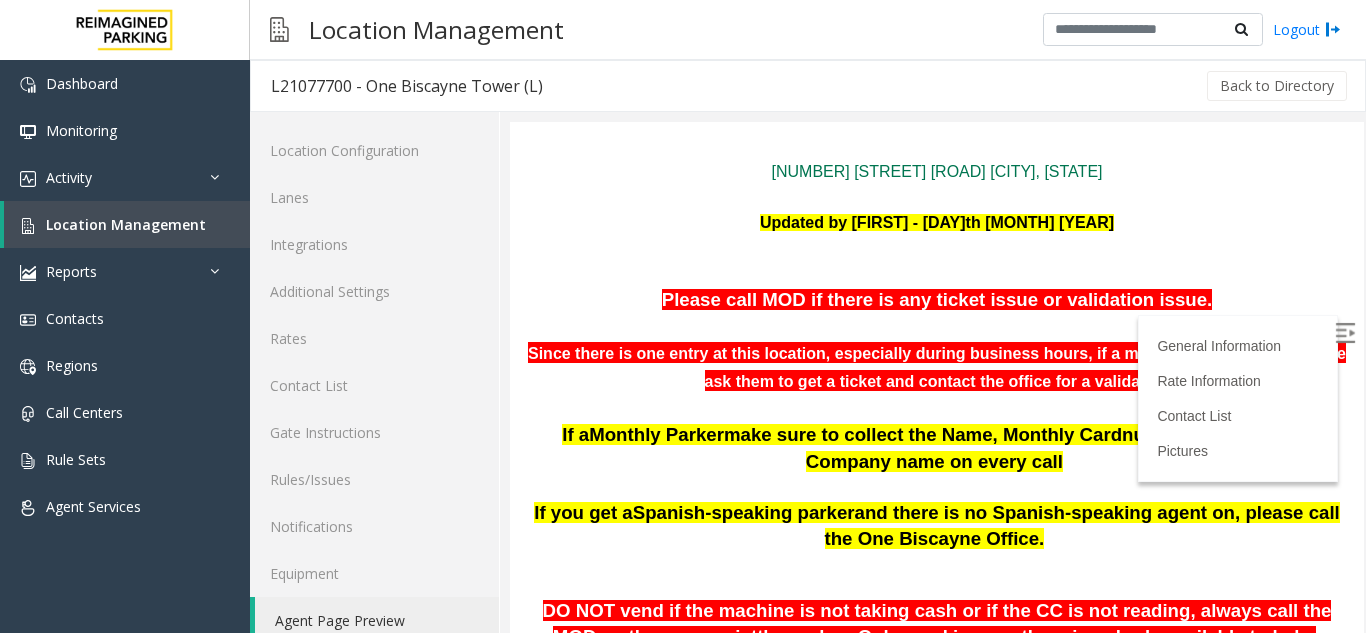 scroll, scrollTop: 300, scrollLeft: 0, axis: vertical 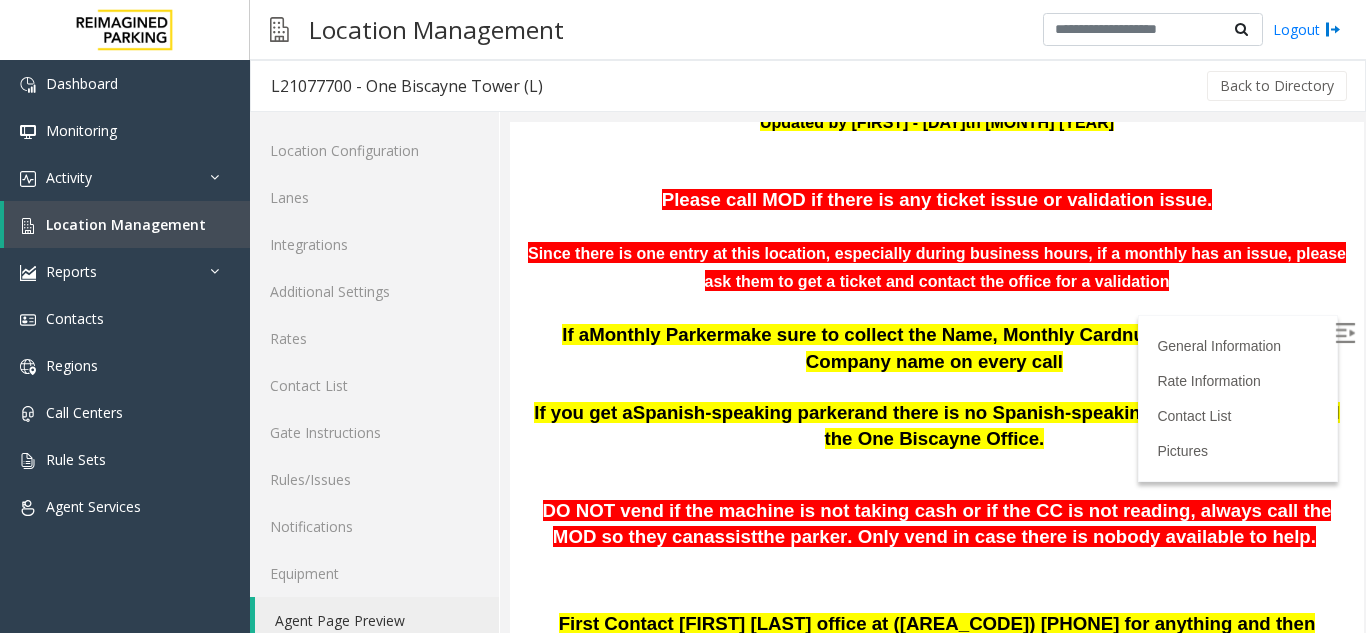 click at bounding box center [1345, 333] 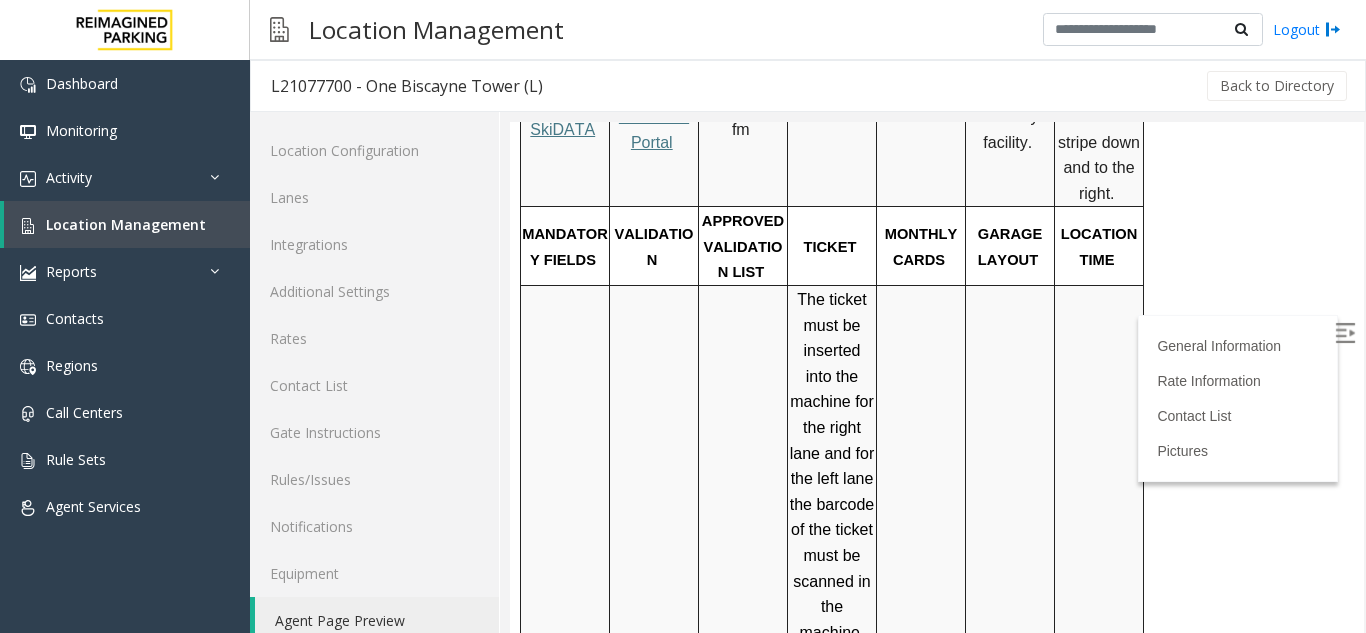 scroll, scrollTop: 1400, scrollLeft: 0, axis: vertical 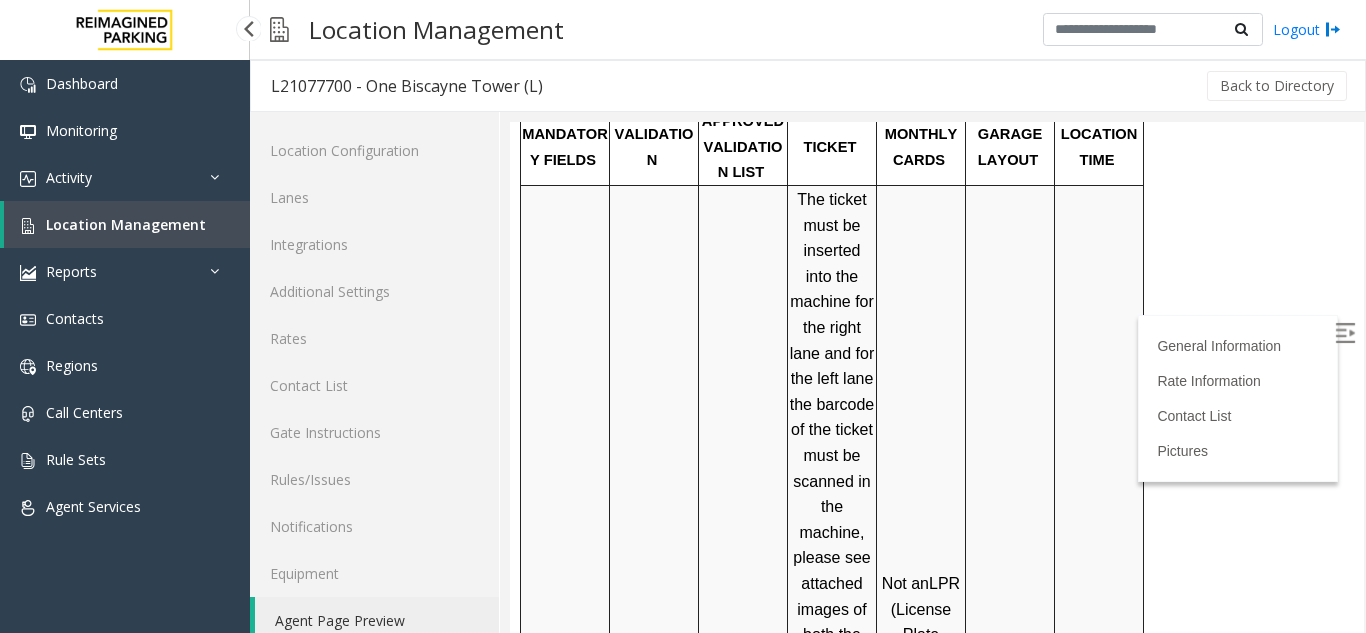 click on "Location Management" at bounding box center [126, 224] 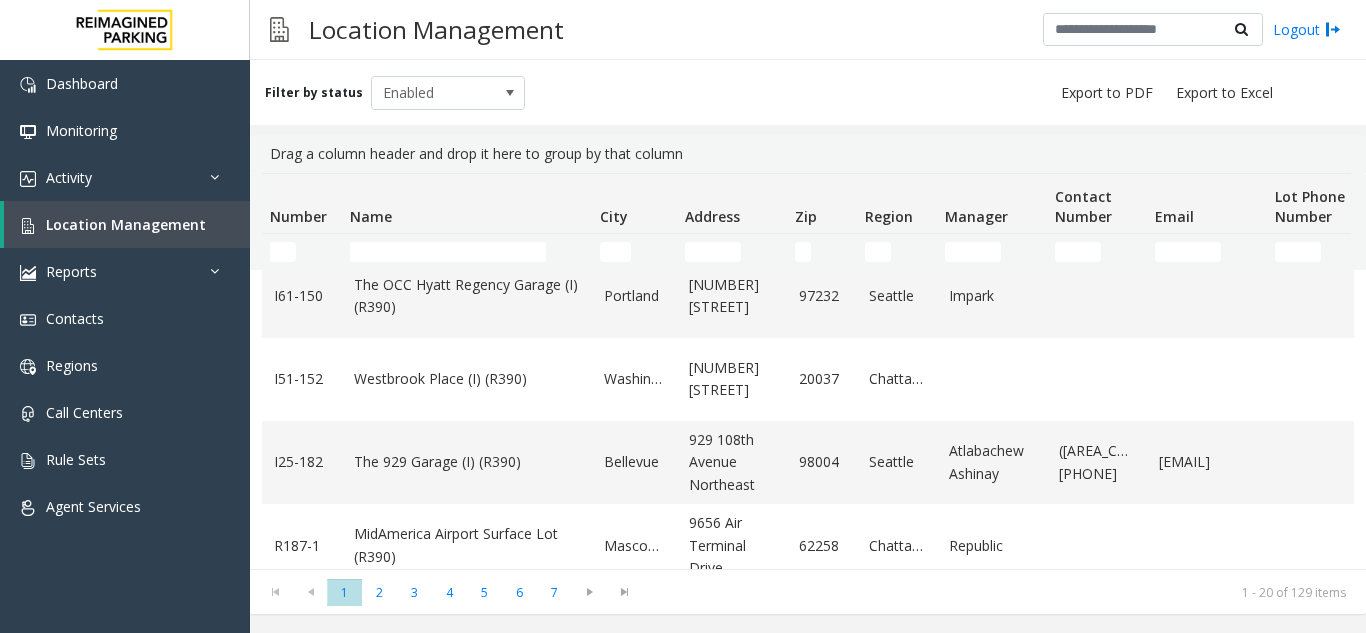 scroll, scrollTop: 600, scrollLeft: 0, axis: vertical 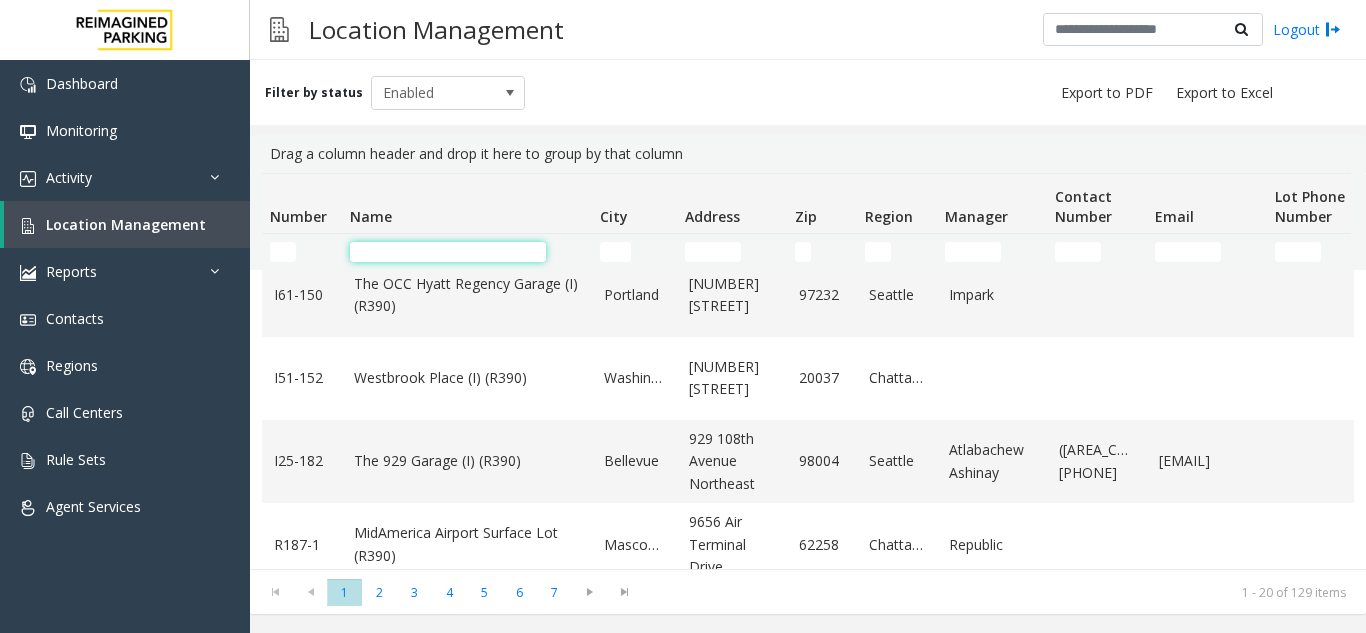 click 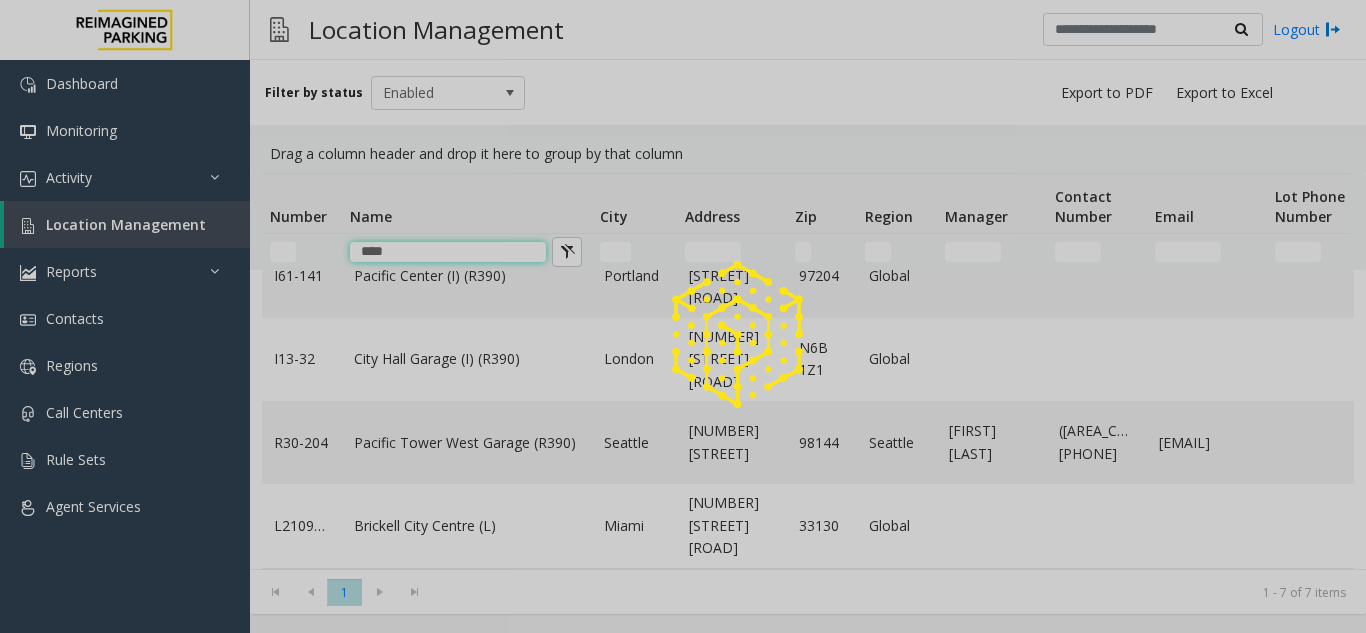 scroll, scrollTop: 51, scrollLeft: 0, axis: vertical 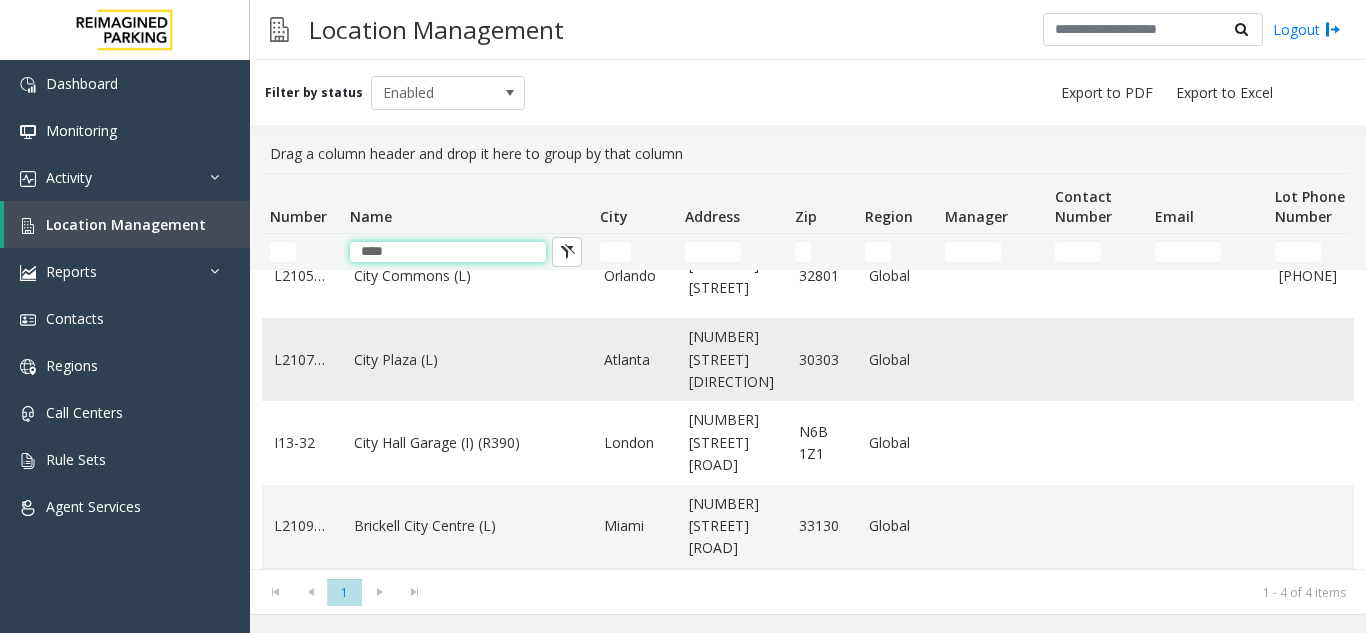 type on "****" 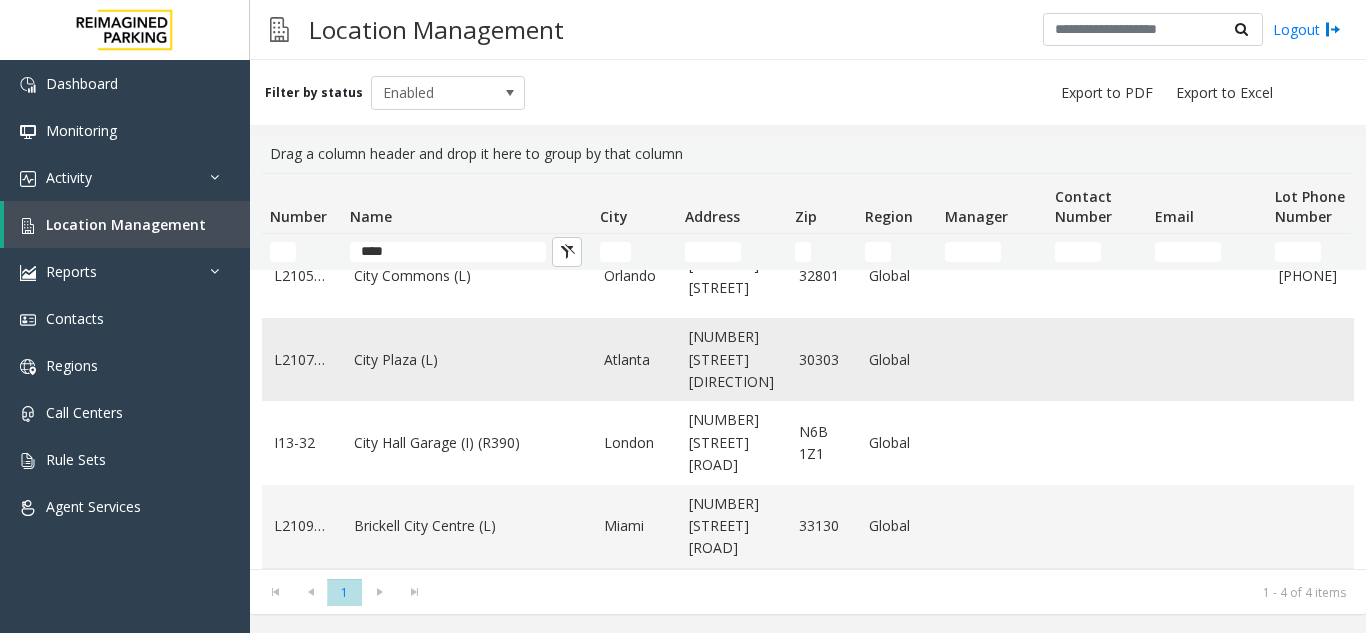 click on "City Plaza (L)" 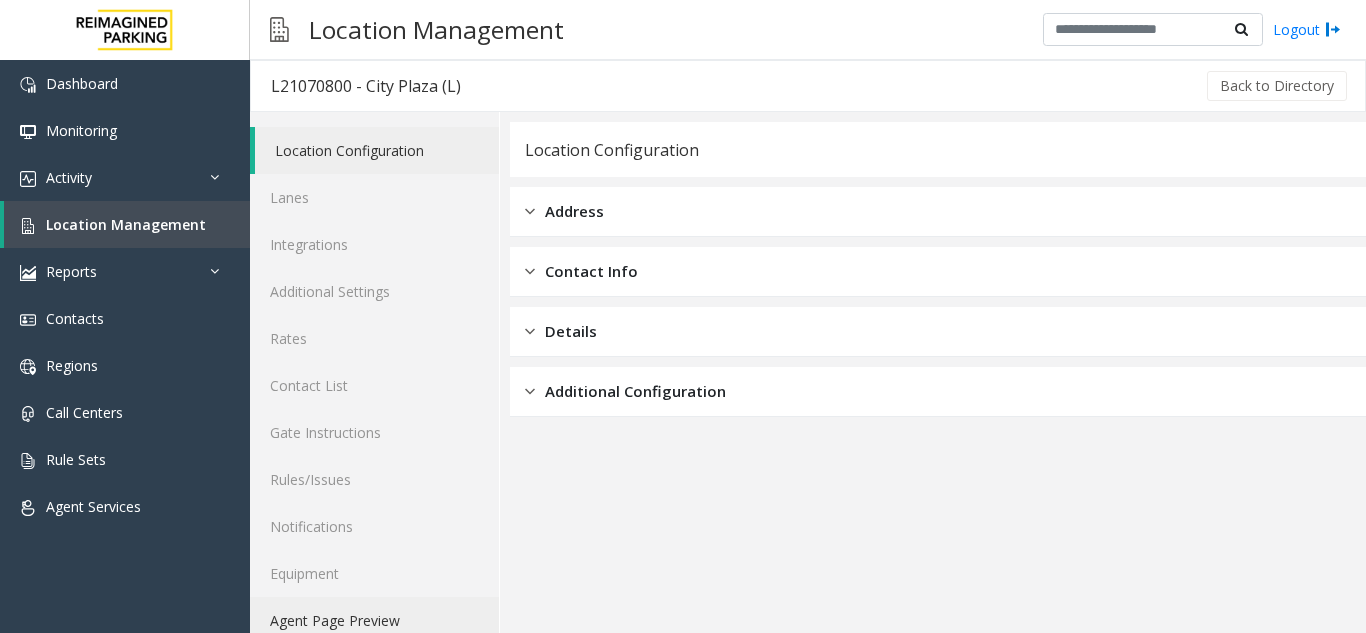 click on "Agent Page Preview" 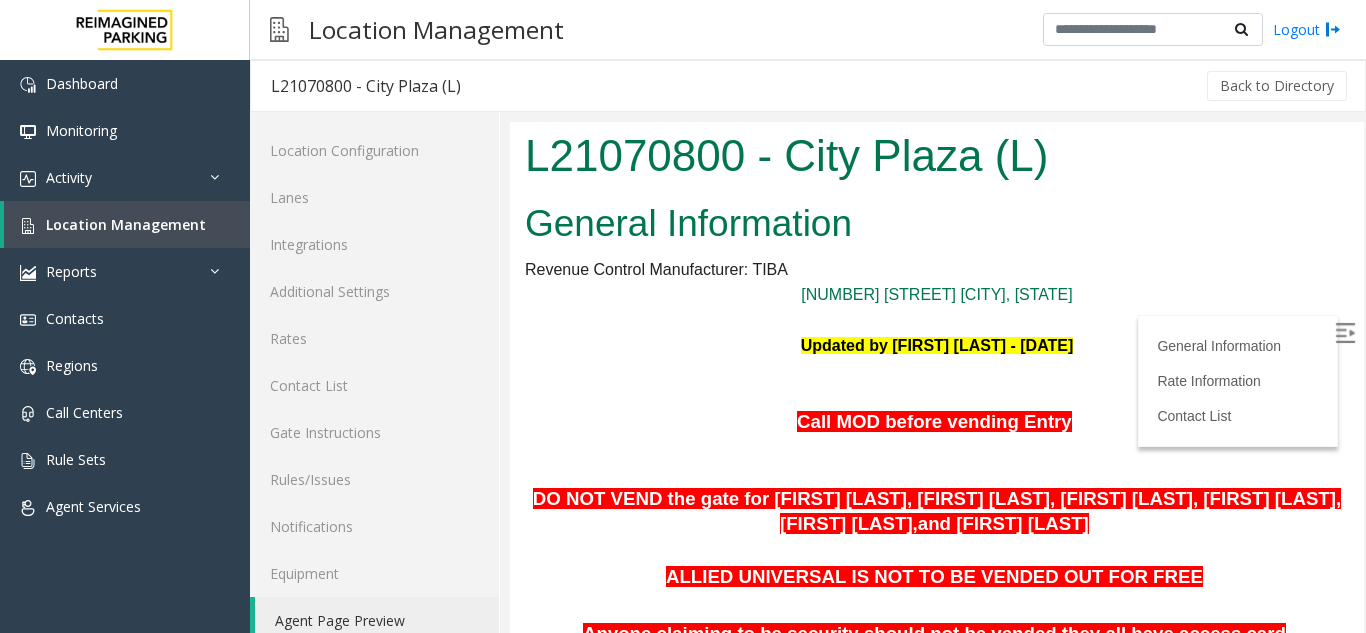 scroll, scrollTop: 0, scrollLeft: 0, axis: both 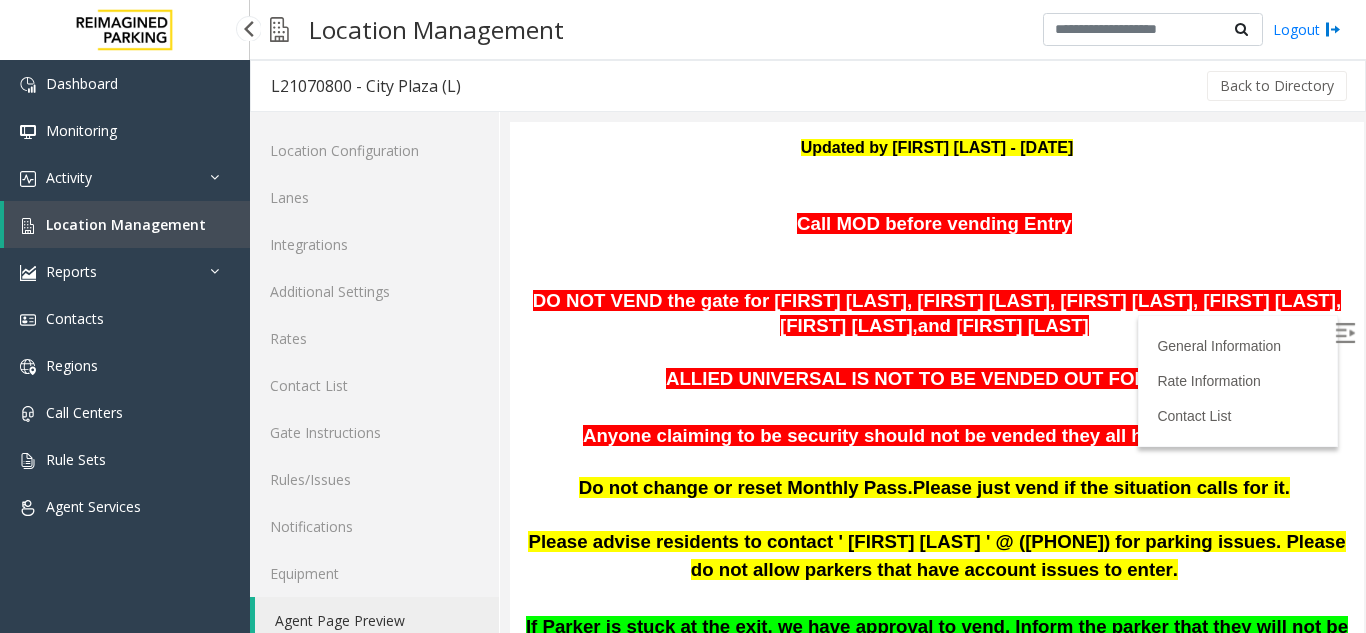 click on "Location Management" at bounding box center [127, 224] 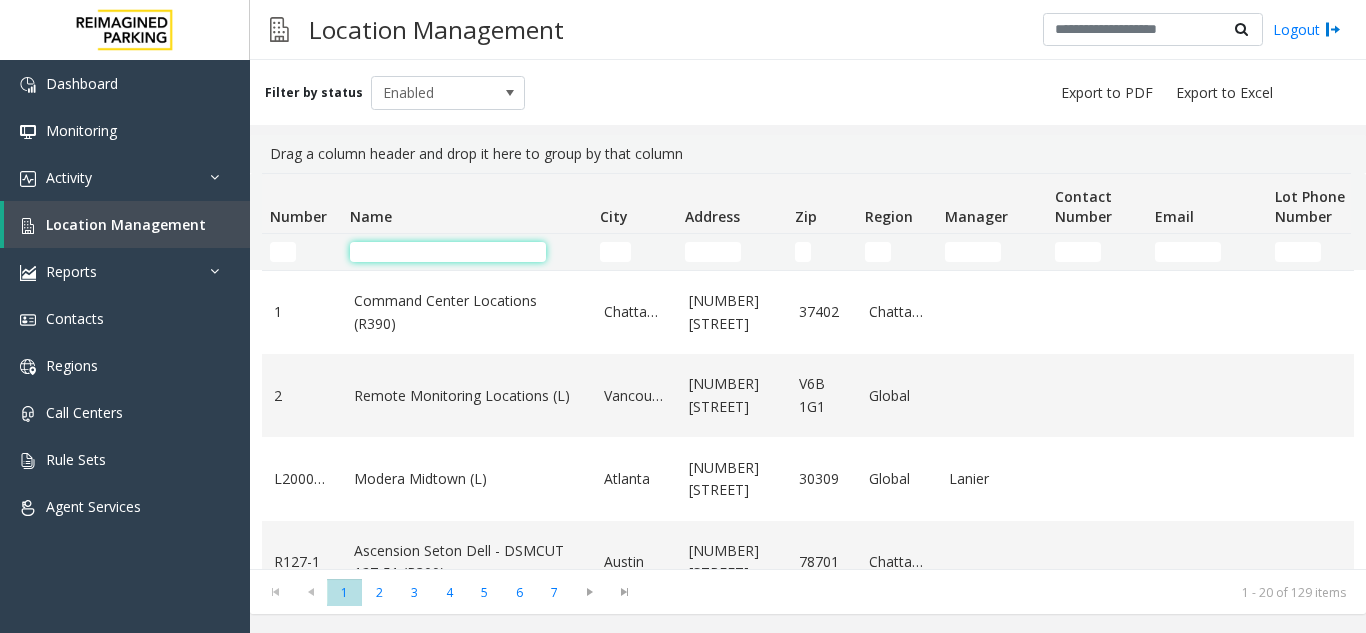 click 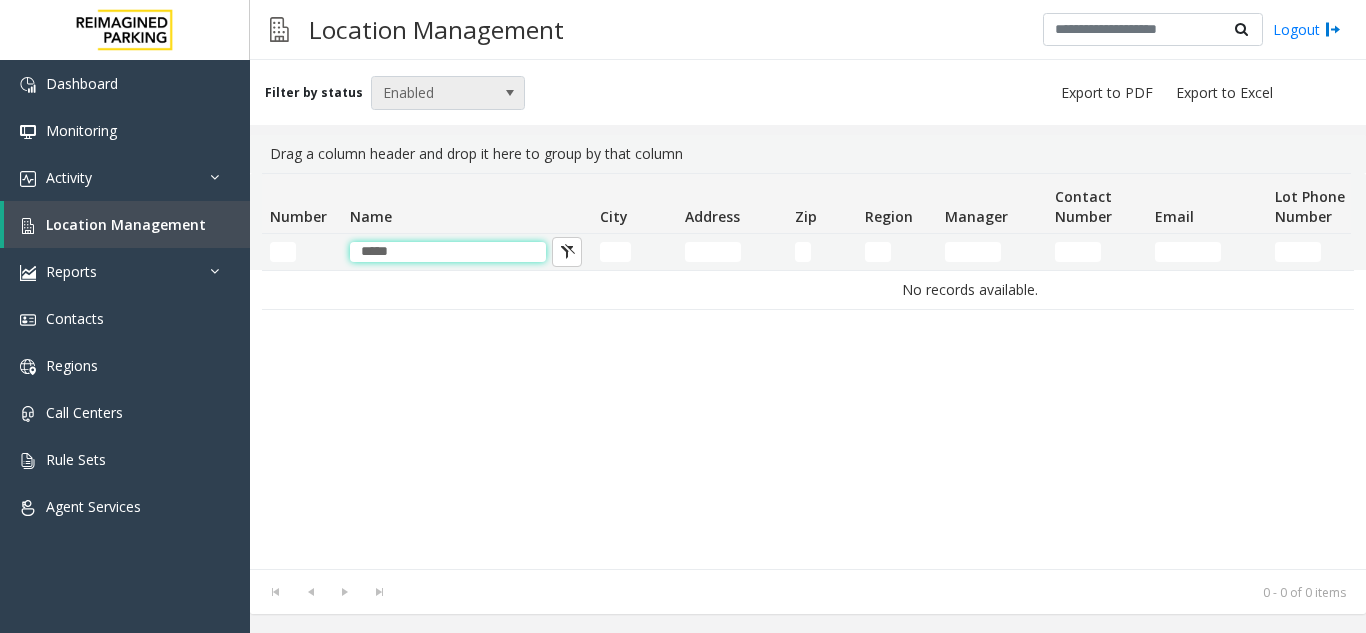 type on "*****" 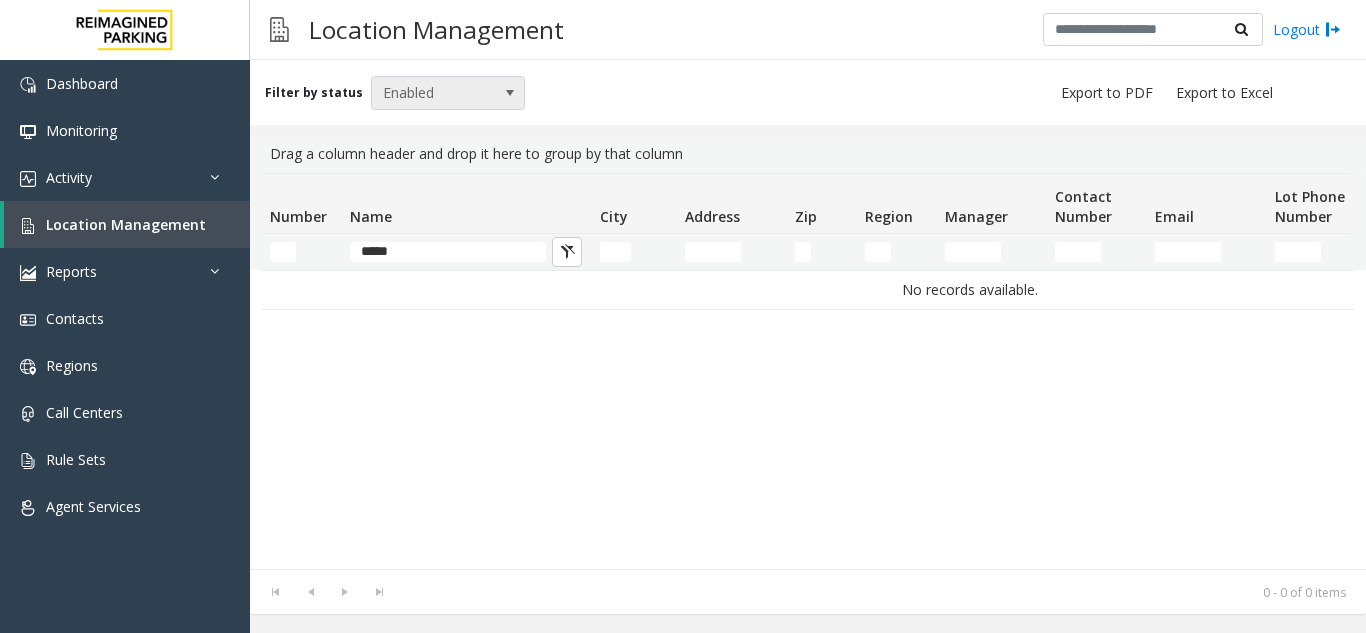 click at bounding box center [510, 93] 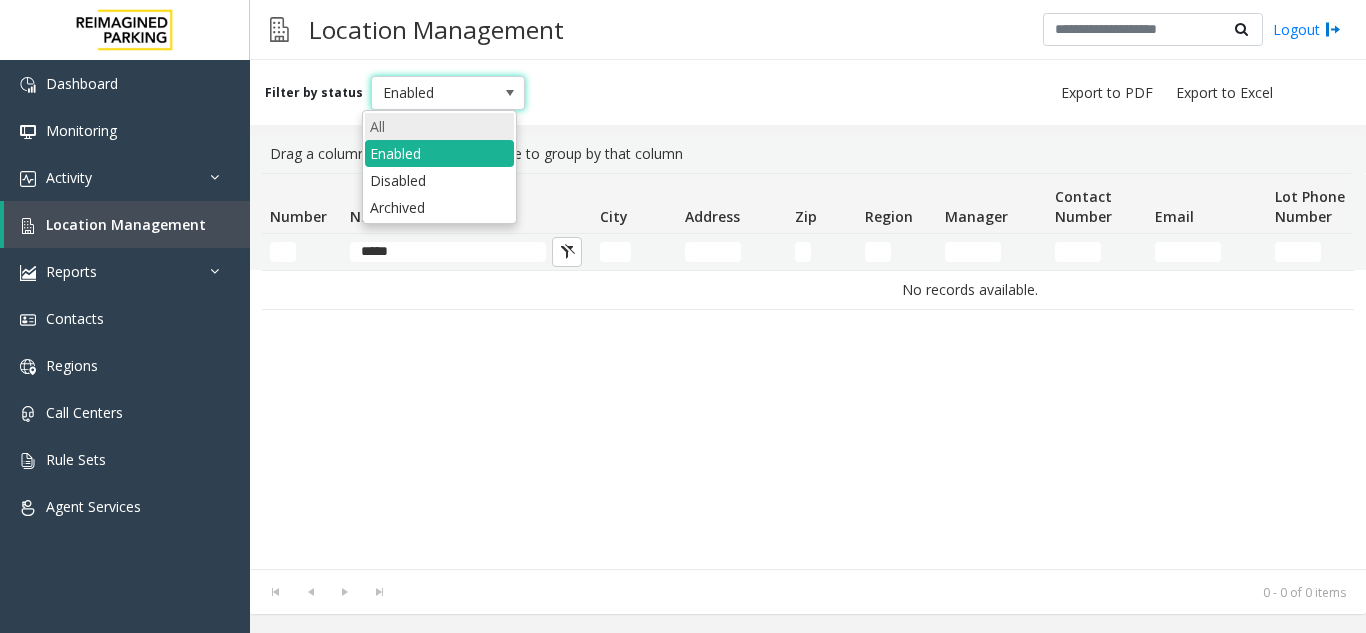 click on "All" at bounding box center [439, 126] 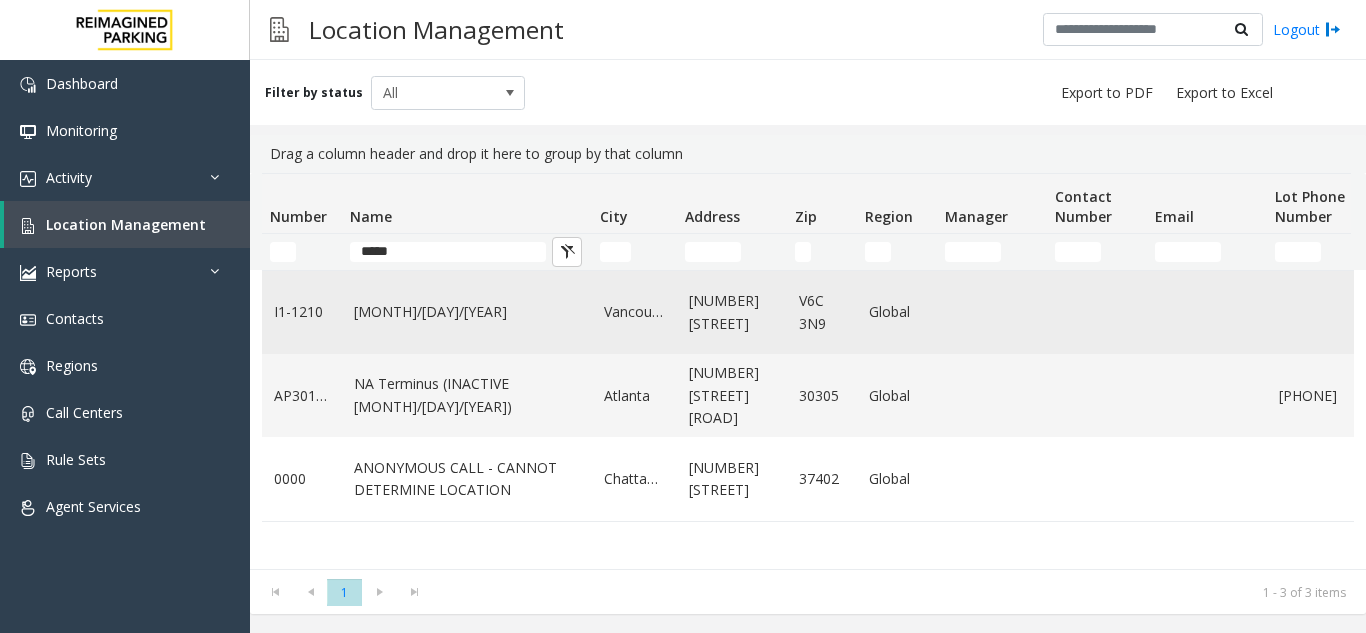 click on "[MONTH]/[DAY]/[YEAR]" 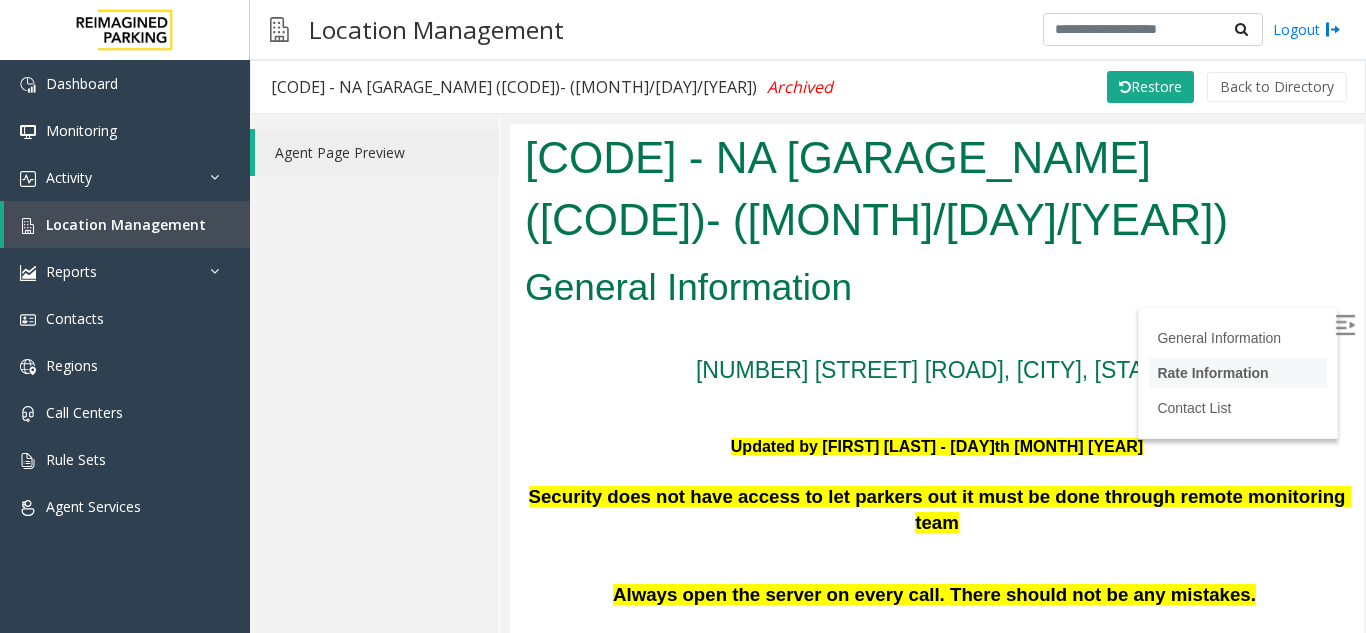 scroll, scrollTop: 783, scrollLeft: 0, axis: vertical 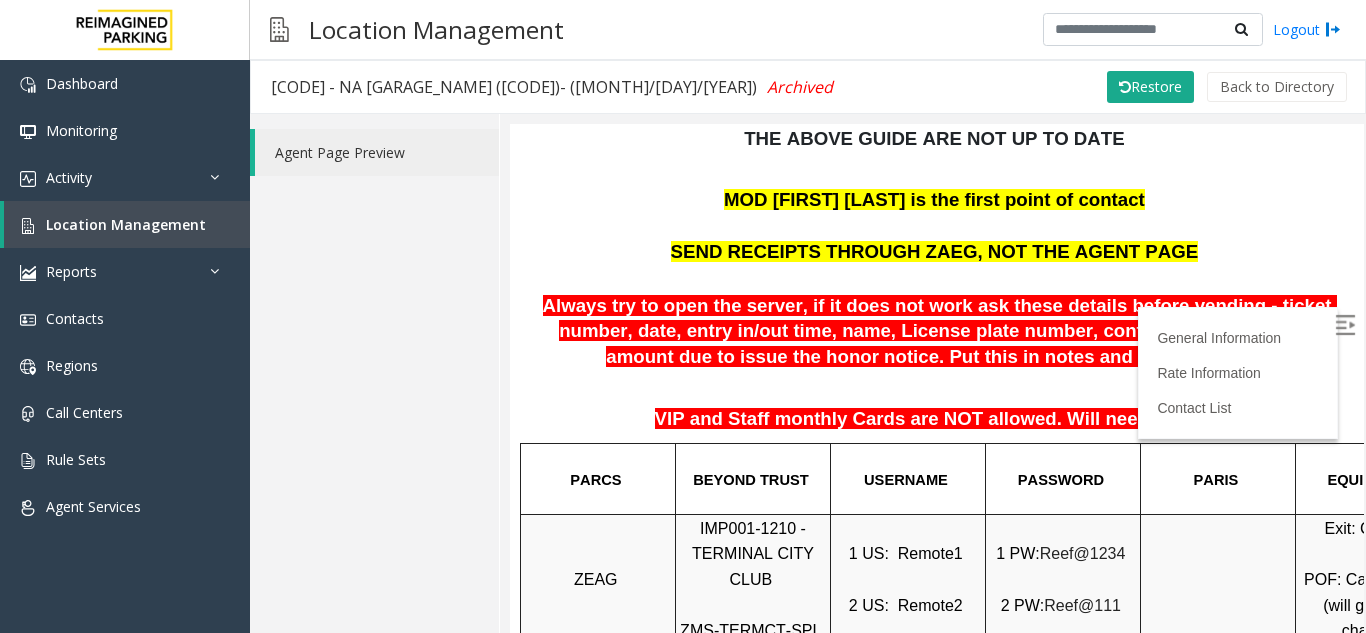 click at bounding box center [1345, 324] 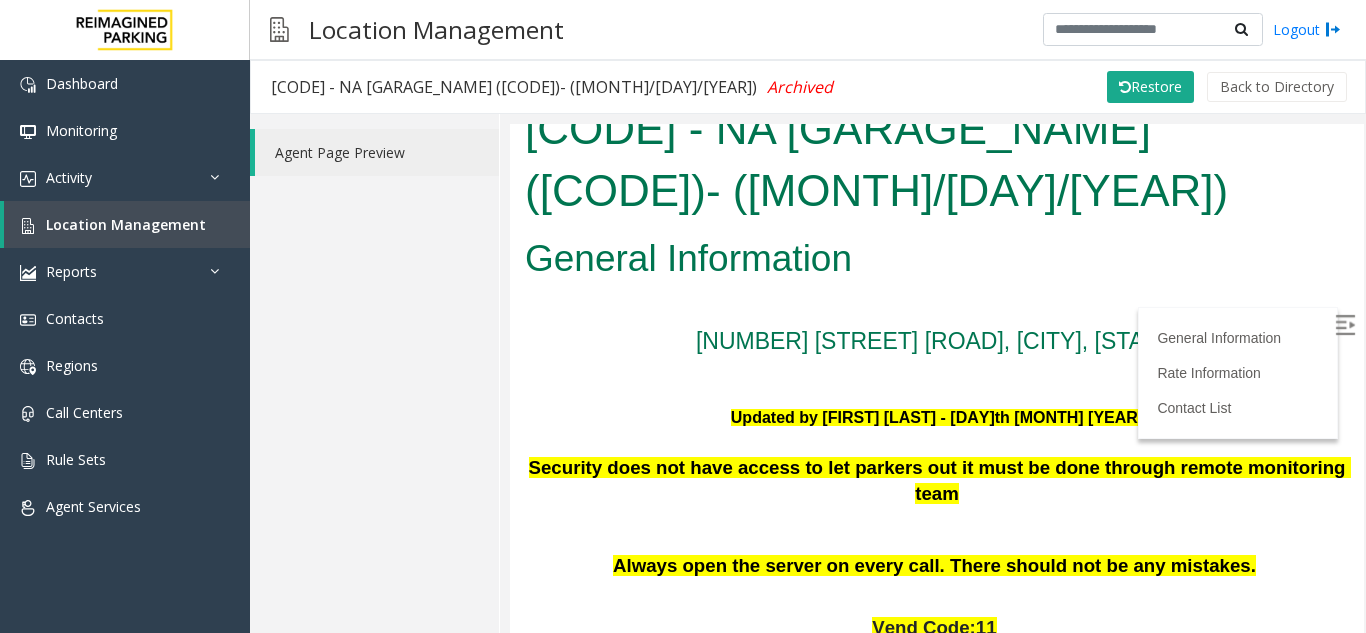 scroll, scrollTop: 0, scrollLeft: 0, axis: both 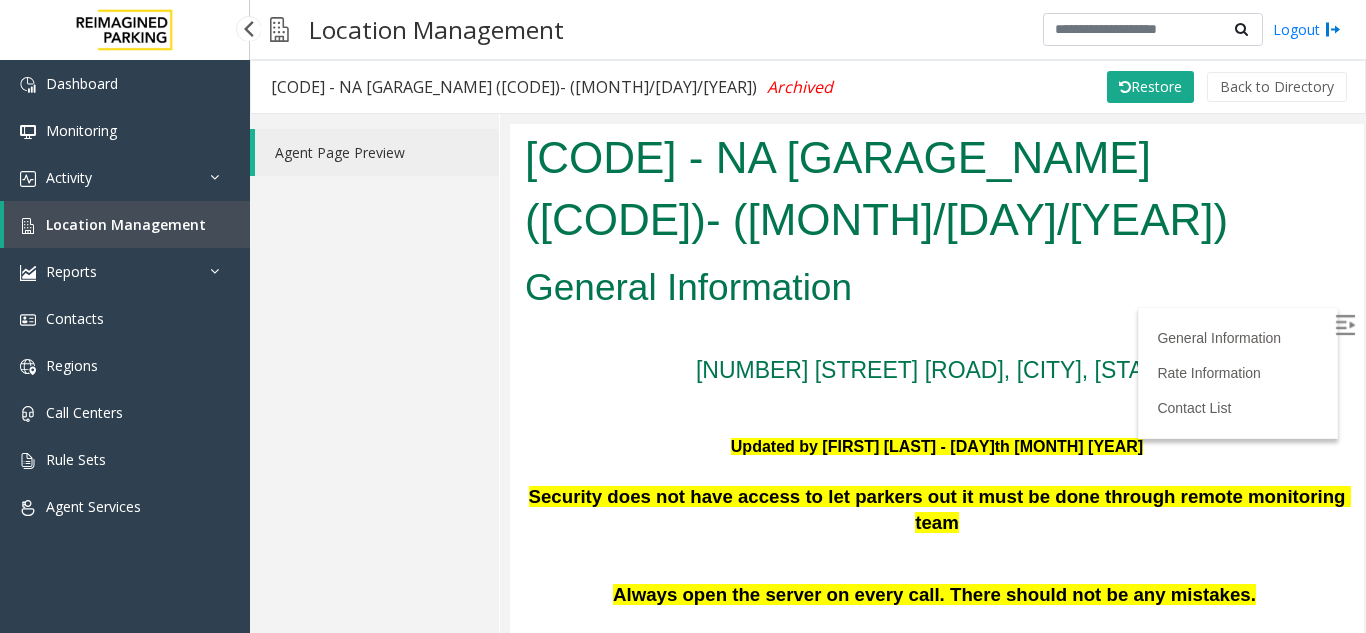 click on "Location Management" at bounding box center (127, 224) 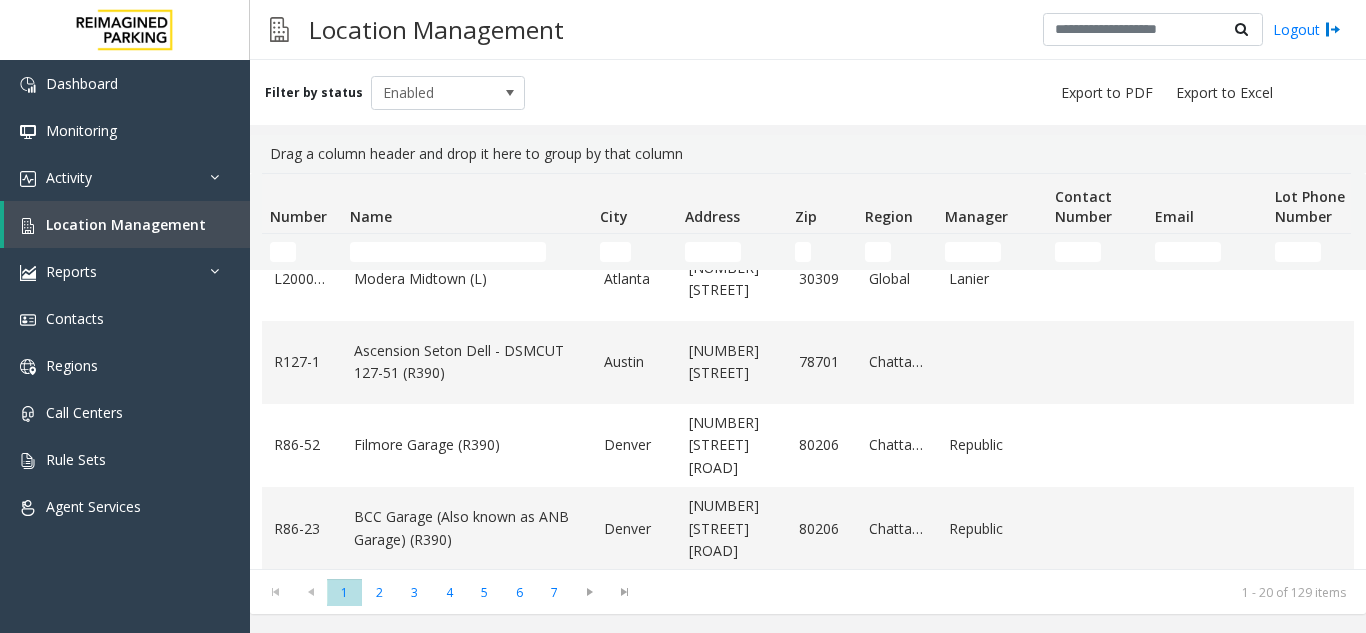 scroll, scrollTop: 300, scrollLeft: 0, axis: vertical 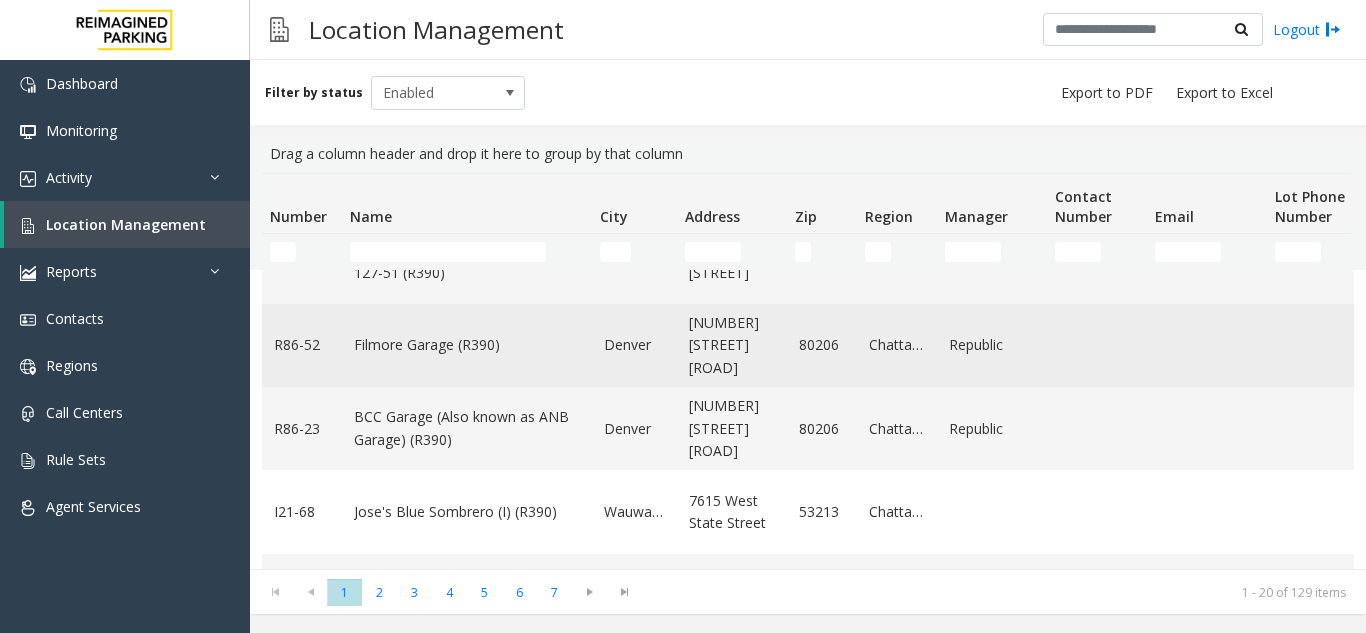 click on "Filmore Garage (R390)" 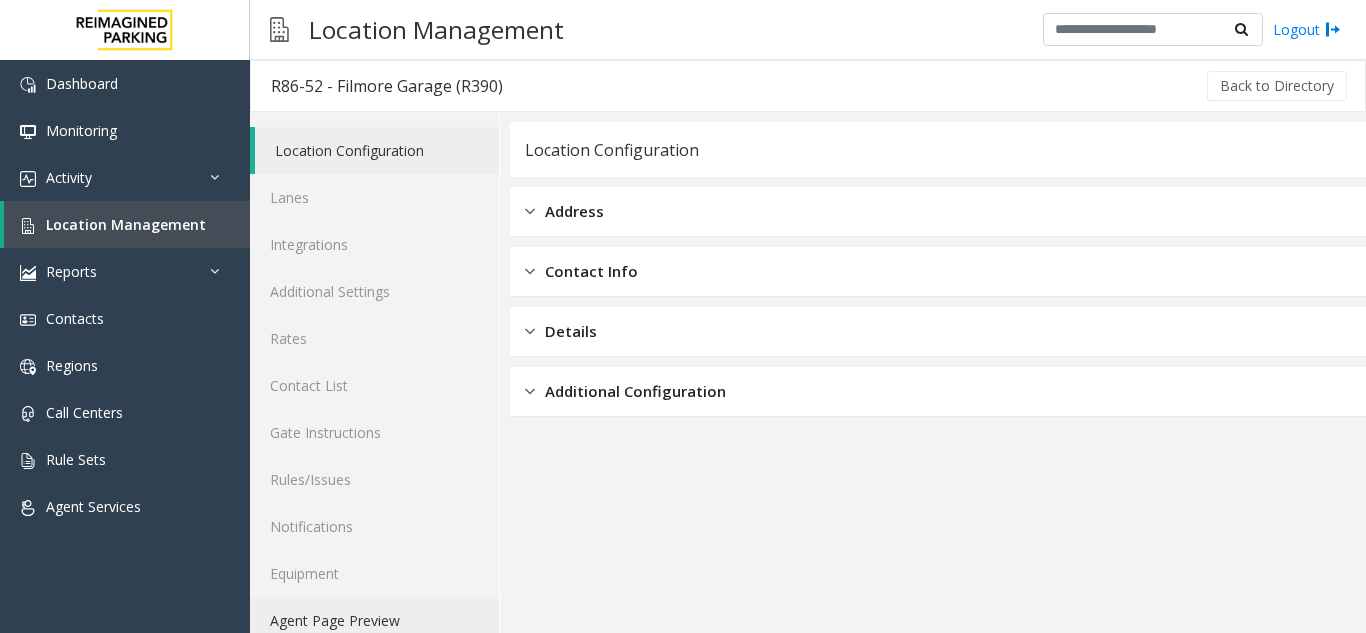 click on "Agent Page Preview" 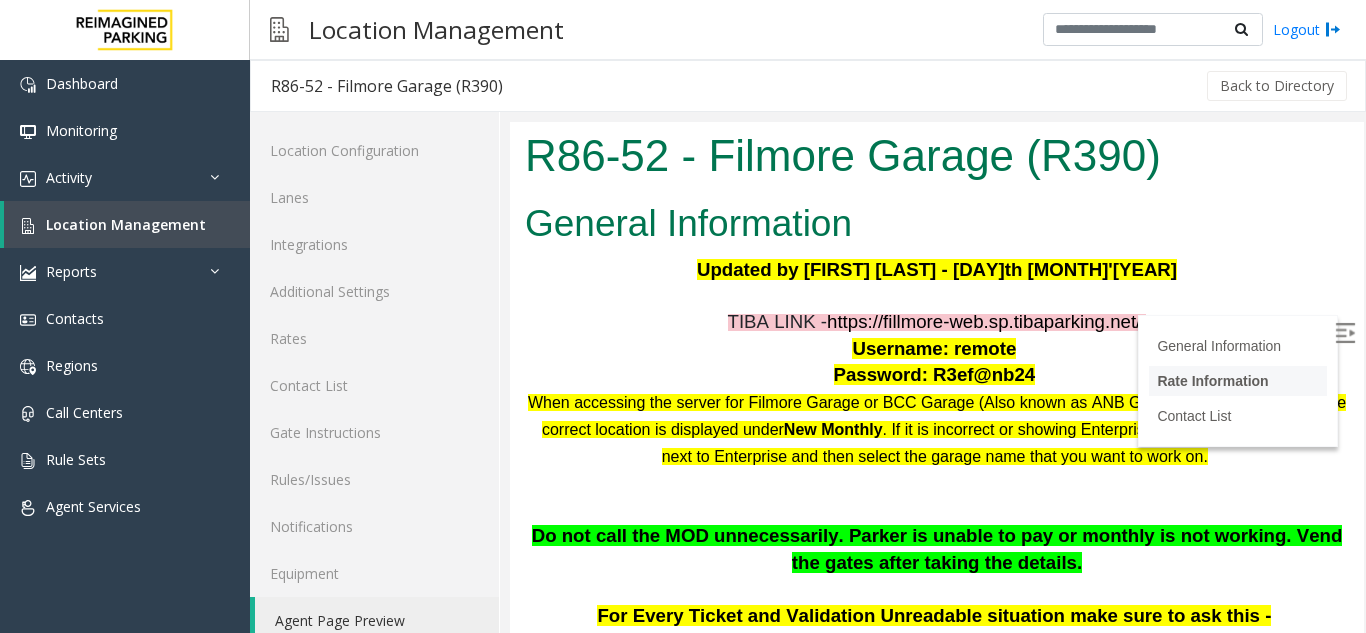 scroll, scrollTop: 0, scrollLeft: 0, axis: both 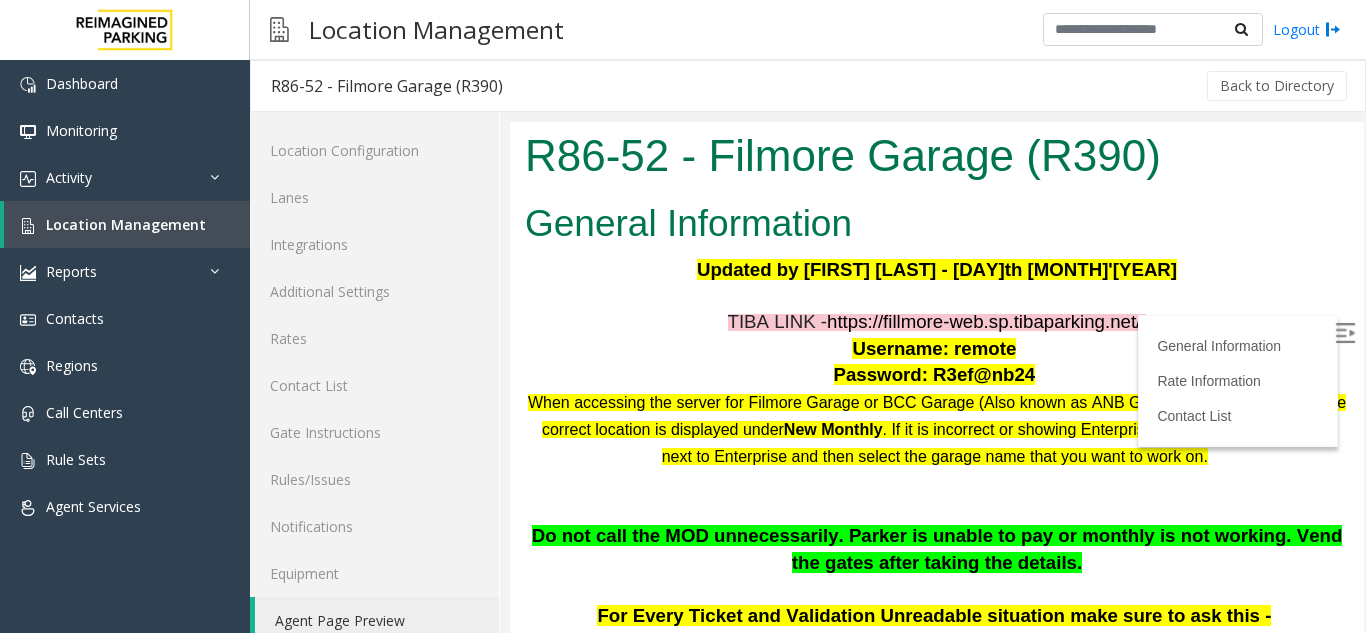 click at bounding box center [1345, 333] 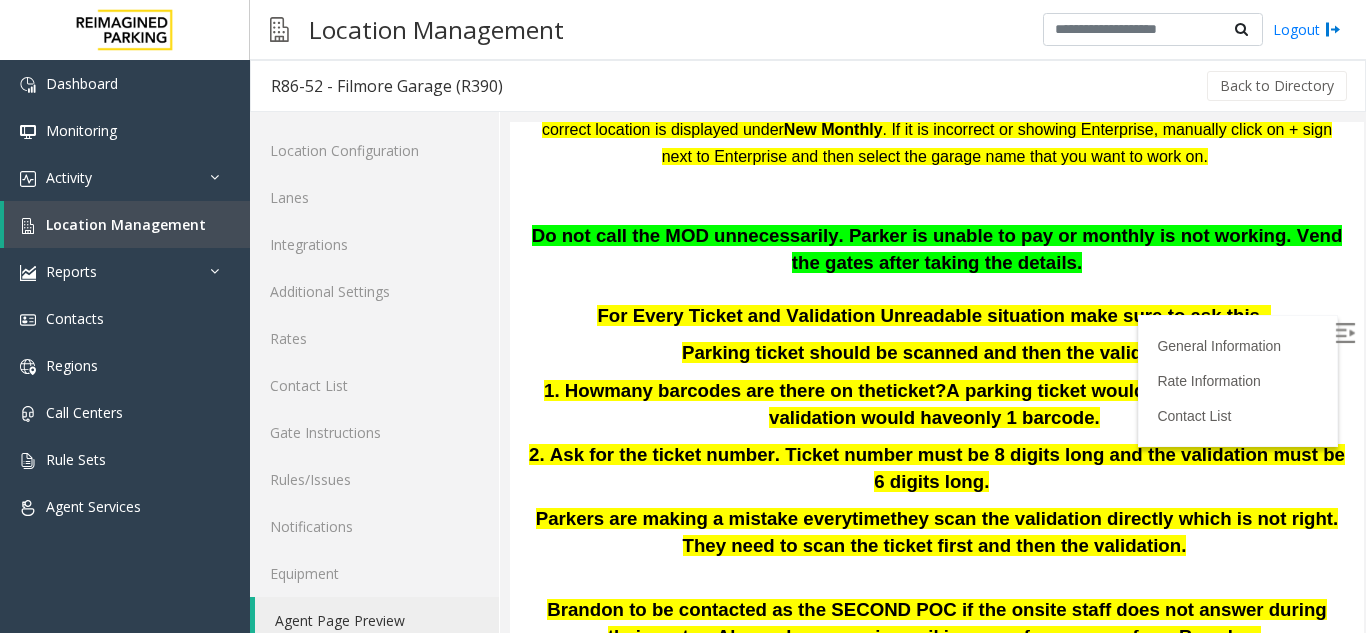 scroll, scrollTop: 400, scrollLeft: 0, axis: vertical 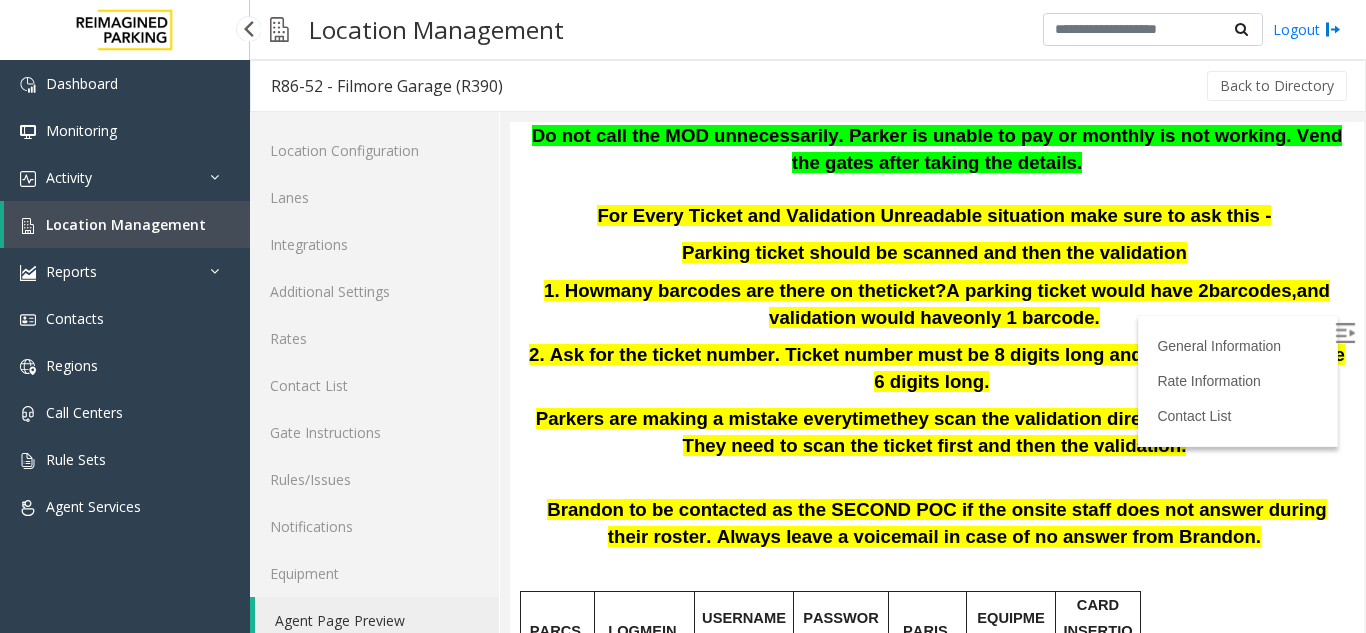 click on "Location Management" at bounding box center [127, 224] 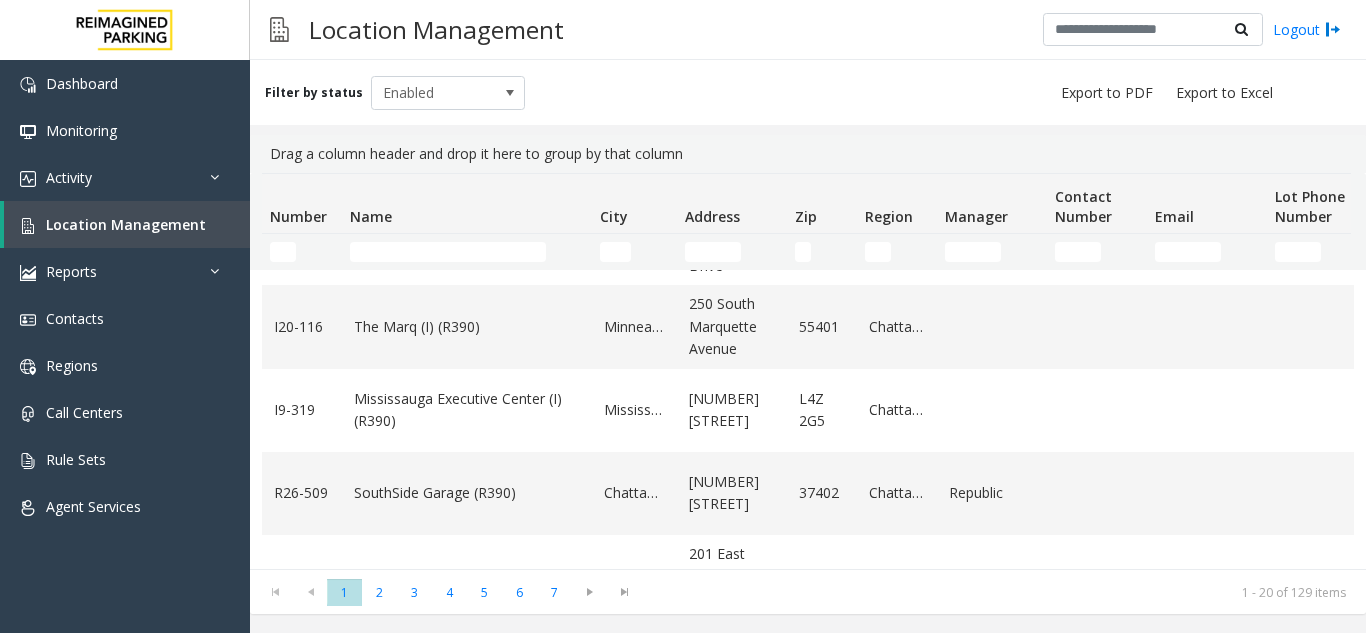 scroll, scrollTop: 1000, scrollLeft: 0, axis: vertical 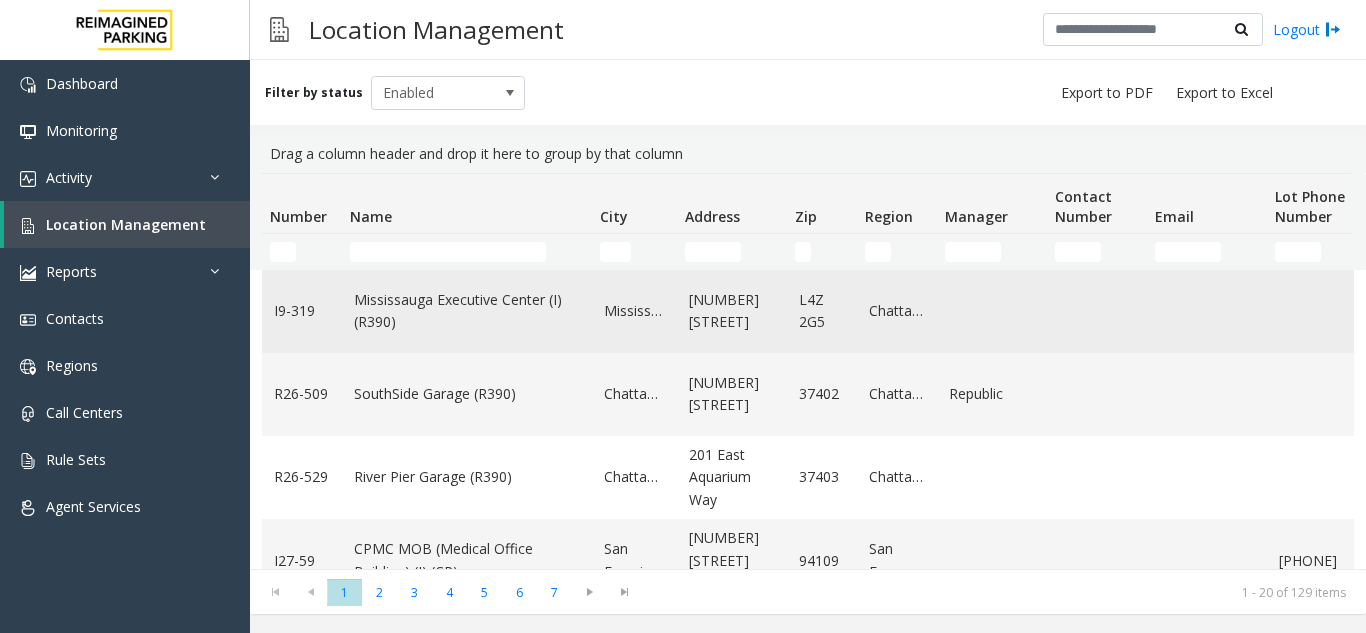 click on "Mississauga Executive Center (I) (R390)" 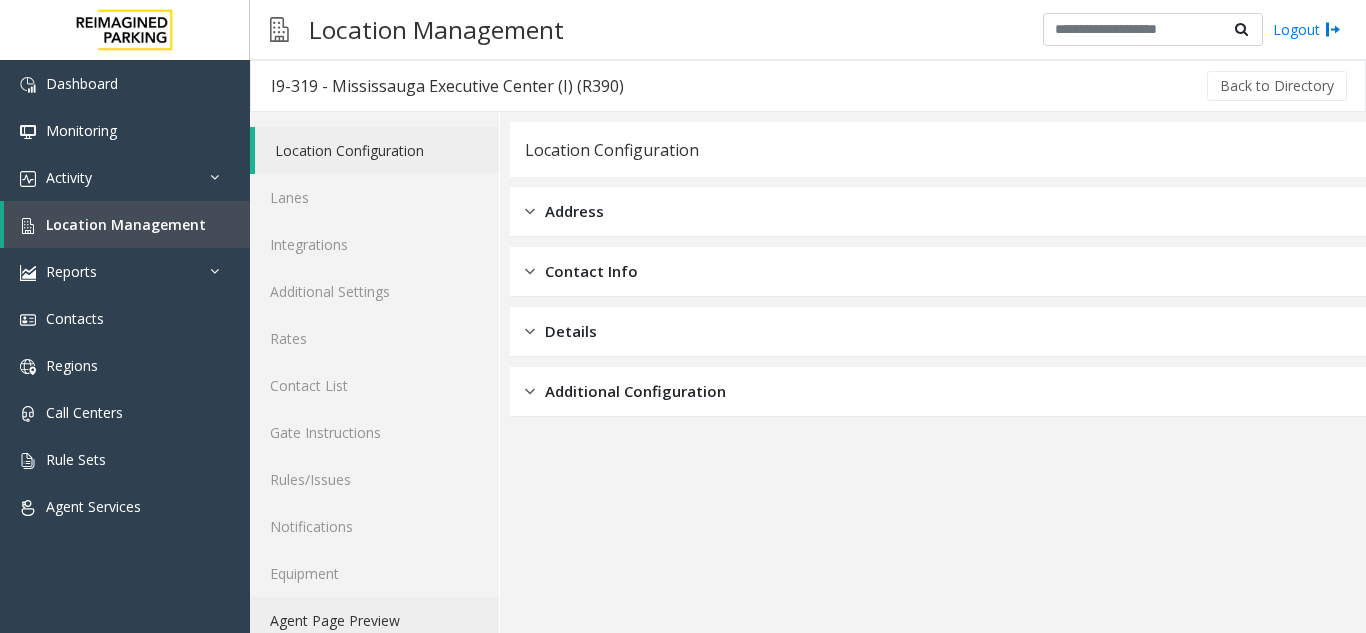 click on "Agent Page Preview" 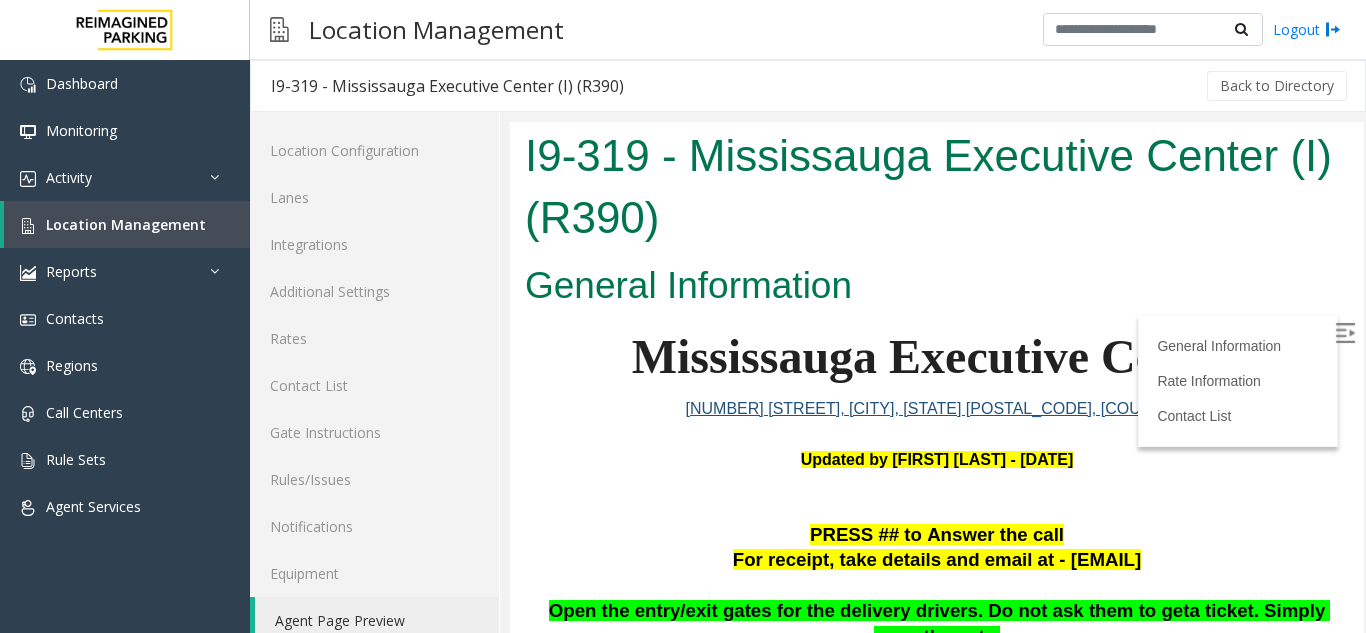 scroll, scrollTop: 0, scrollLeft: 0, axis: both 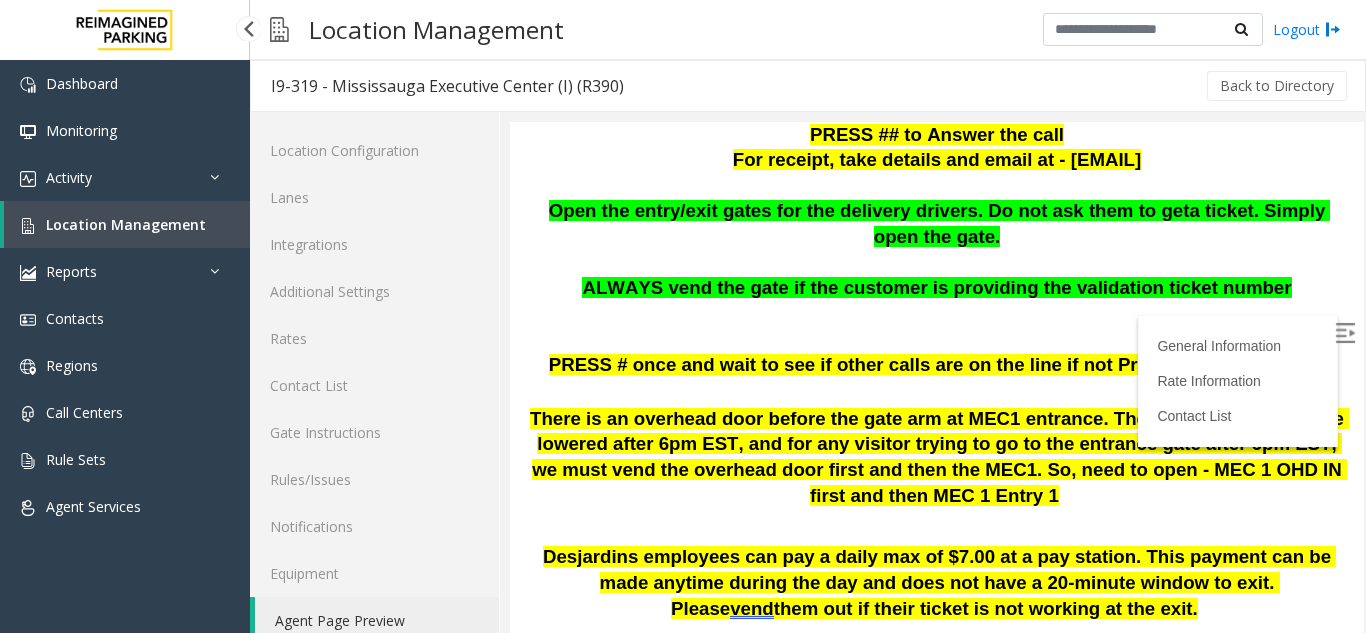 click on "Location Management" at bounding box center [126, 224] 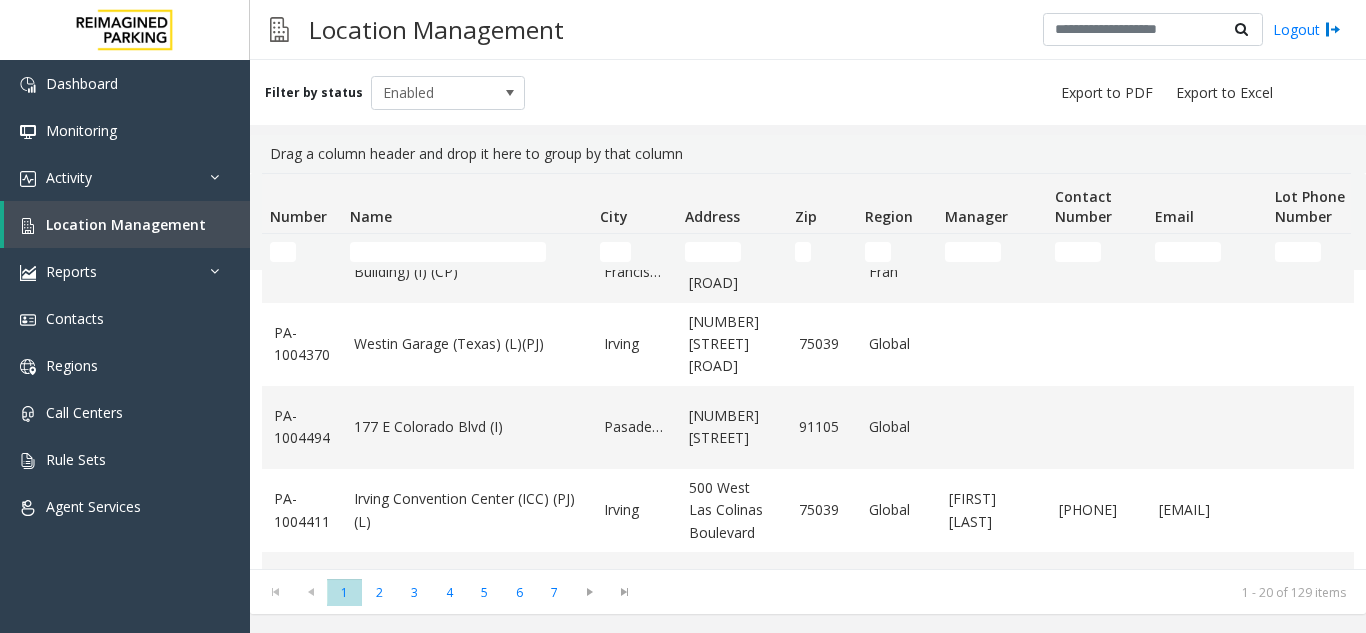 scroll, scrollTop: 1382, scrollLeft: 0, axis: vertical 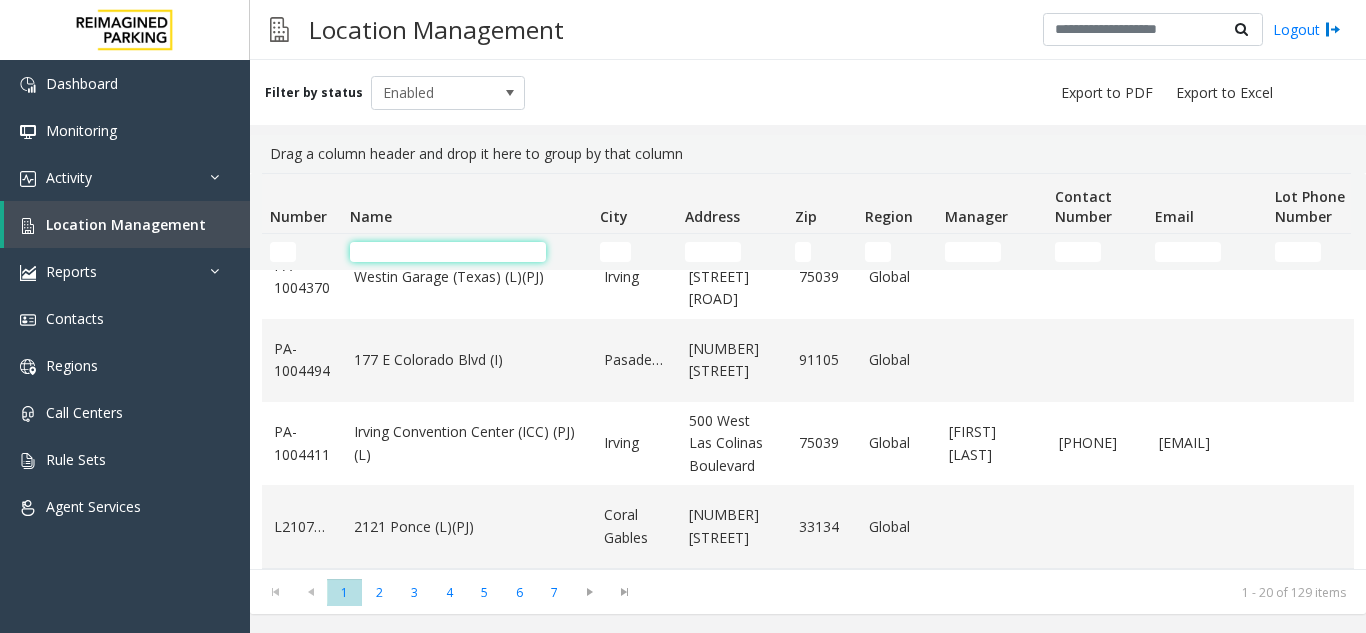 click 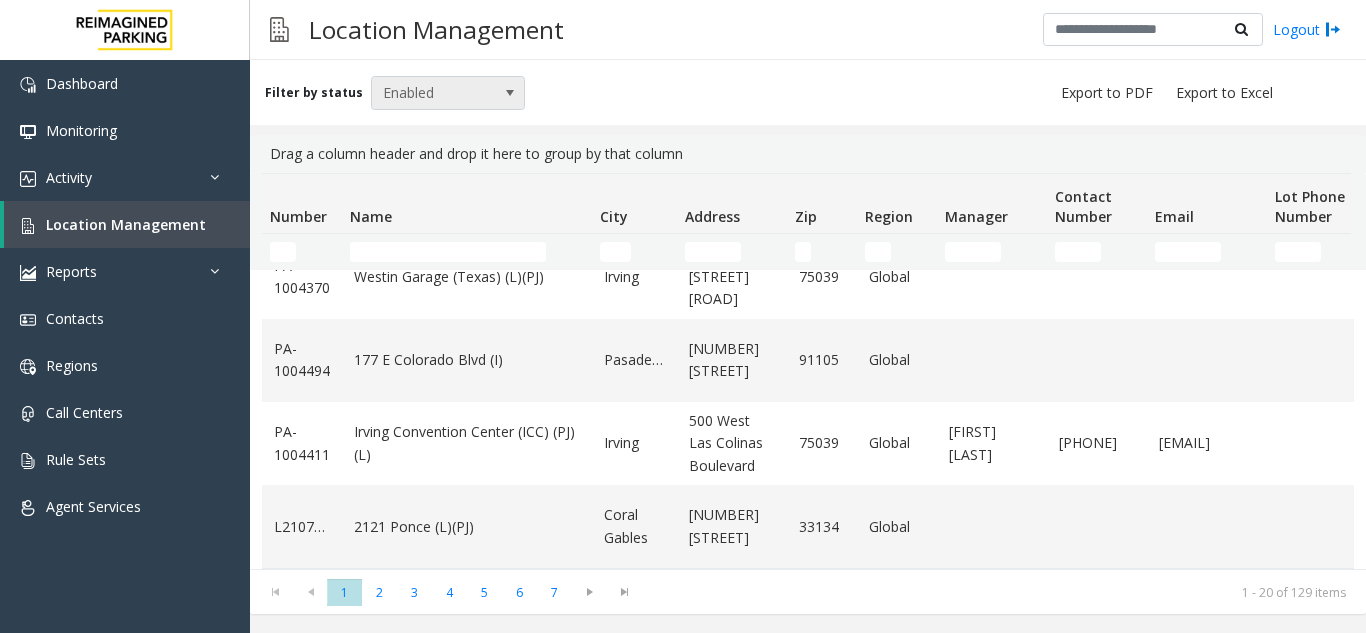 click at bounding box center (510, 93) 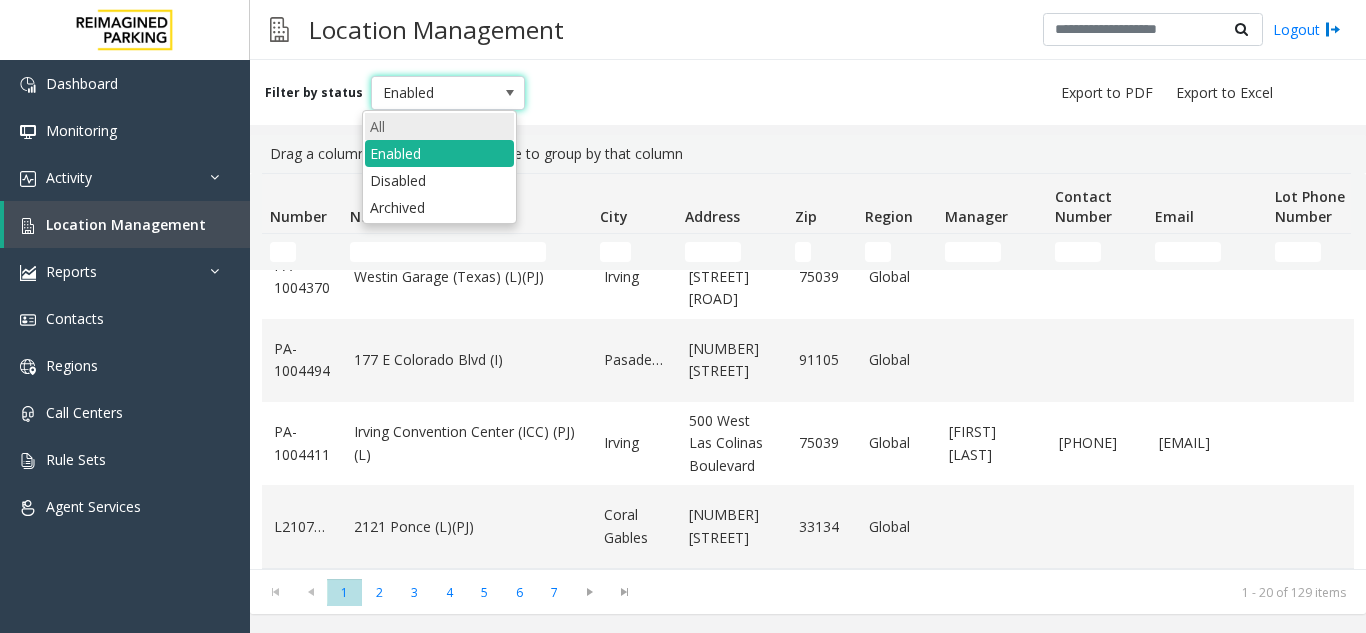 click on "All" at bounding box center (439, 126) 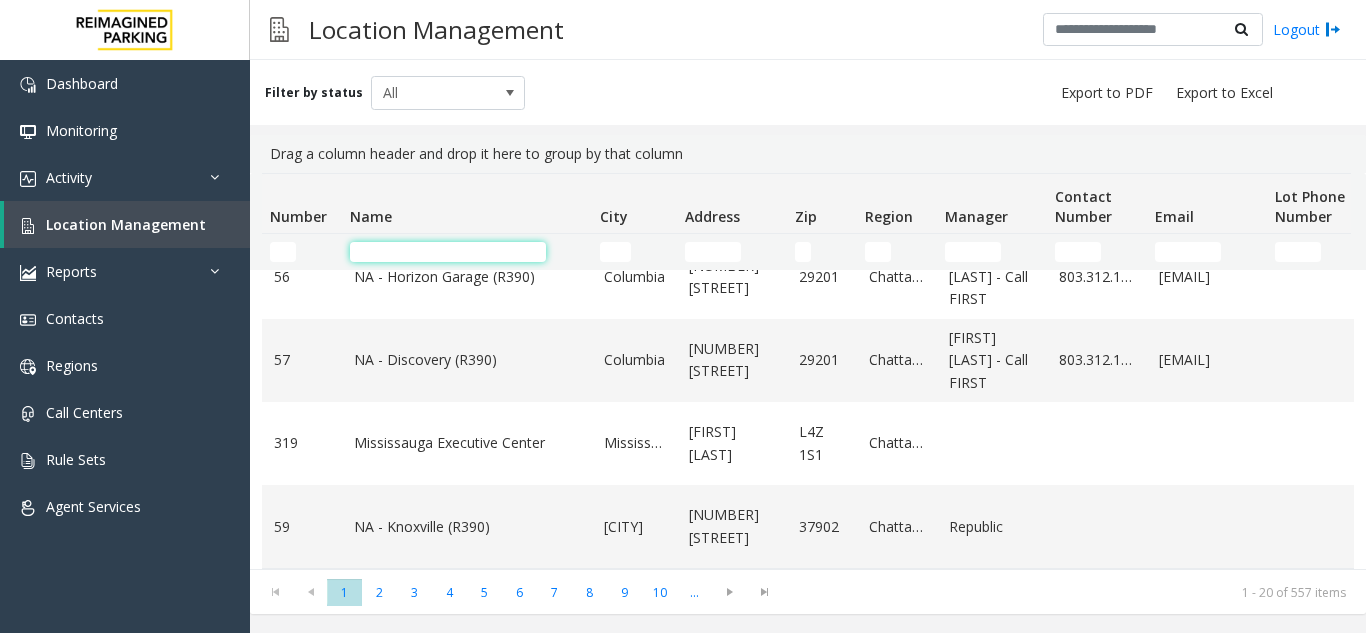 click 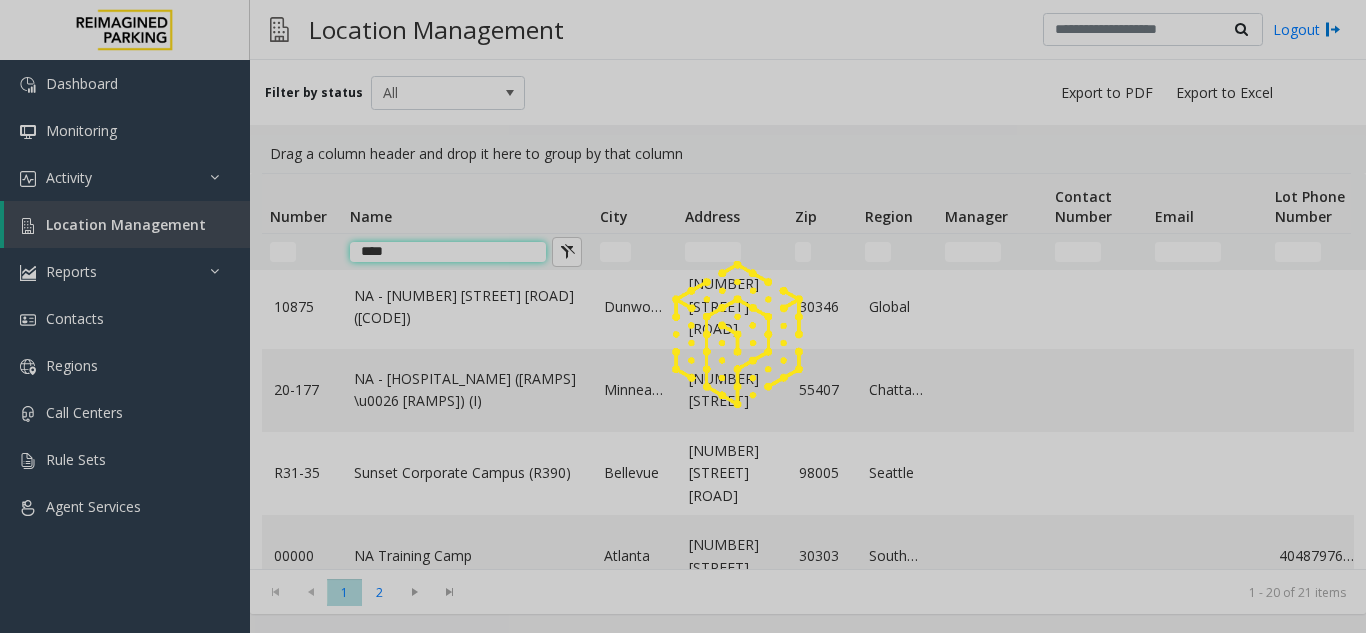 scroll, scrollTop: 0, scrollLeft: 0, axis: both 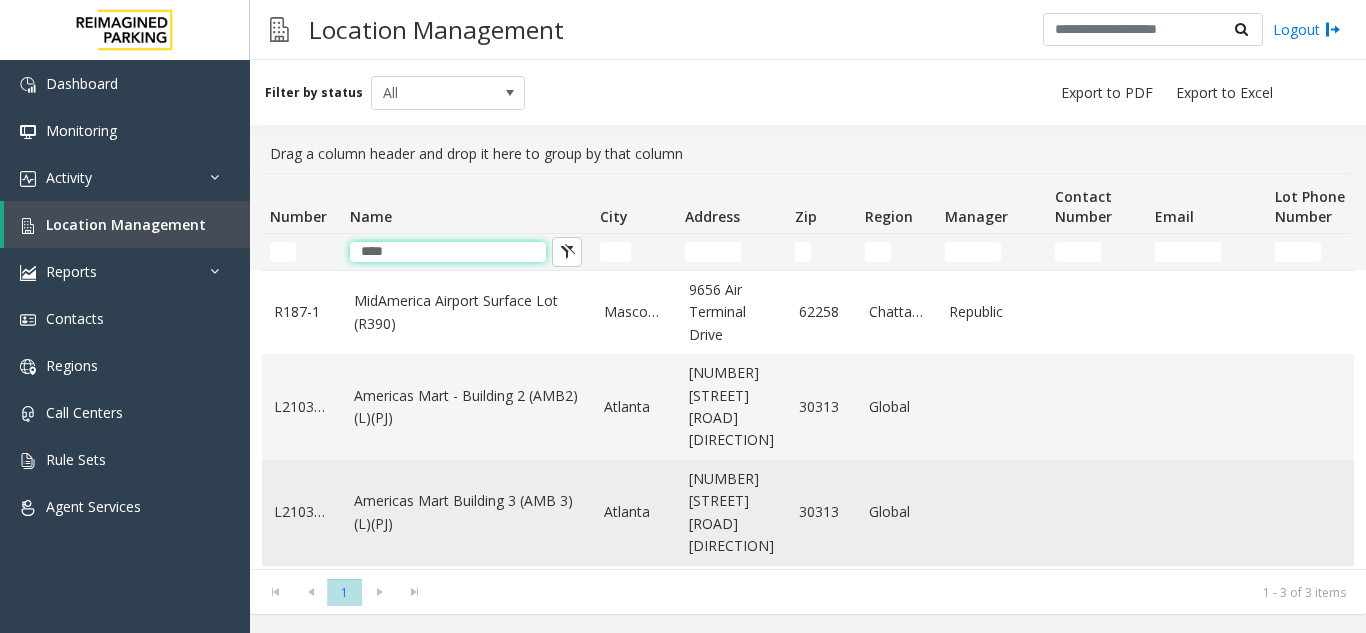 type on "****" 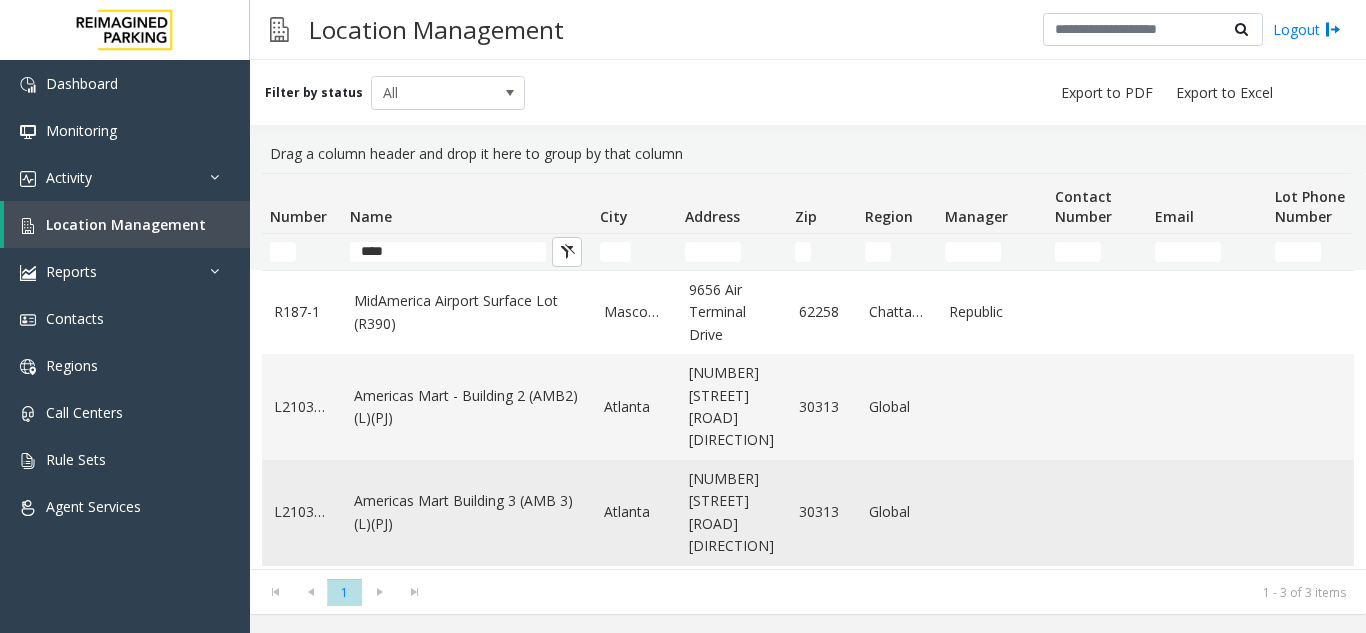 click on "Americas Mart Building  3 (AMB 3) (L)(PJ)" 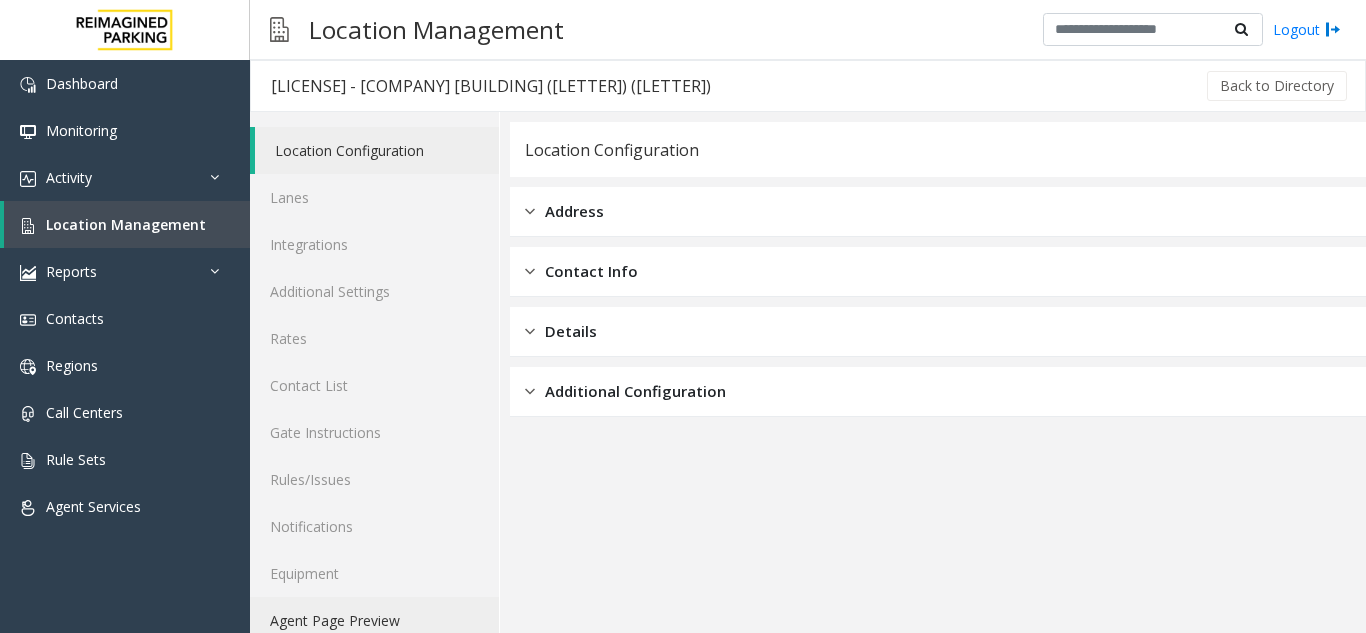 click on "Agent Page Preview" 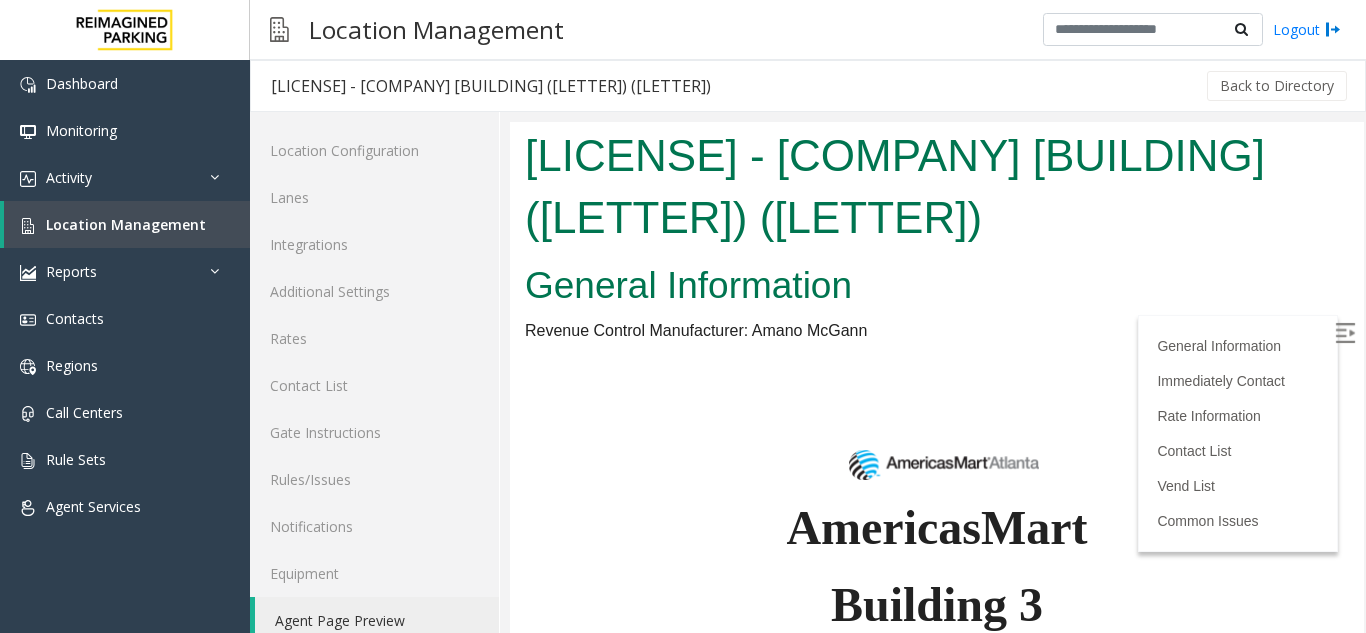 scroll, scrollTop: 0, scrollLeft: 0, axis: both 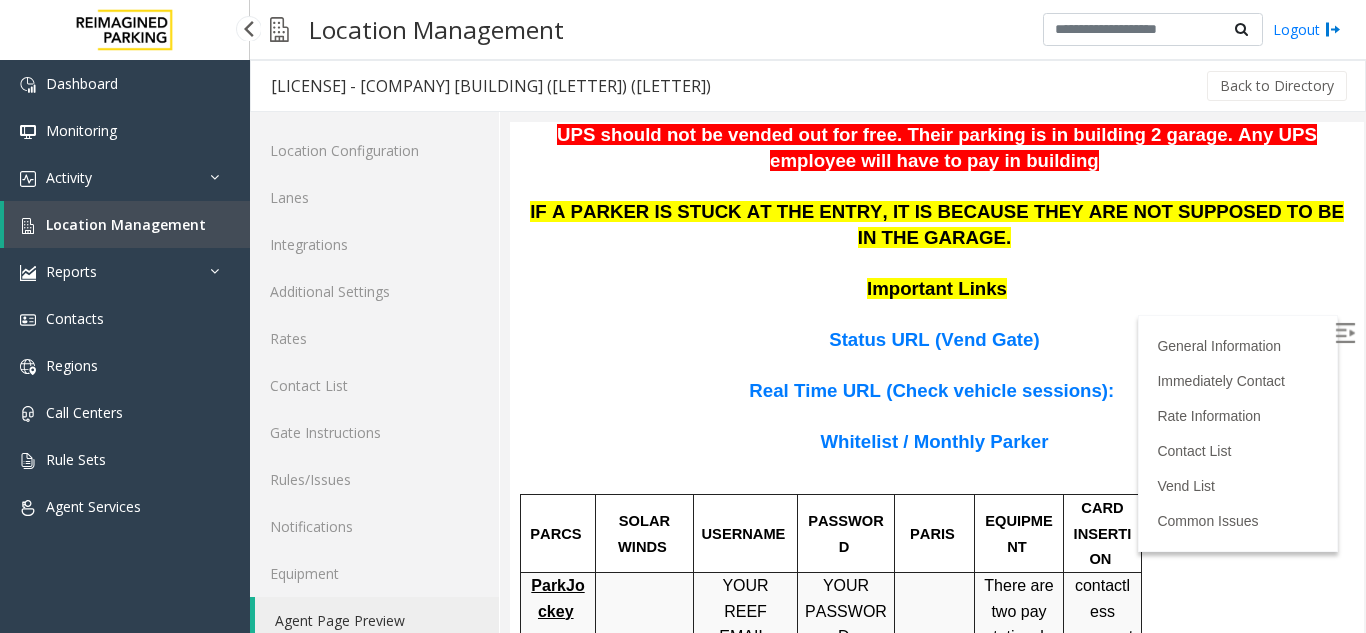 click on "Location Management" at bounding box center (126, 224) 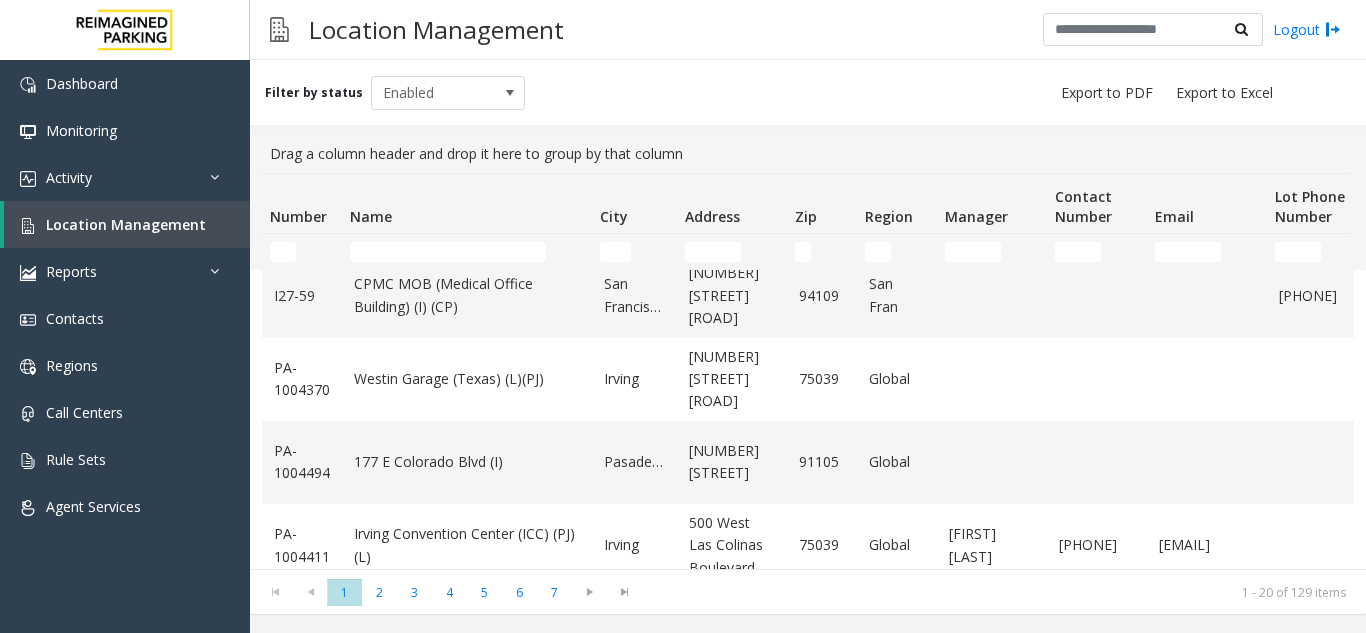 scroll, scrollTop: 1300, scrollLeft: 0, axis: vertical 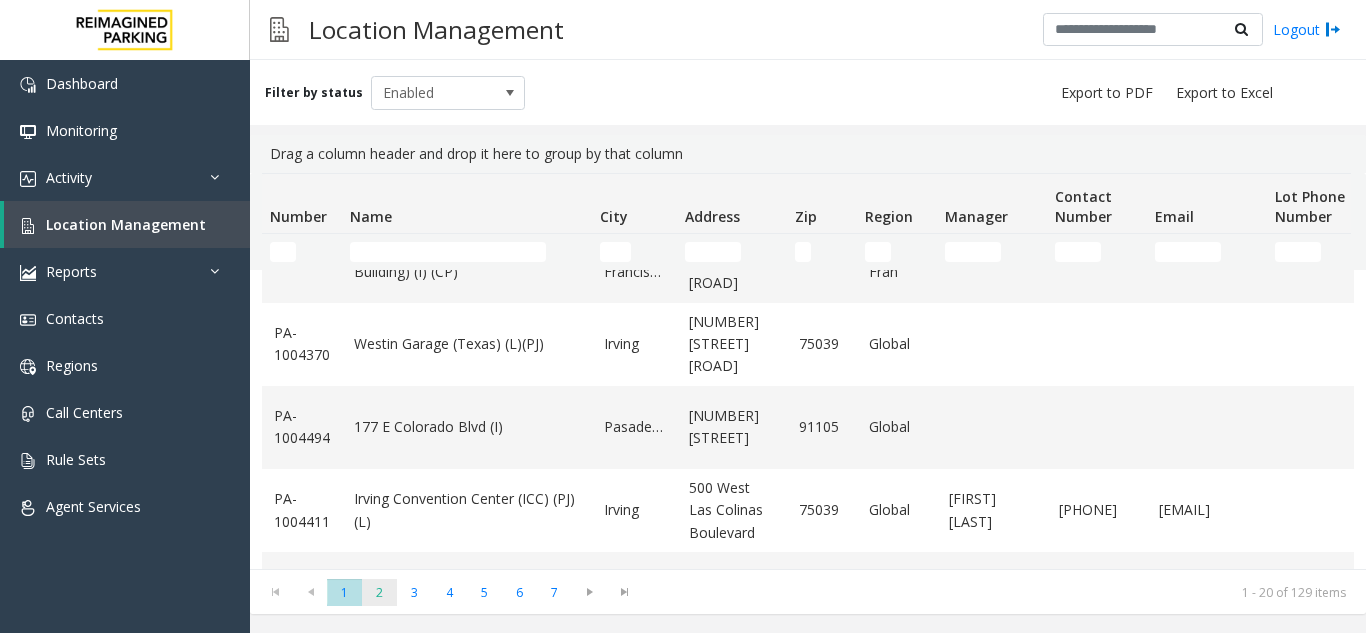 click on "2" 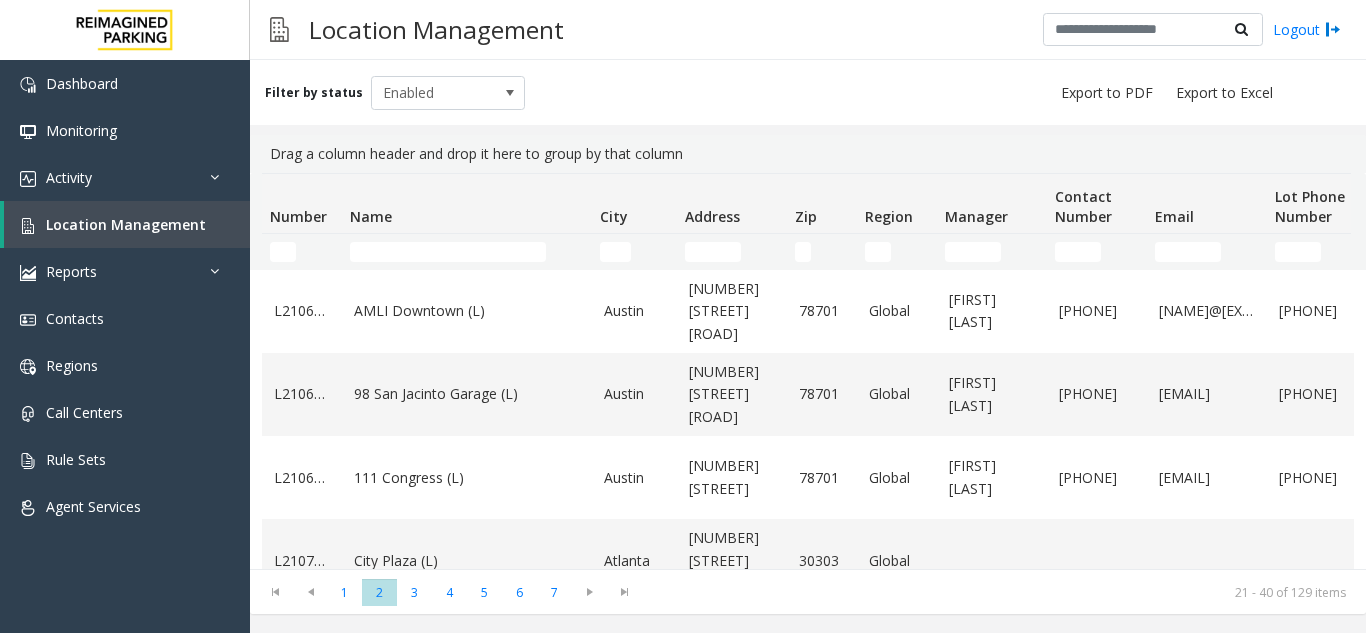 scroll, scrollTop: 1427, scrollLeft: 0, axis: vertical 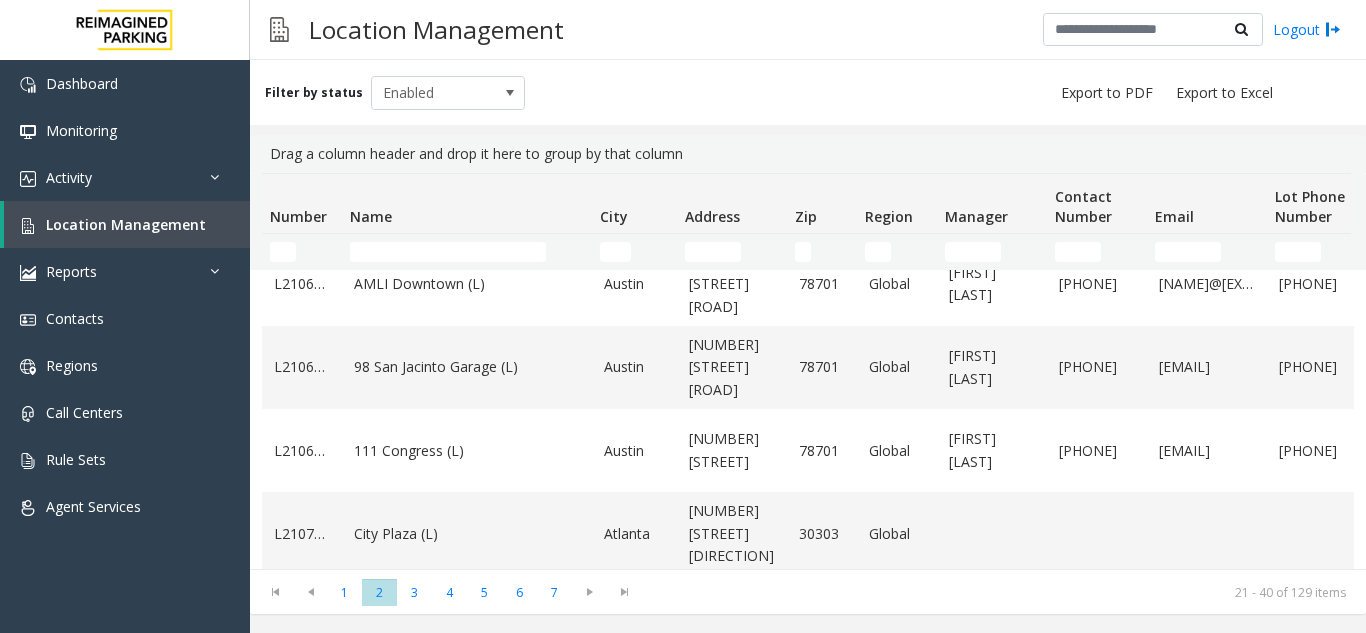 click on "* * * * * * * [NUMBER] [NUMBER] [NUMBER] [NUMBER] [NUMBER] [NUMBER] [NUMBER] [NUMBER] - [NUMBER] of [NUMBER] items" 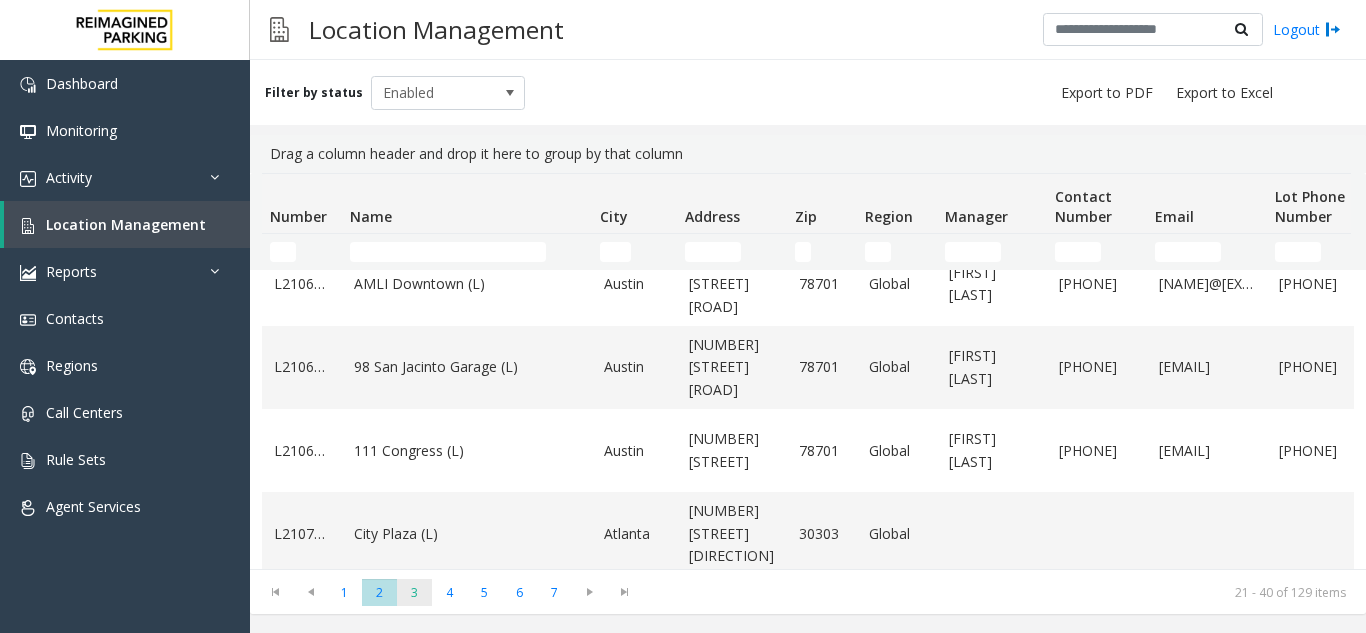 click on "3" 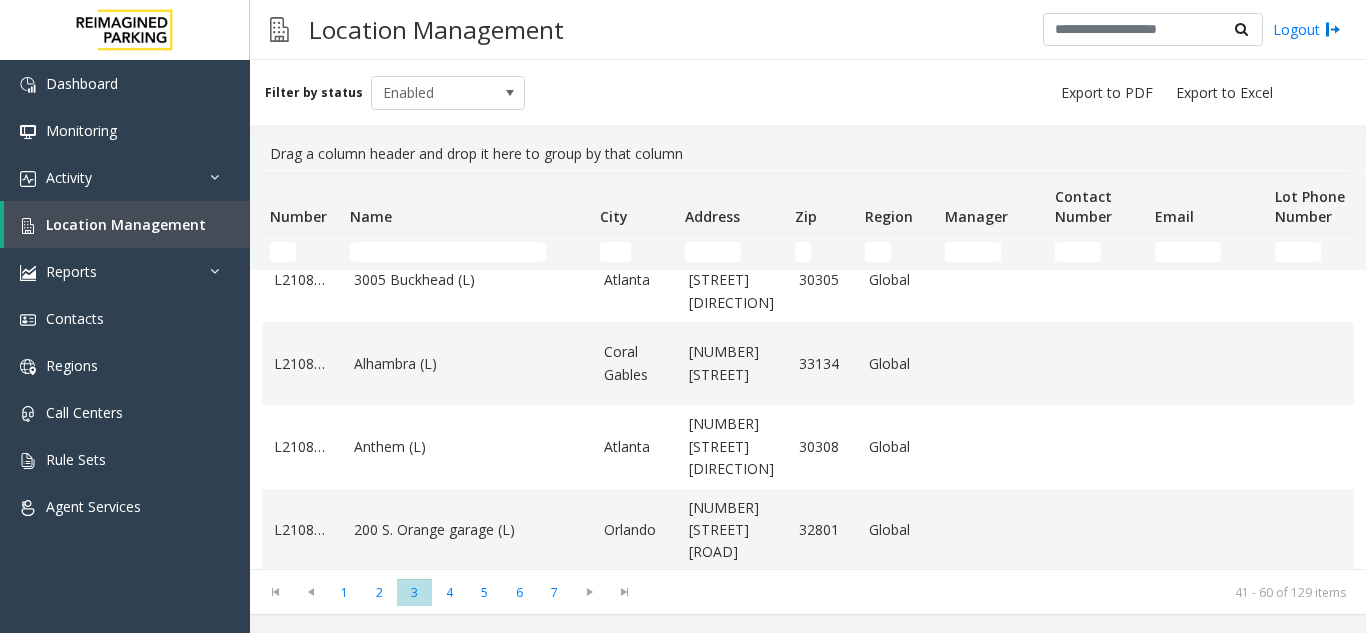 scroll, scrollTop: 400, scrollLeft: 0, axis: vertical 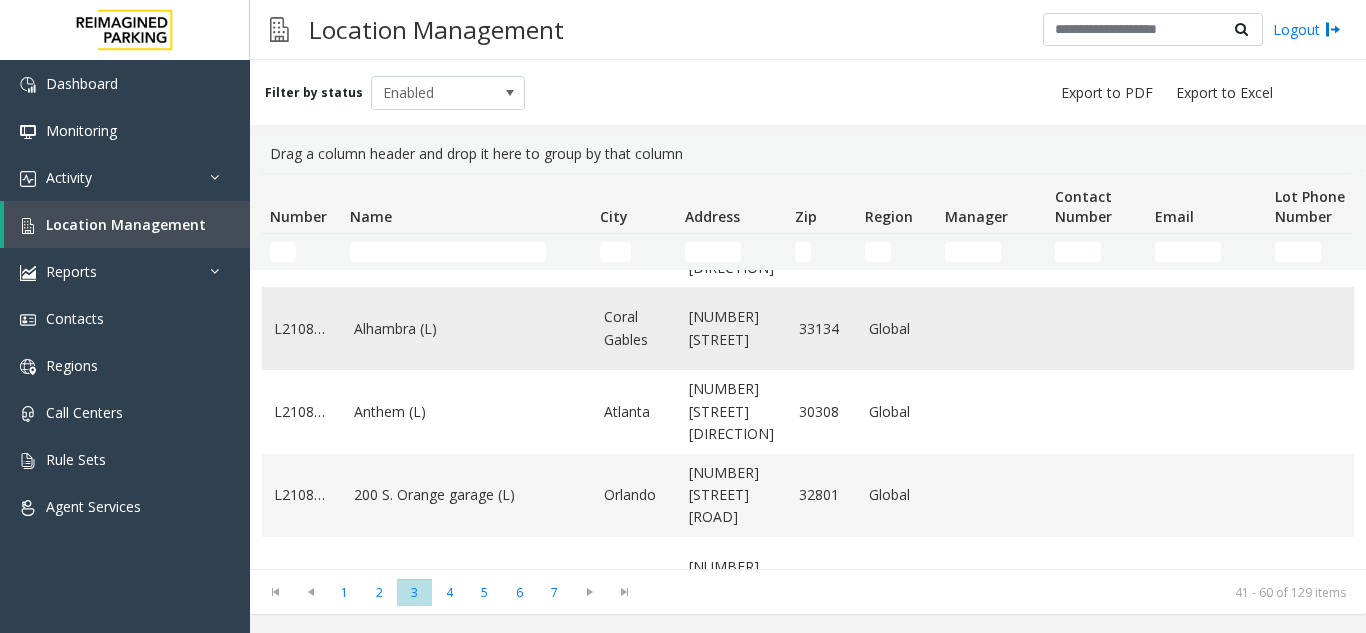 click on "Alhambra (L)" 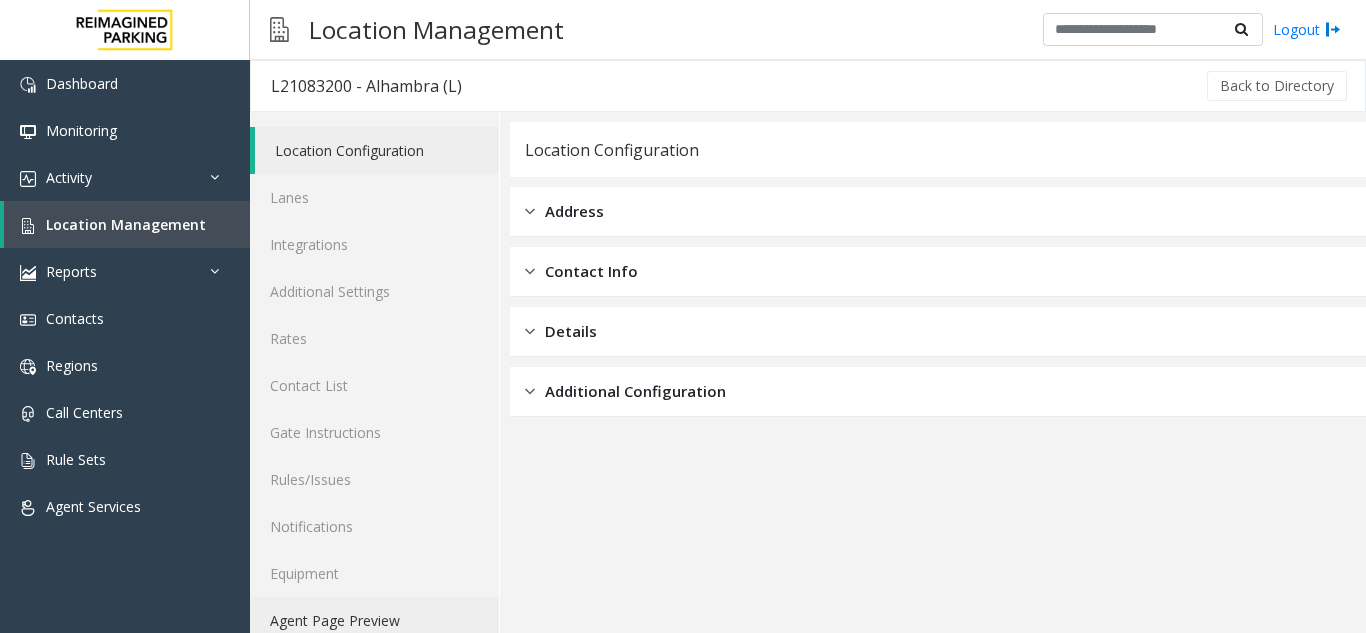click on "Agent Page Preview" 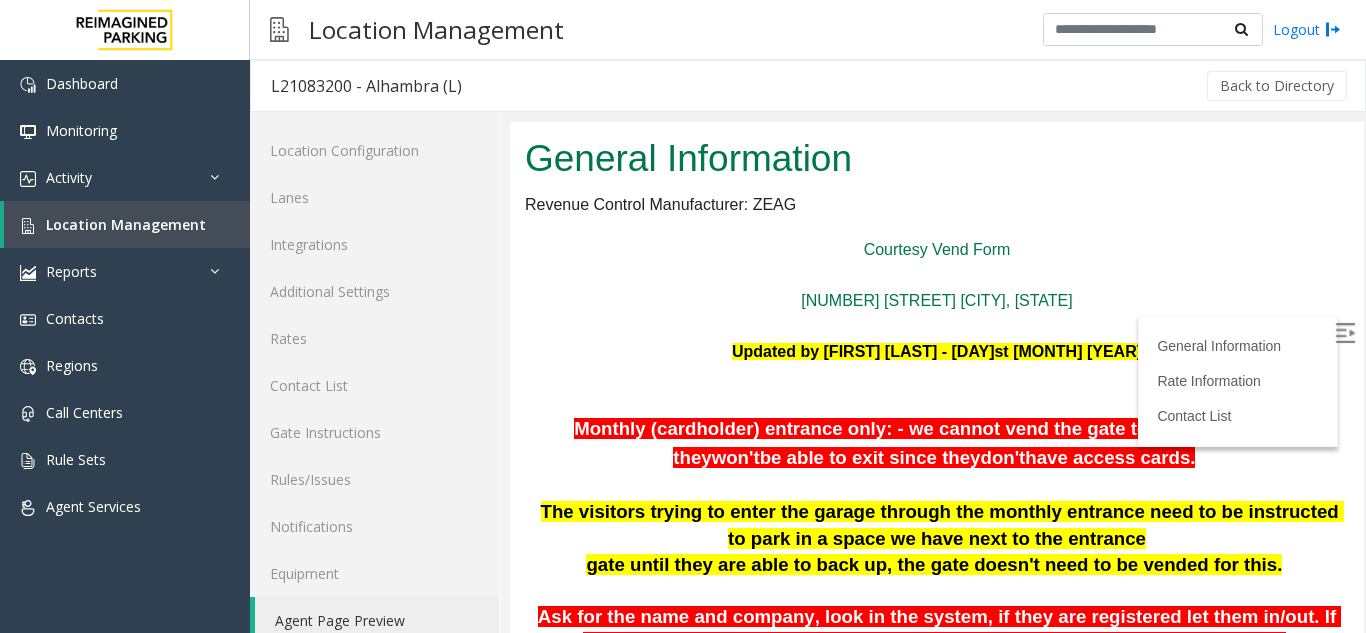 scroll, scrollTop: 100, scrollLeft: 0, axis: vertical 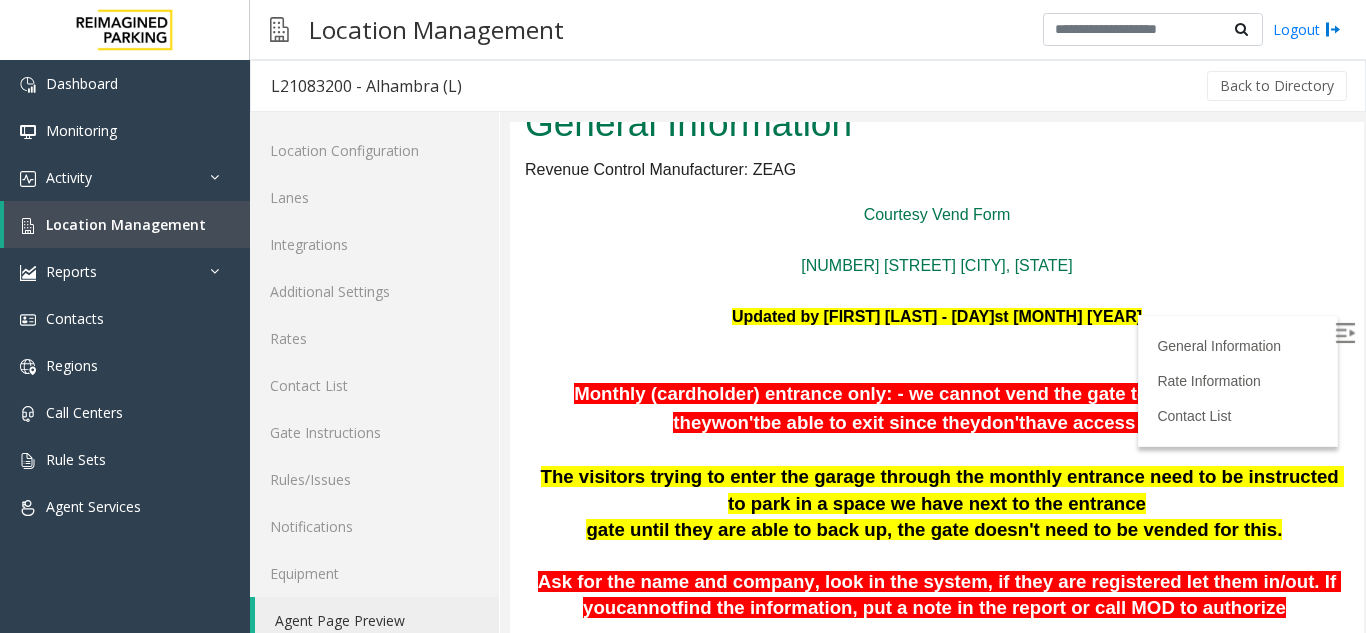click at bounding box center (1345, 333) 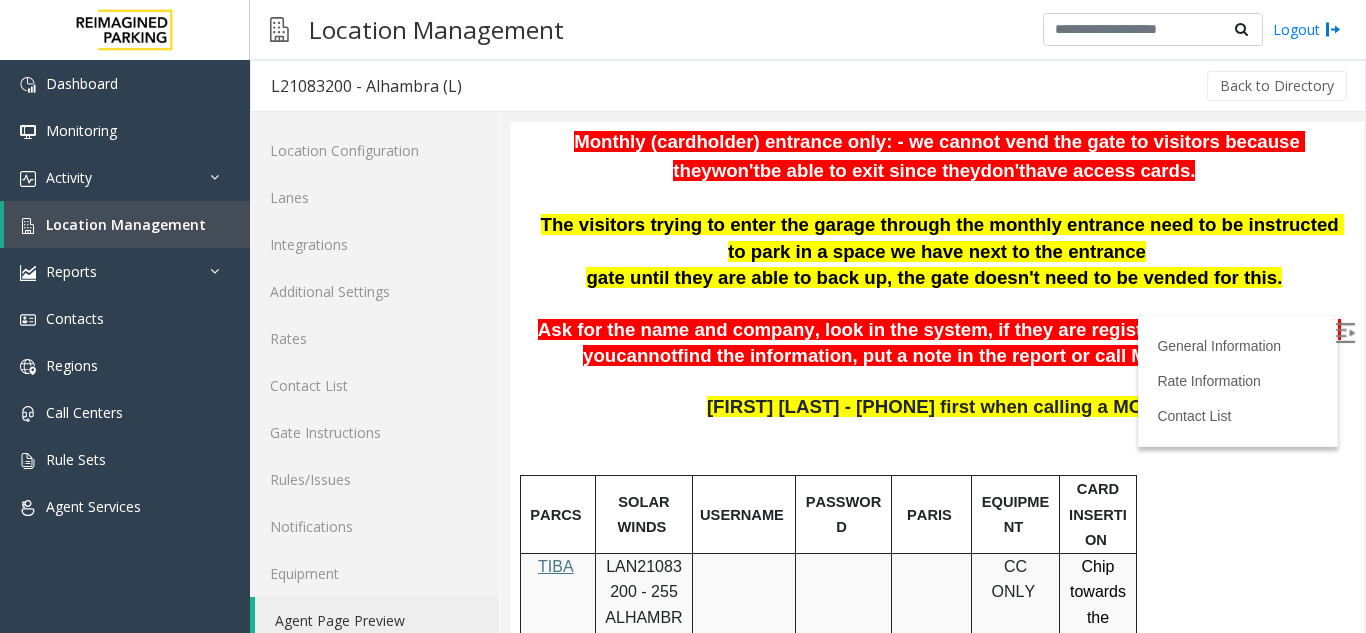 scroll, scrollTop: 400, scrollLeft: 0, axis: vertical 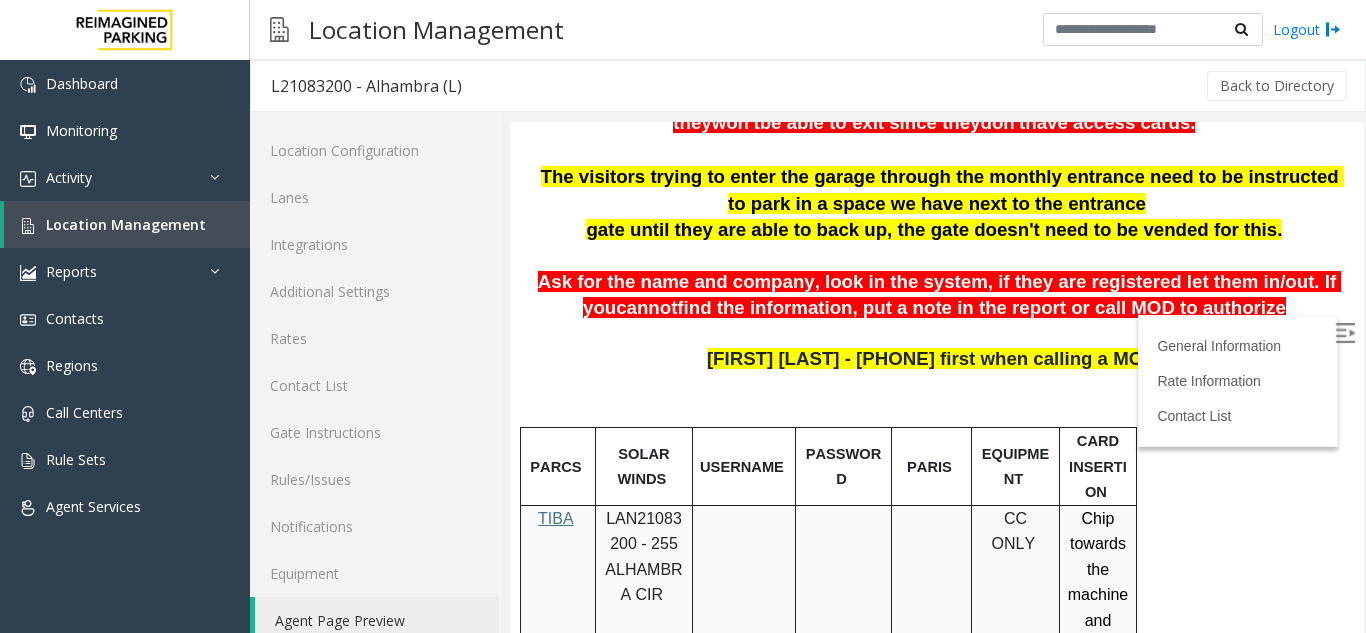click on "LAN21083200 - 255 ALHAMBRA CIR" at bounding box center [643, 557] 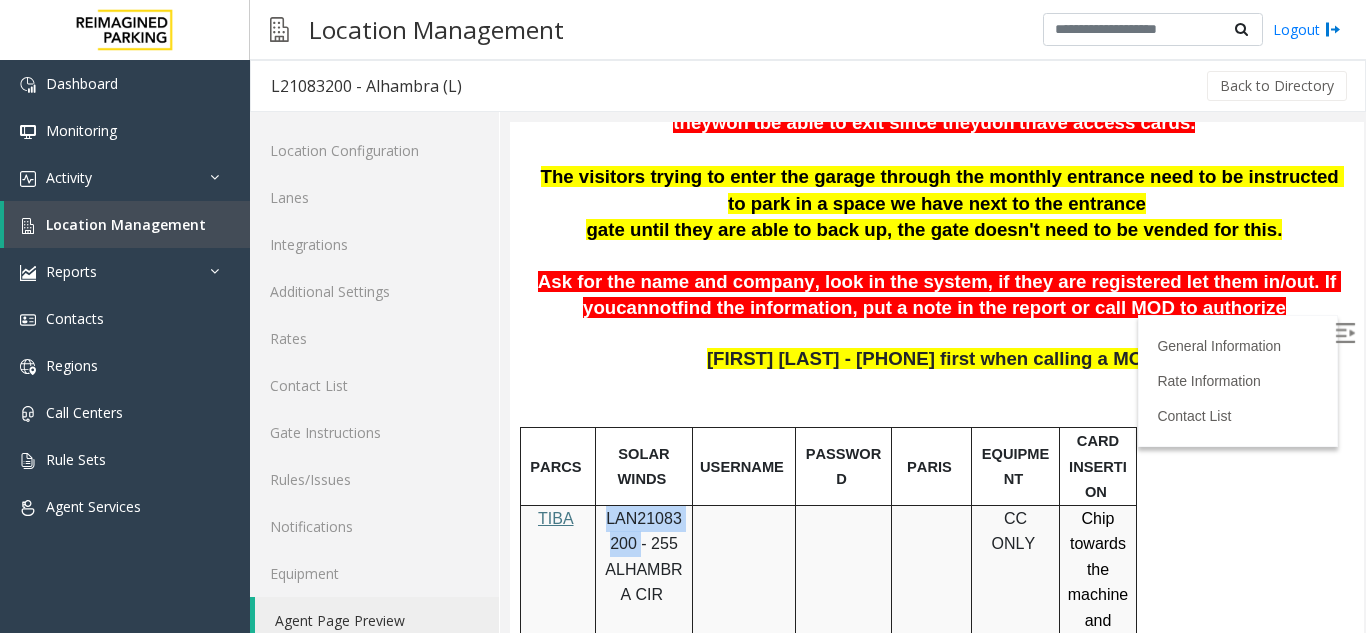 click on "LAN21083200 - 255 ALHAMBRA CIR" at bounding box center (643, 557) 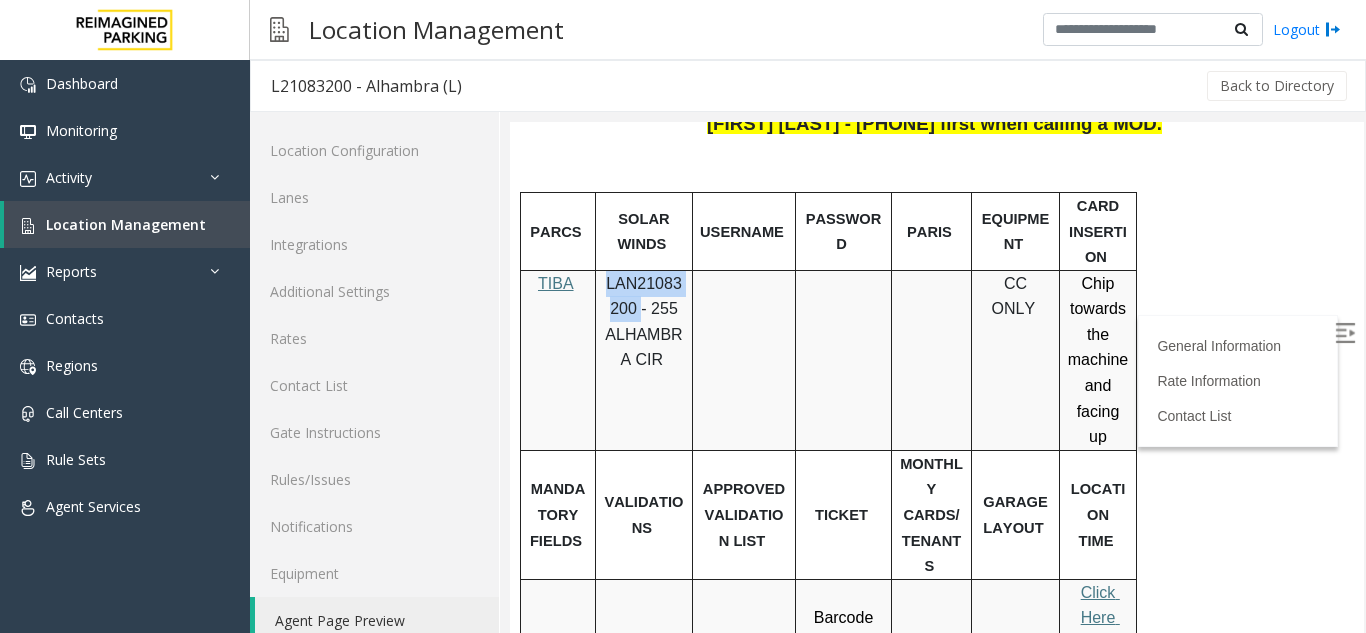 scroll, scrollTop: 600, scrollLeft: 0, axis: vertical 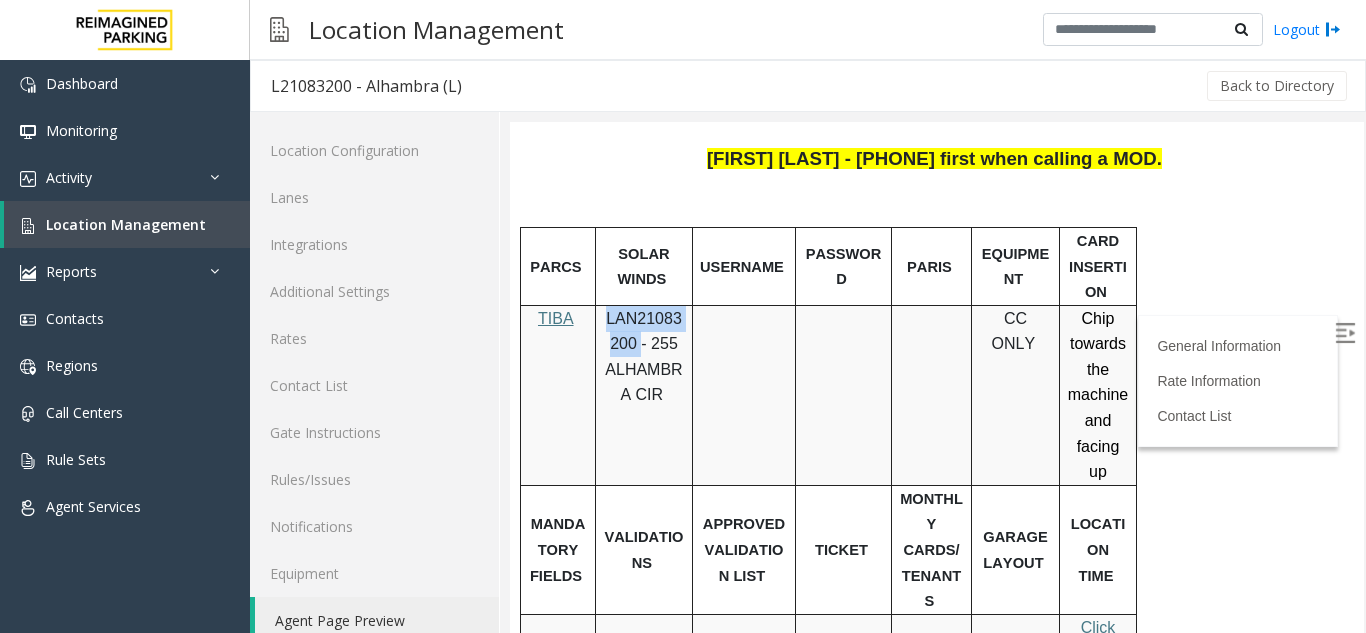 click on "LAN21083200 - 255 ALHAMBRA CIR" at bounding box center (643, 357) 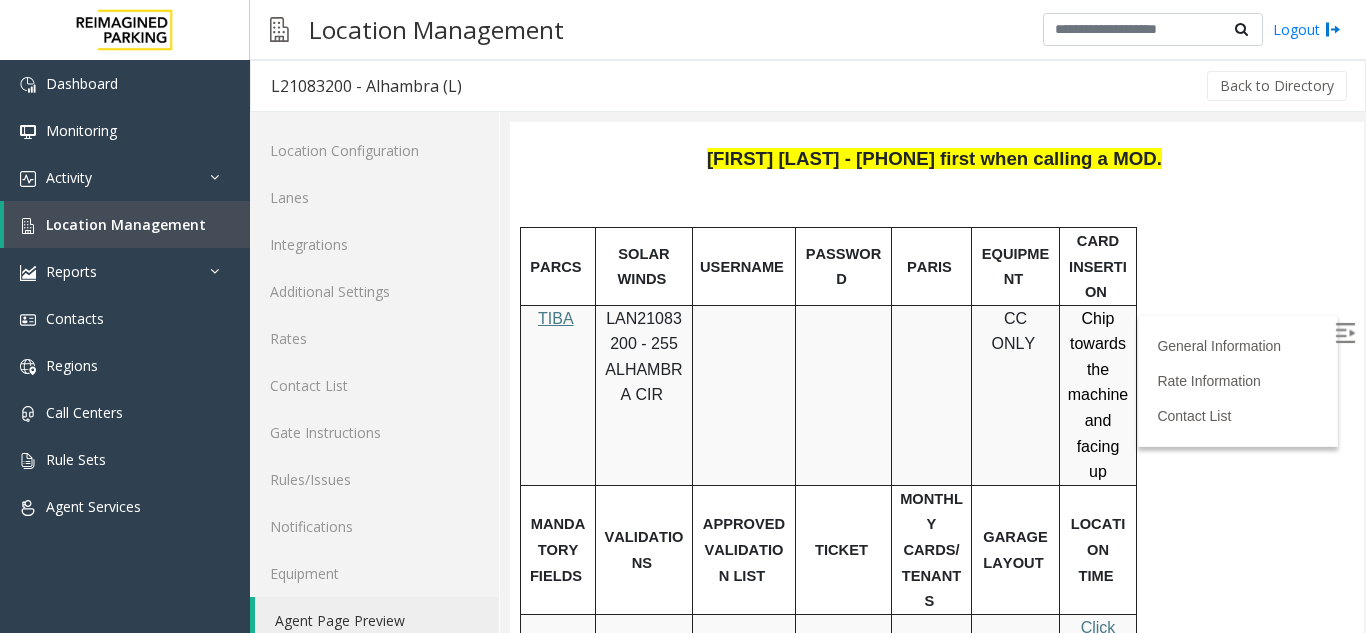 click on "LAN21083200 - 255 ALHAMBRA CIR" at bounding box center [643, 357] 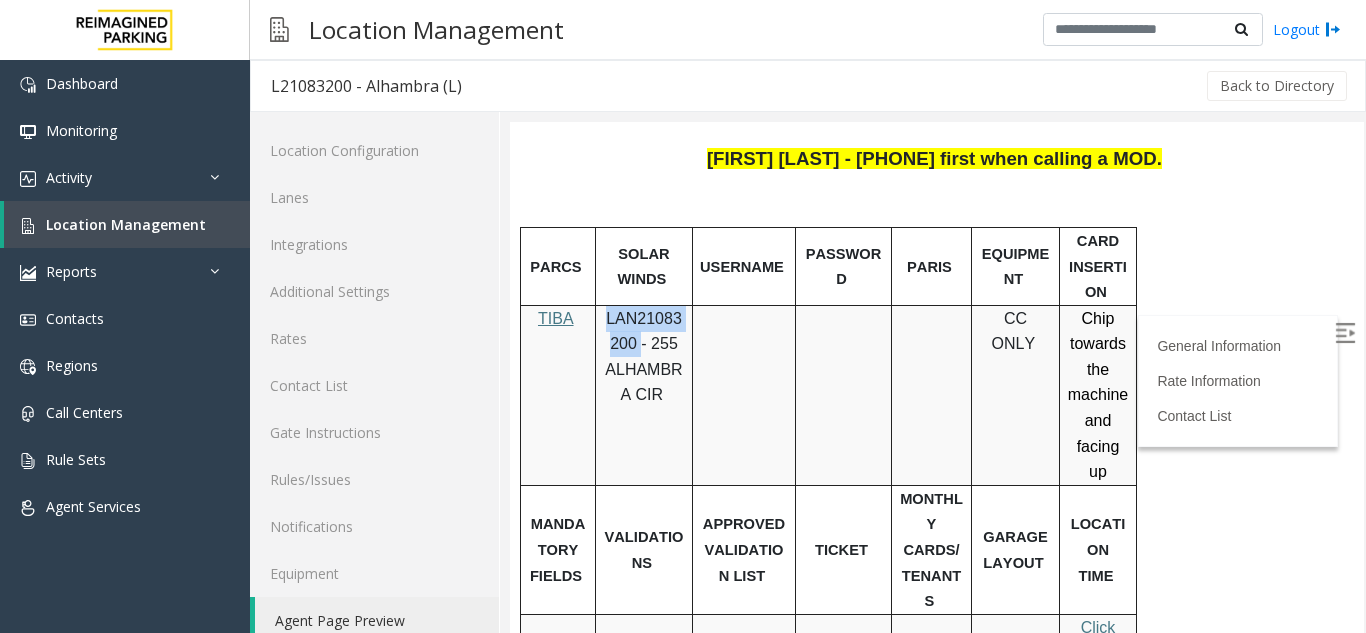 click on "LAN21083200 - 255 ALHAMBRA CIR" at bounding box center [643, 357] 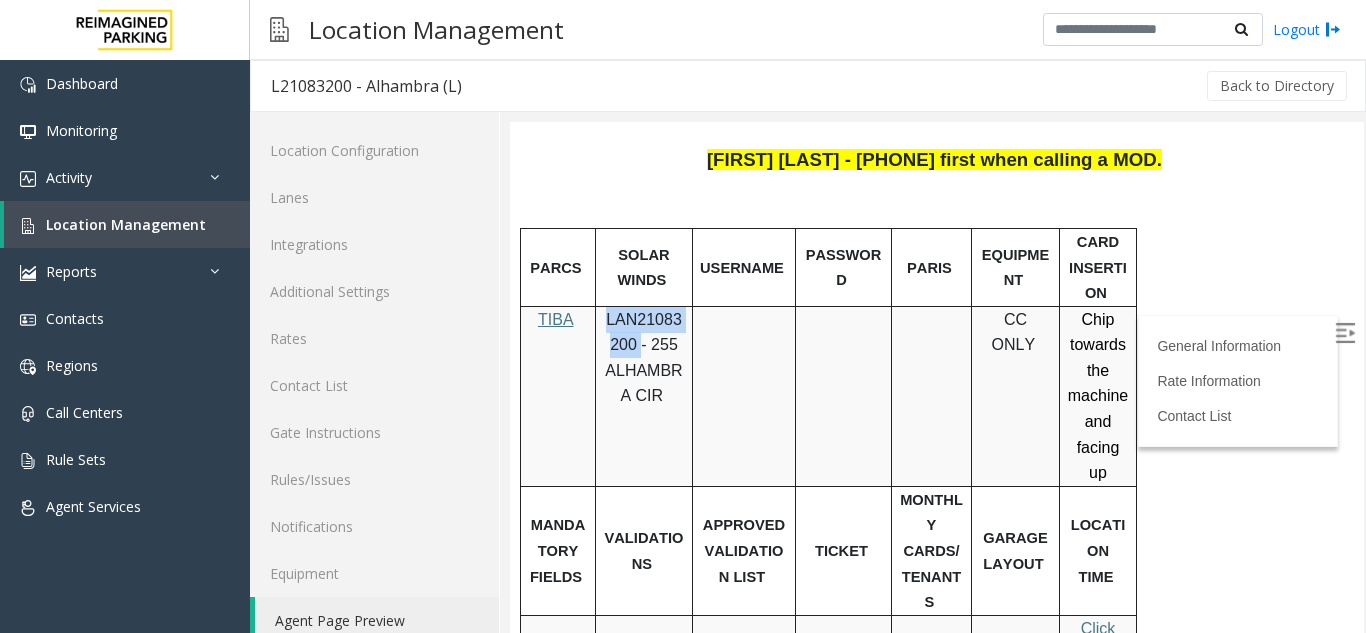scroll, scrollTop: 600, scrollLeft: 0, axis: vertical 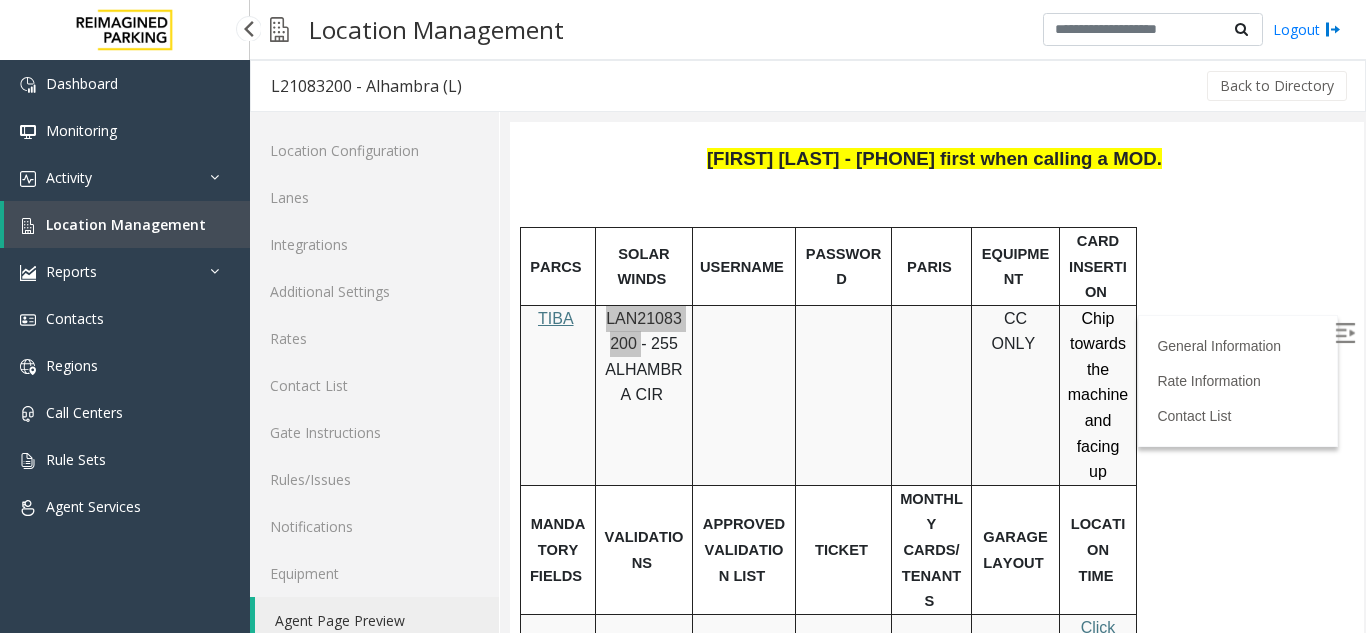 click on "Location Management" at bounding box center (127, 224) 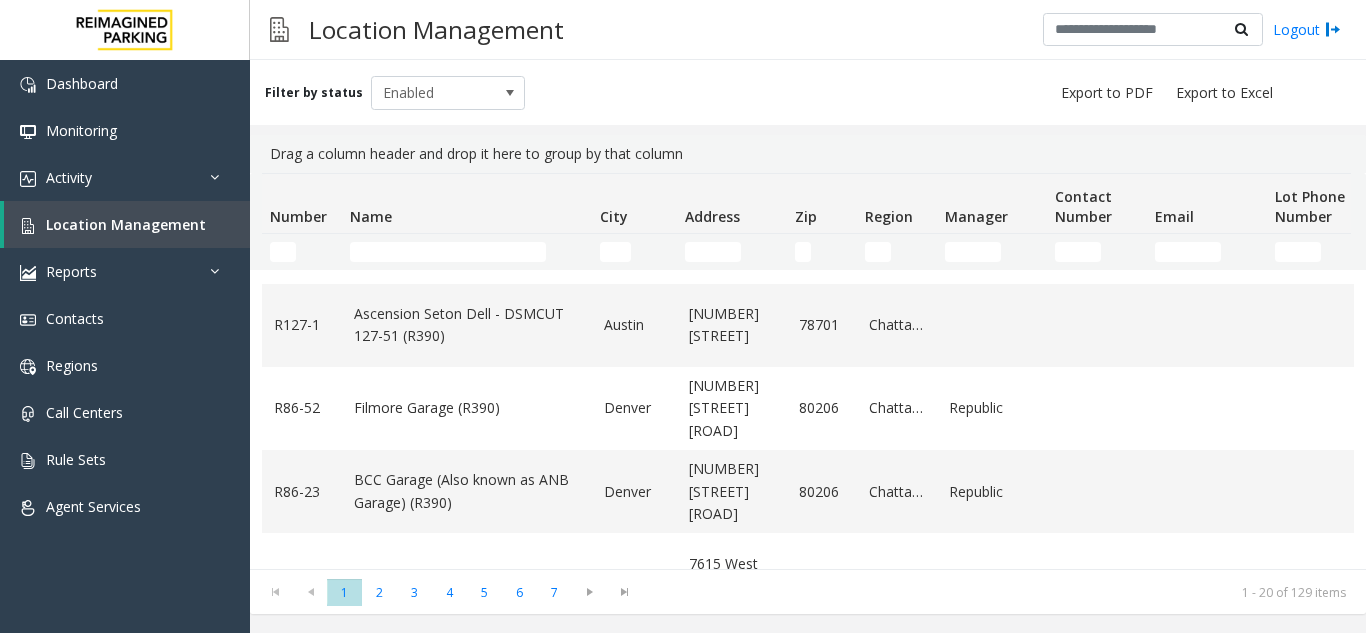 scroll, scrollTop: 300, scrollLeft: 0, axis: vertical 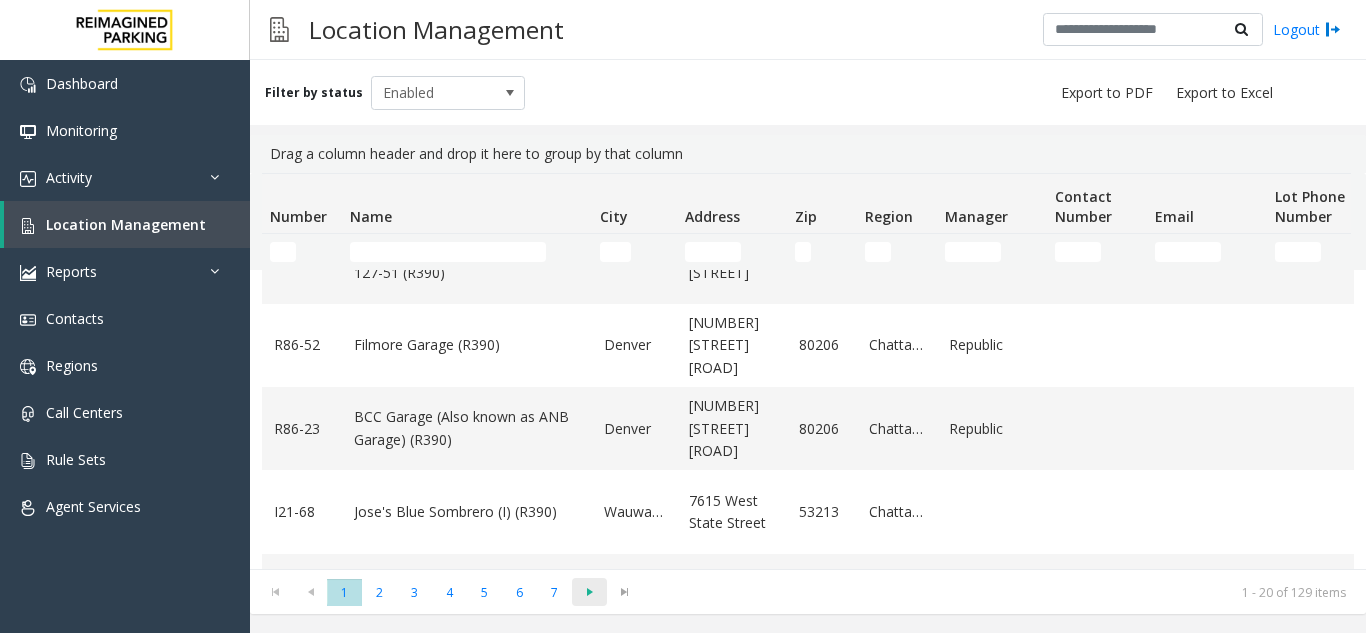 click 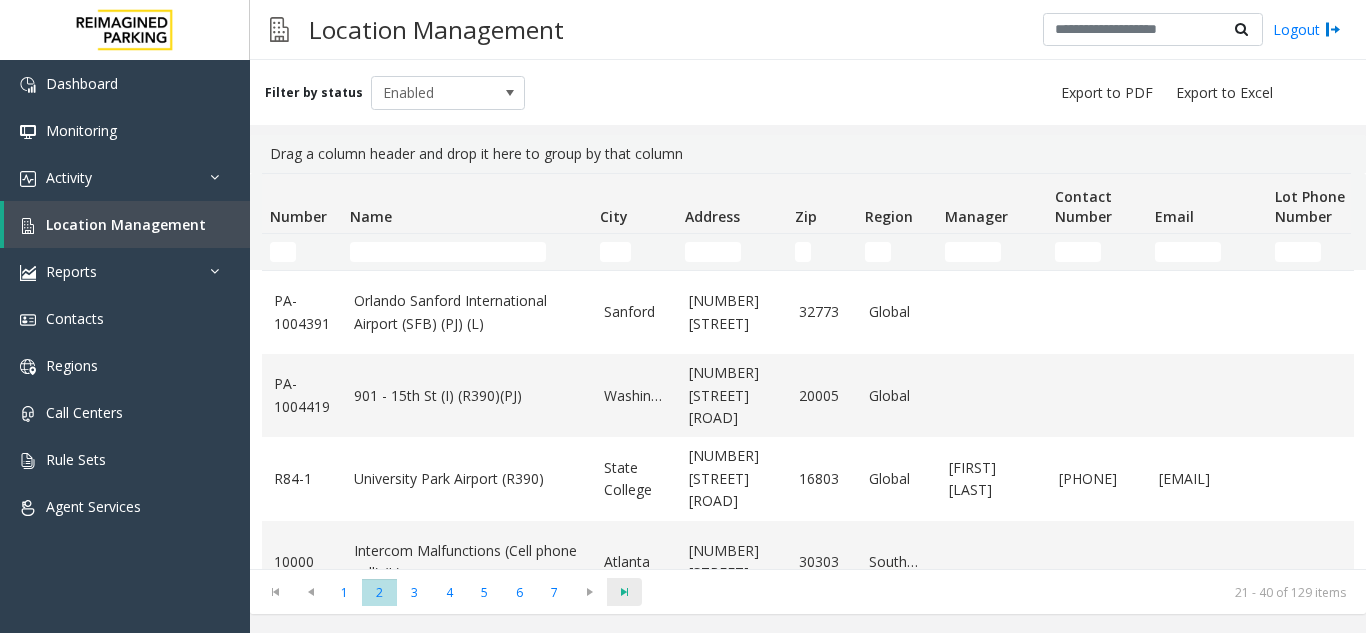 click 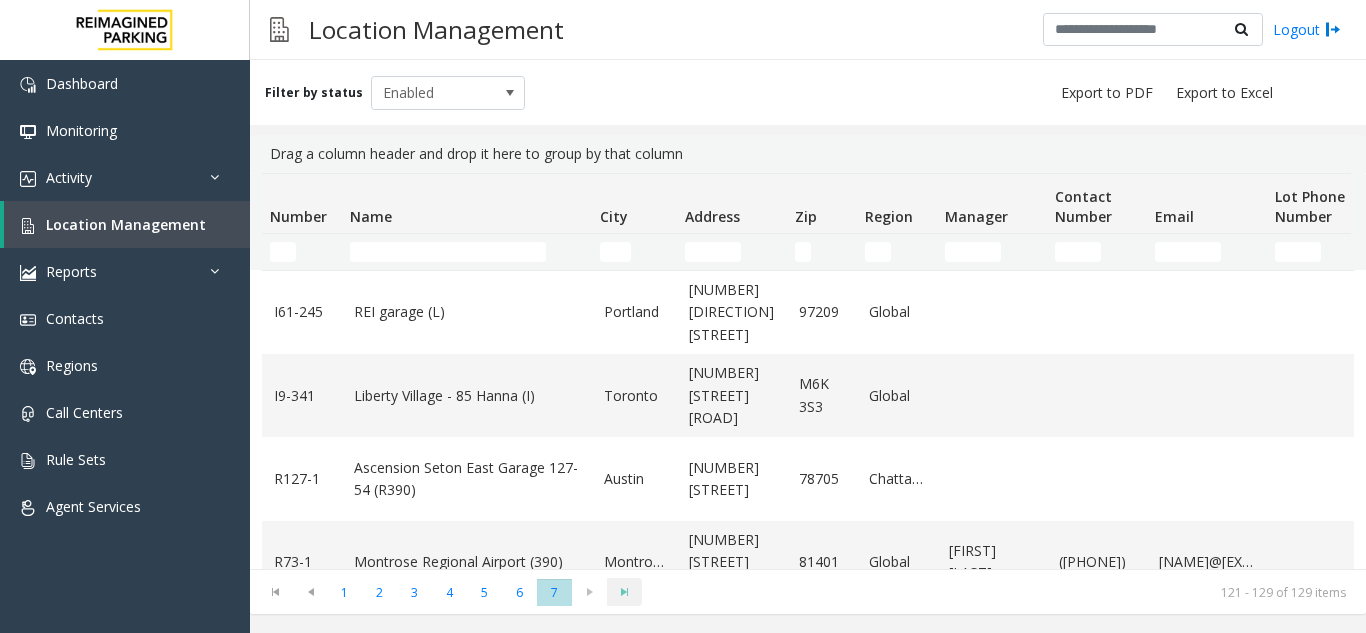 click 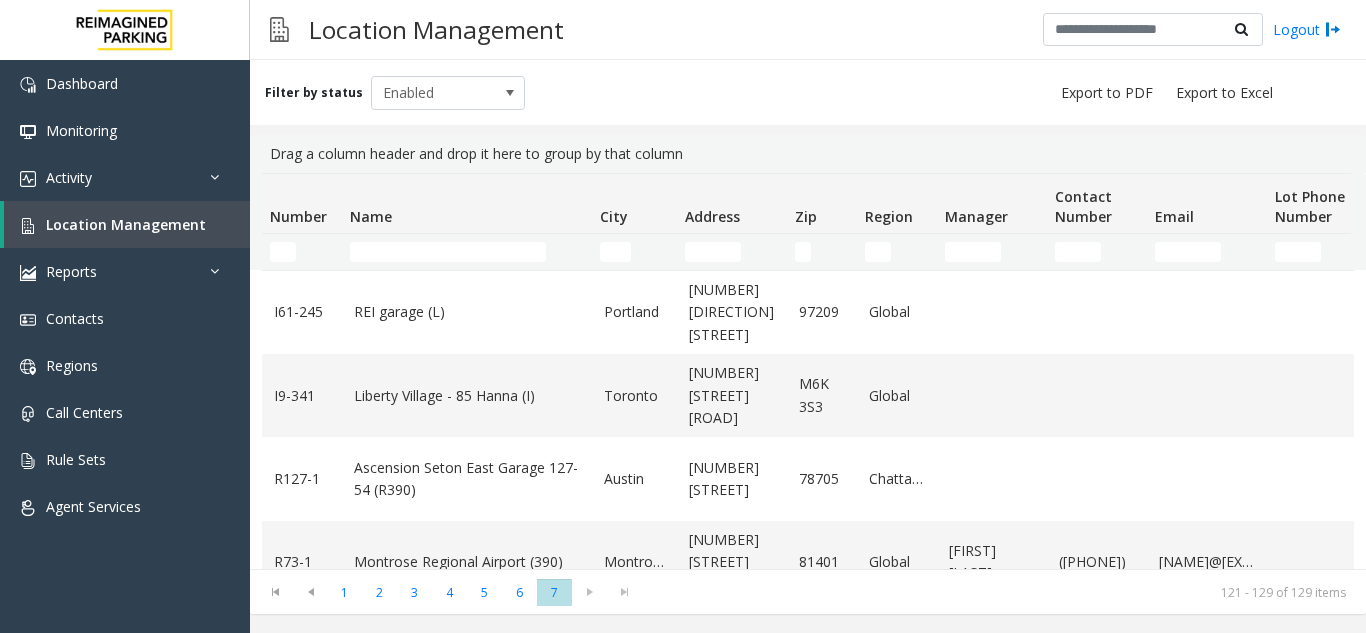 click 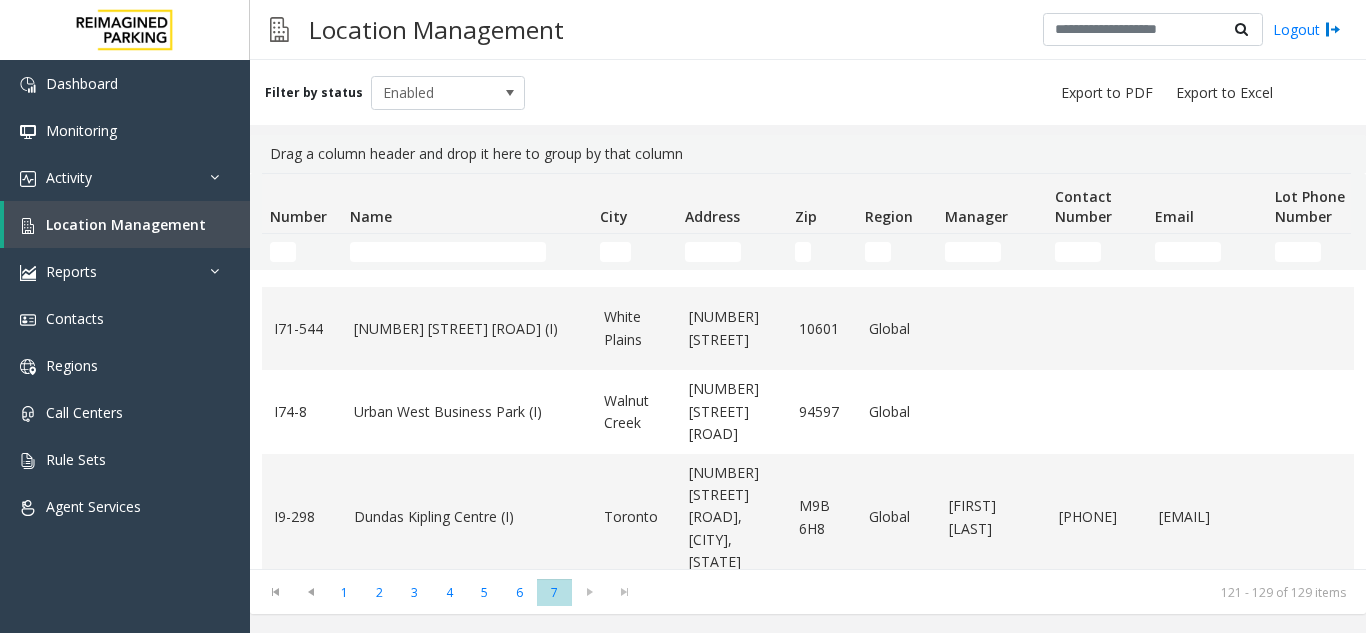 scroll, scrollTop: 489, scrollLeft: 0, axis: vertical 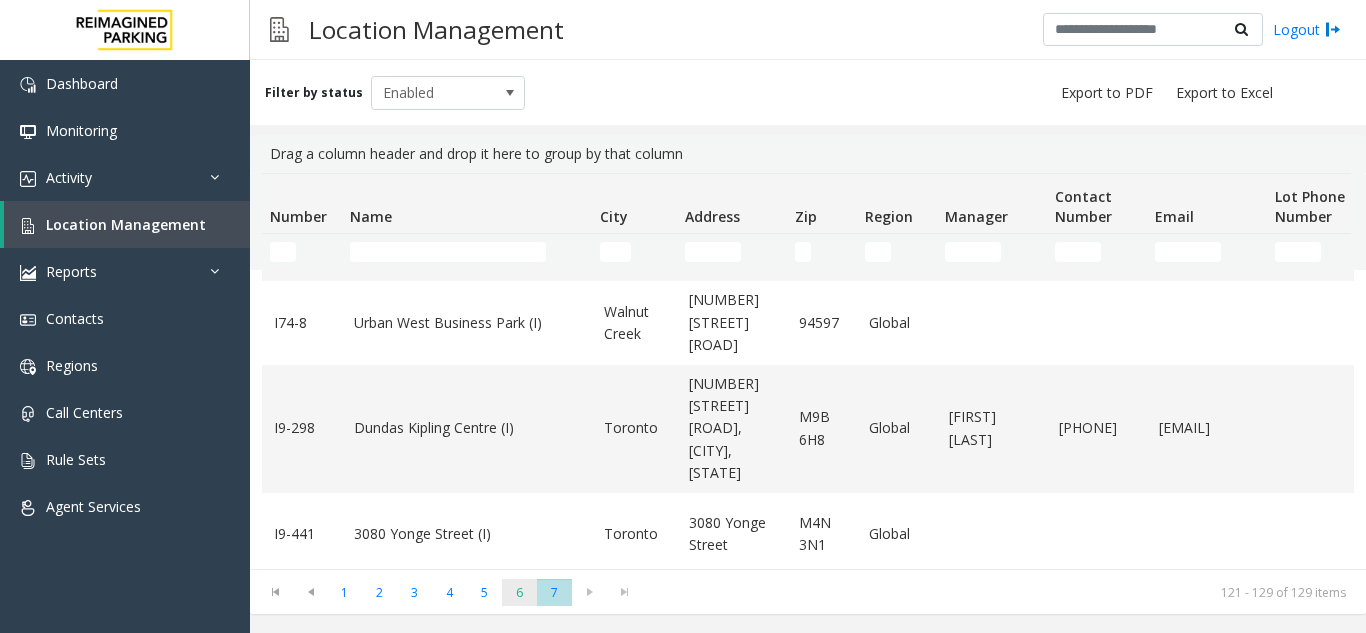 click on "6" 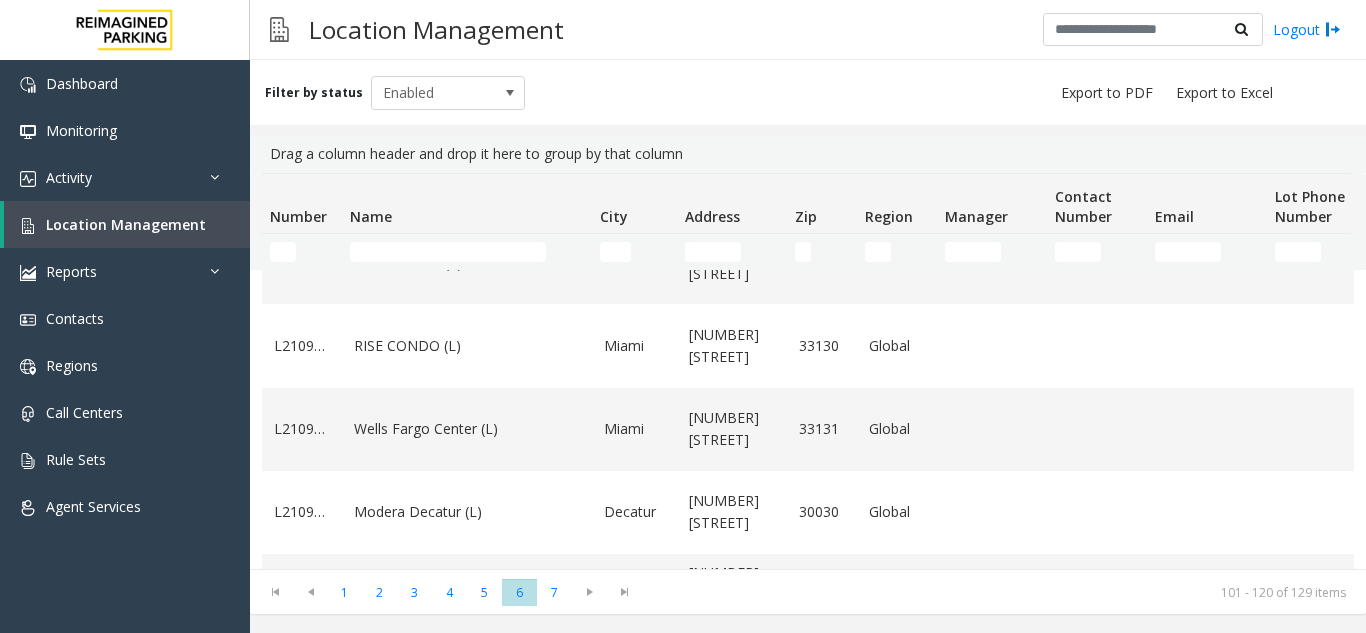 scroll, scrollTop: 500, scrollLeft: 0, axis: vertical 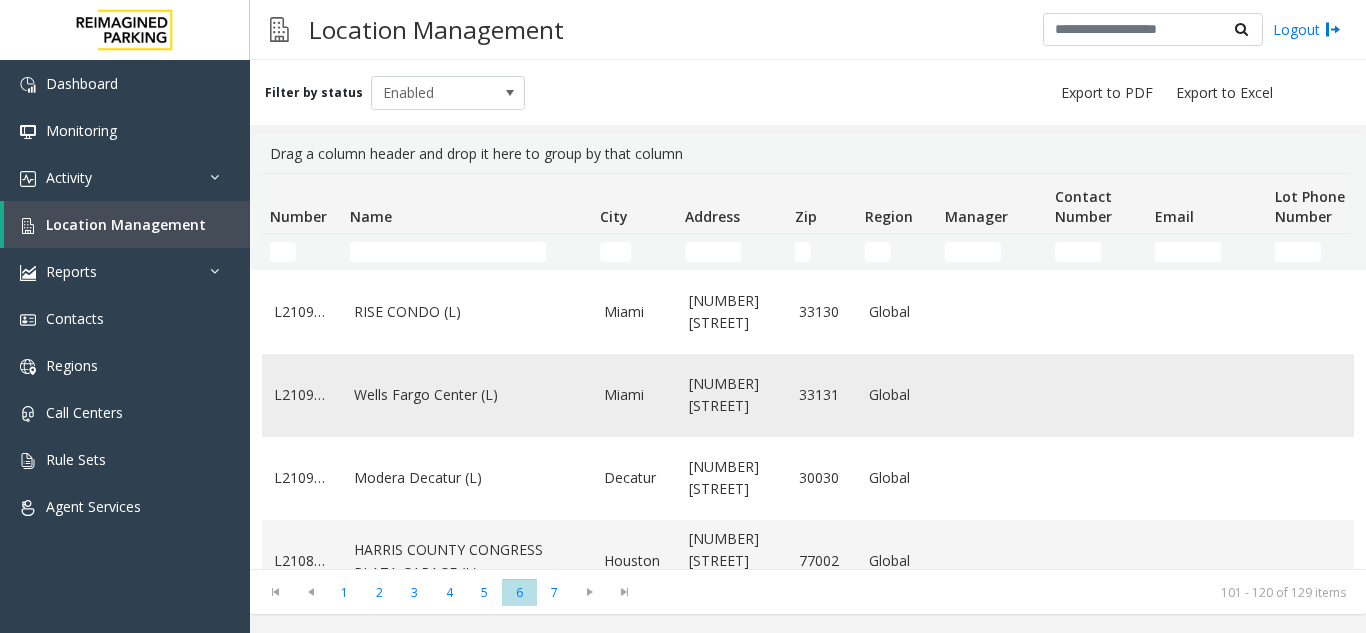 click on "Wells Fargo Center (L)" 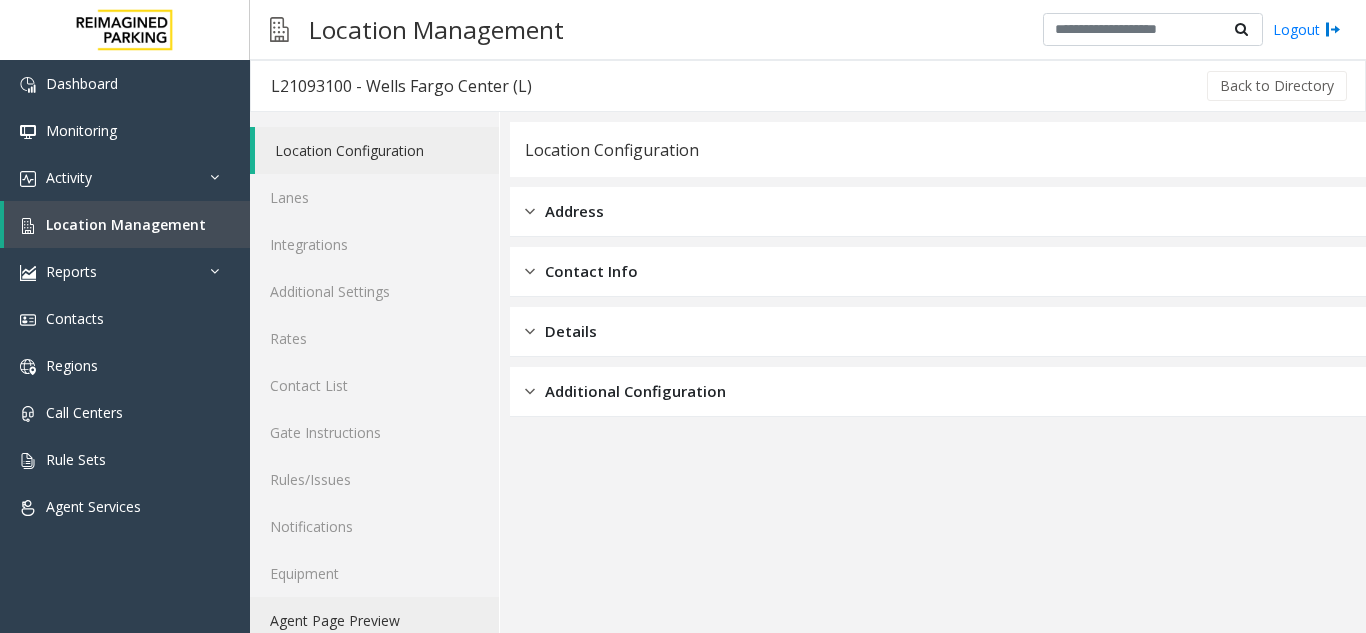 click on "Agent Page Preview" 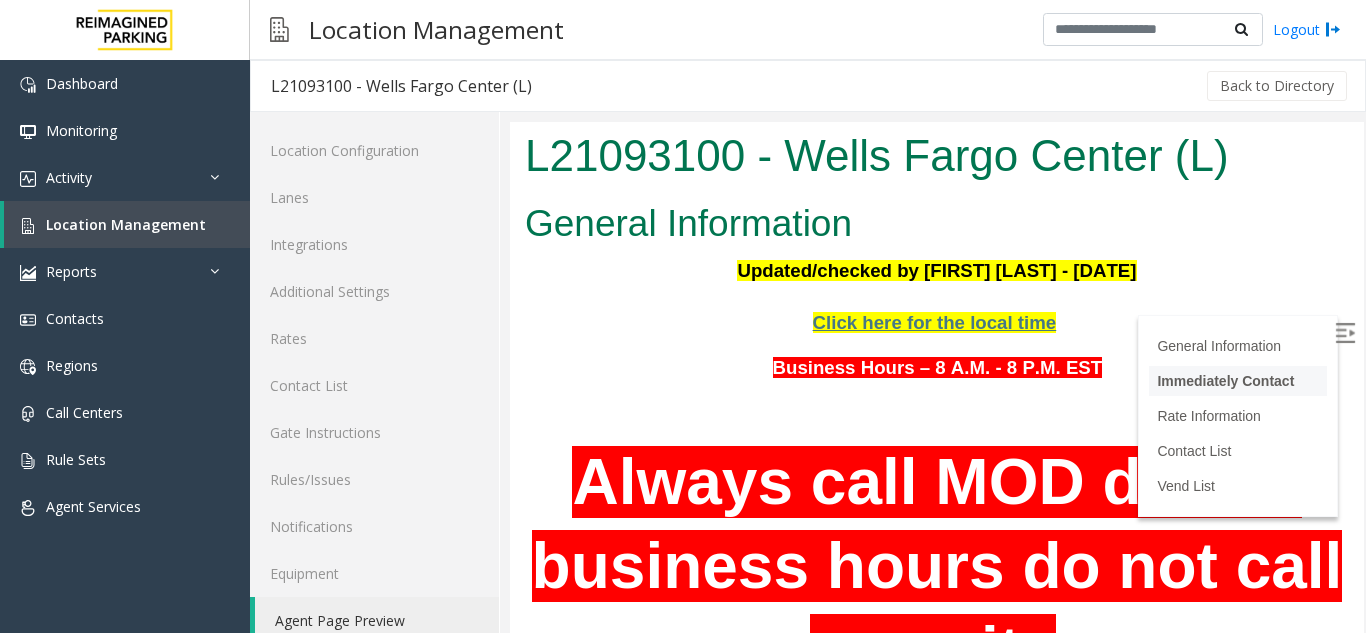 scroll, scrollTop: 0, scrollLeft: 0, axis: both 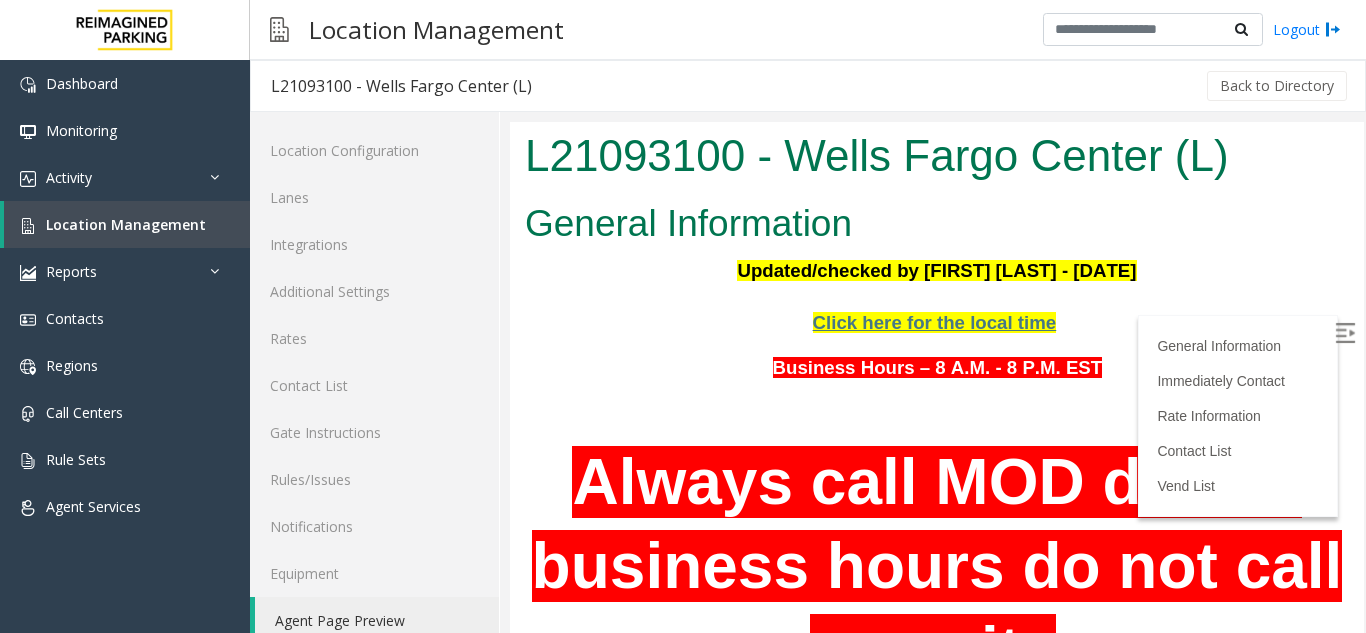 click at bounding box center (1345, 333) 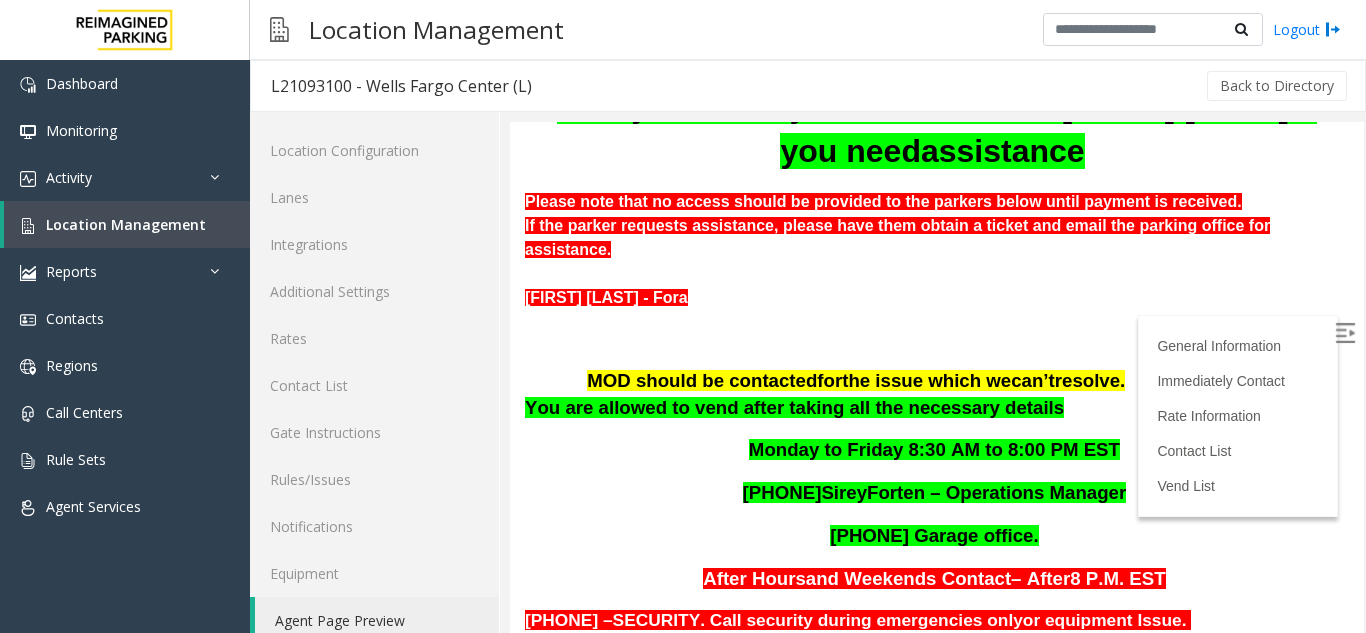 scroll, scrollTop: 700, scrollLeft: 0, axis: vertical 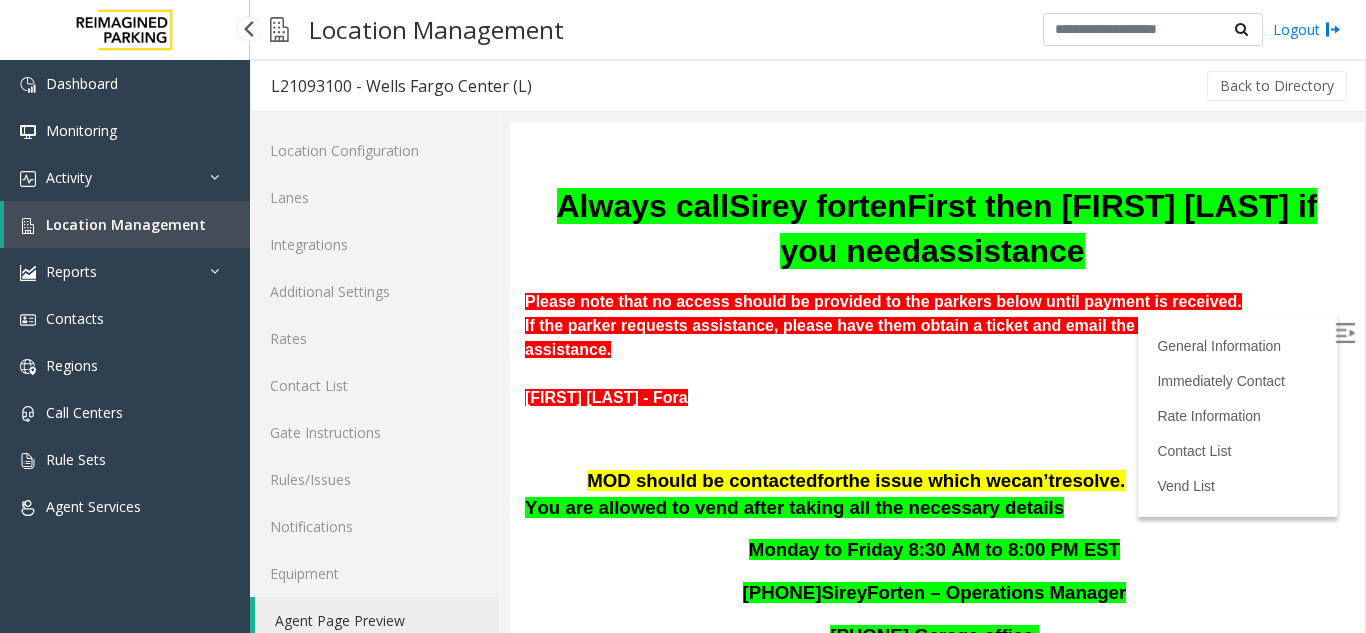 click on "Location Management" at bounding box center (126, 224) 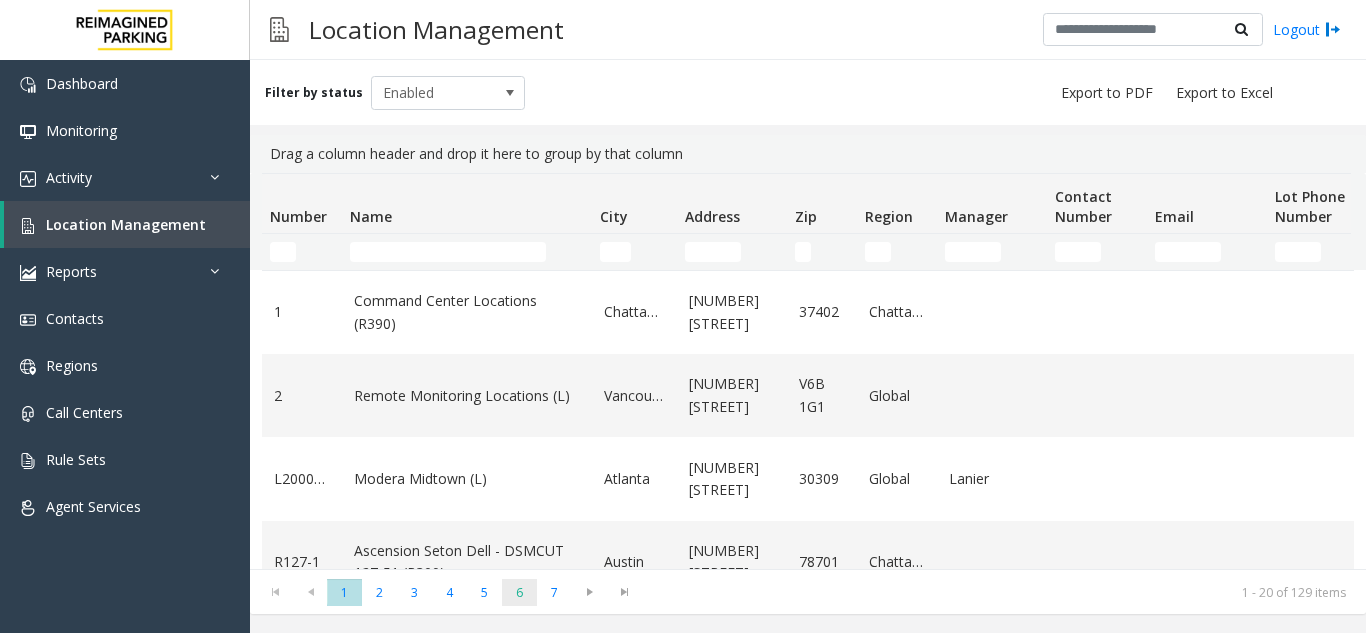 click on "6" 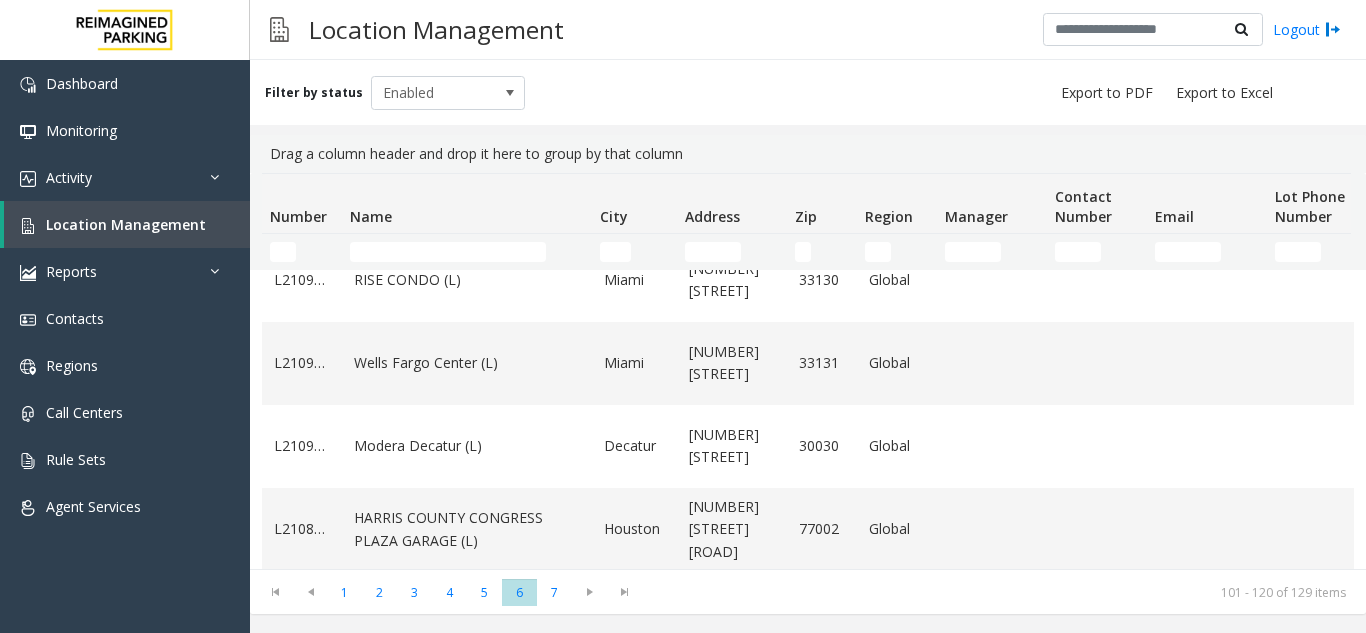 scroll, scrollTop: 500, scrollLeft: 0, axis: vertical 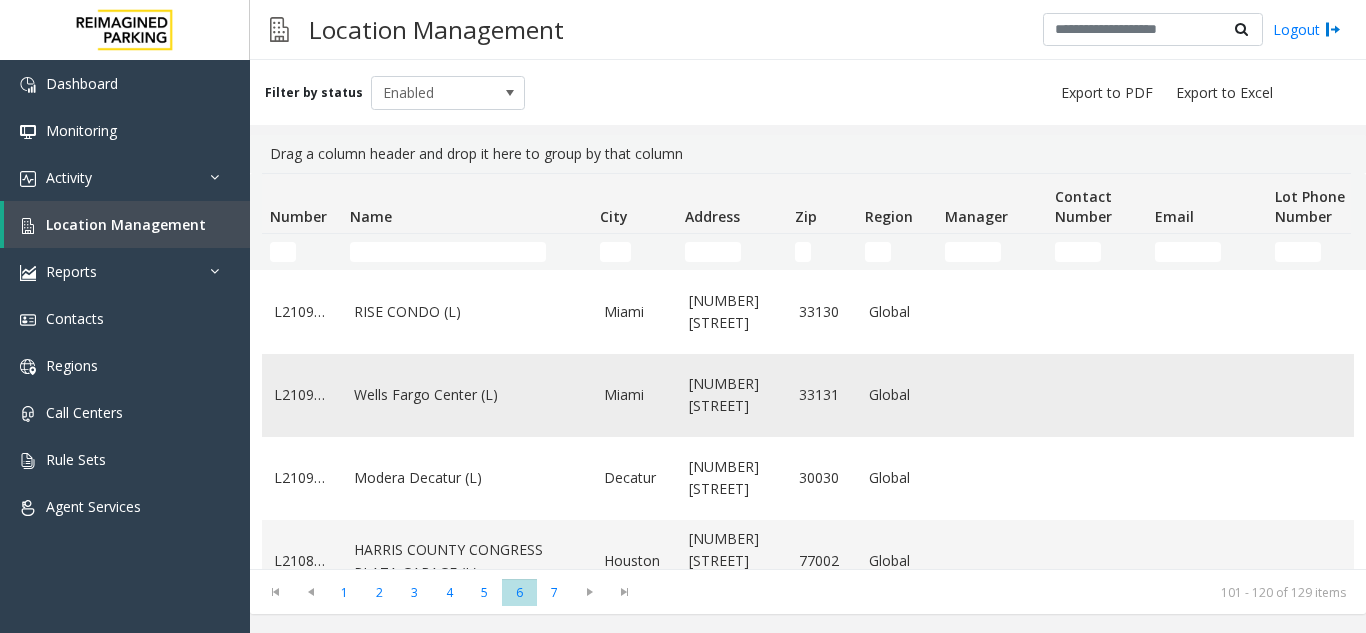 click on "Wells Fargo Center (L)" 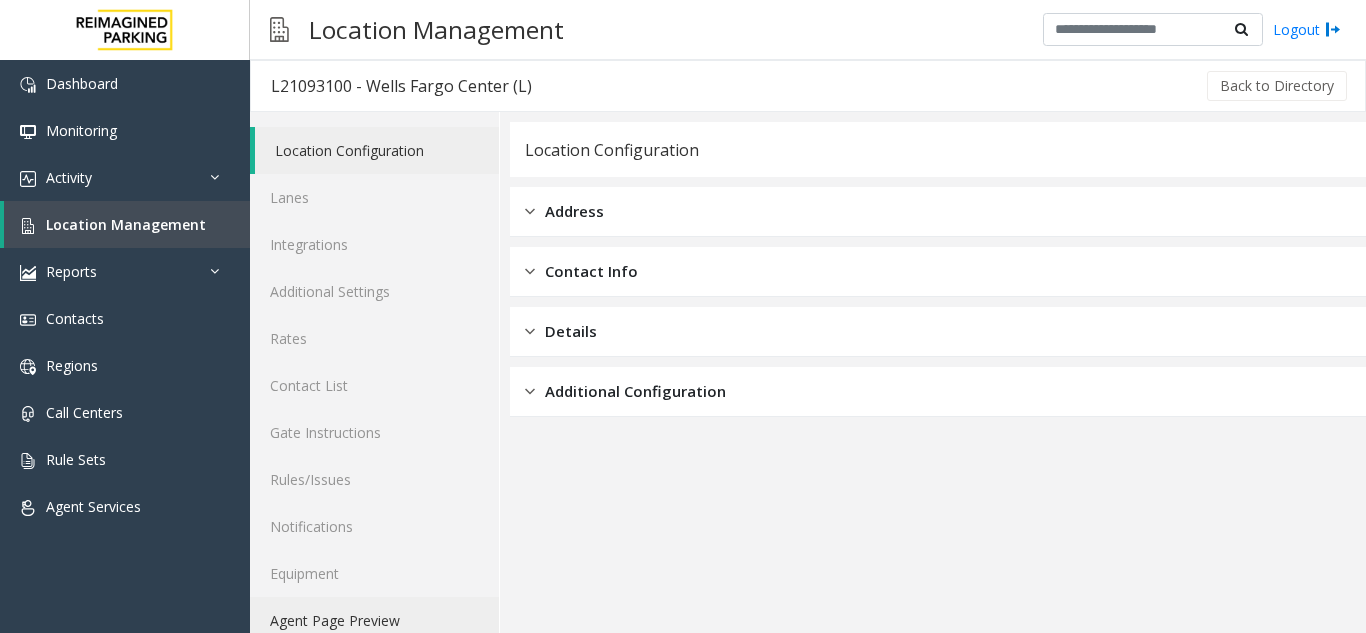 click on "Agent Page Preview" 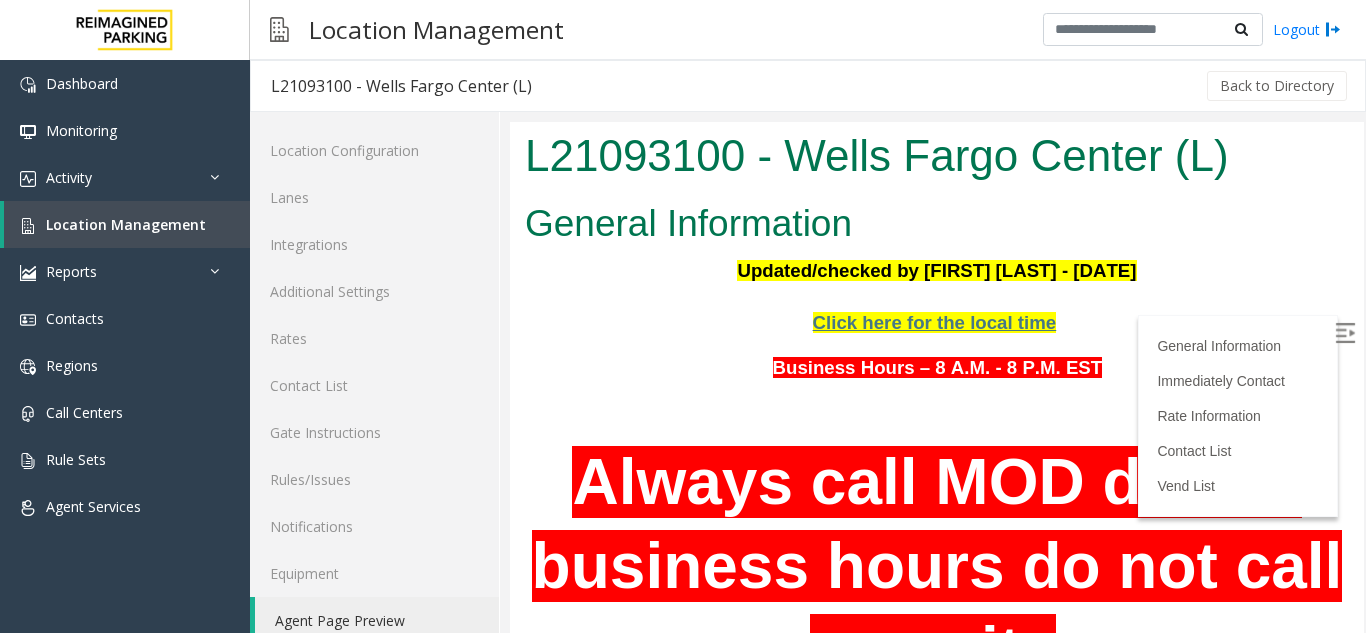 scroll, scrollTop: 0, scrollLeft: 0, axis: both 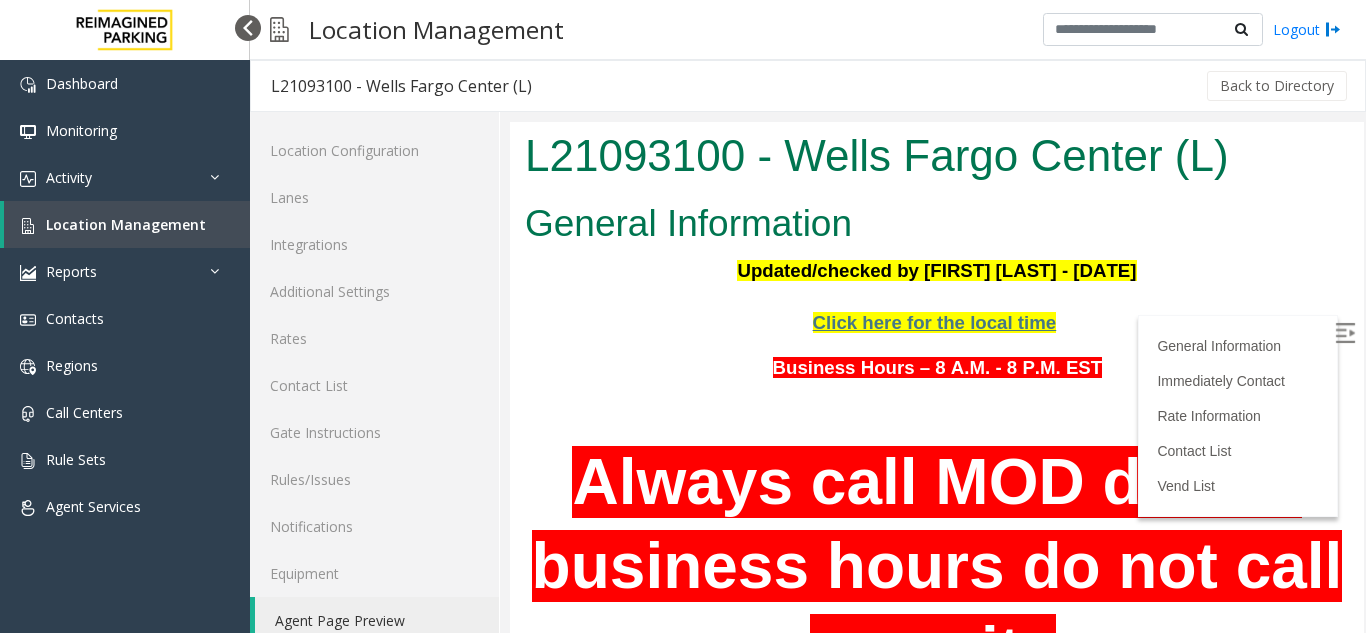 click at bounding box center [248, 28] 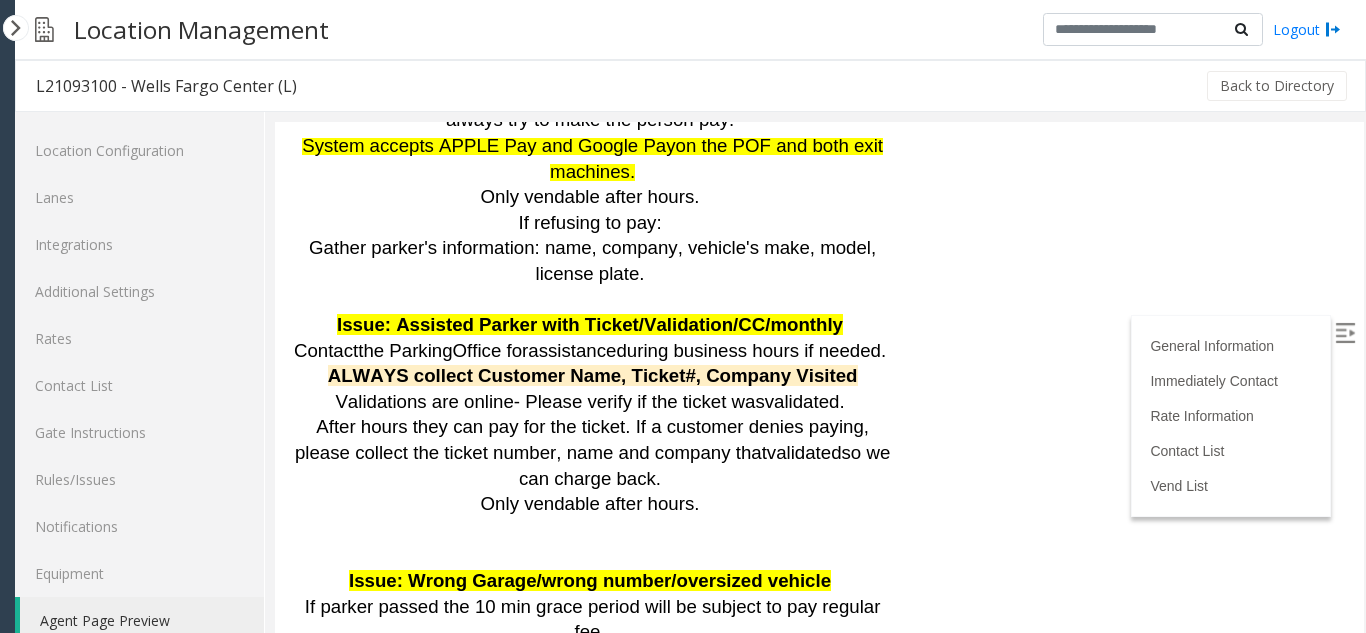 scroll, scrollTop: 3600, scrollLeft: 0, axis: vertical 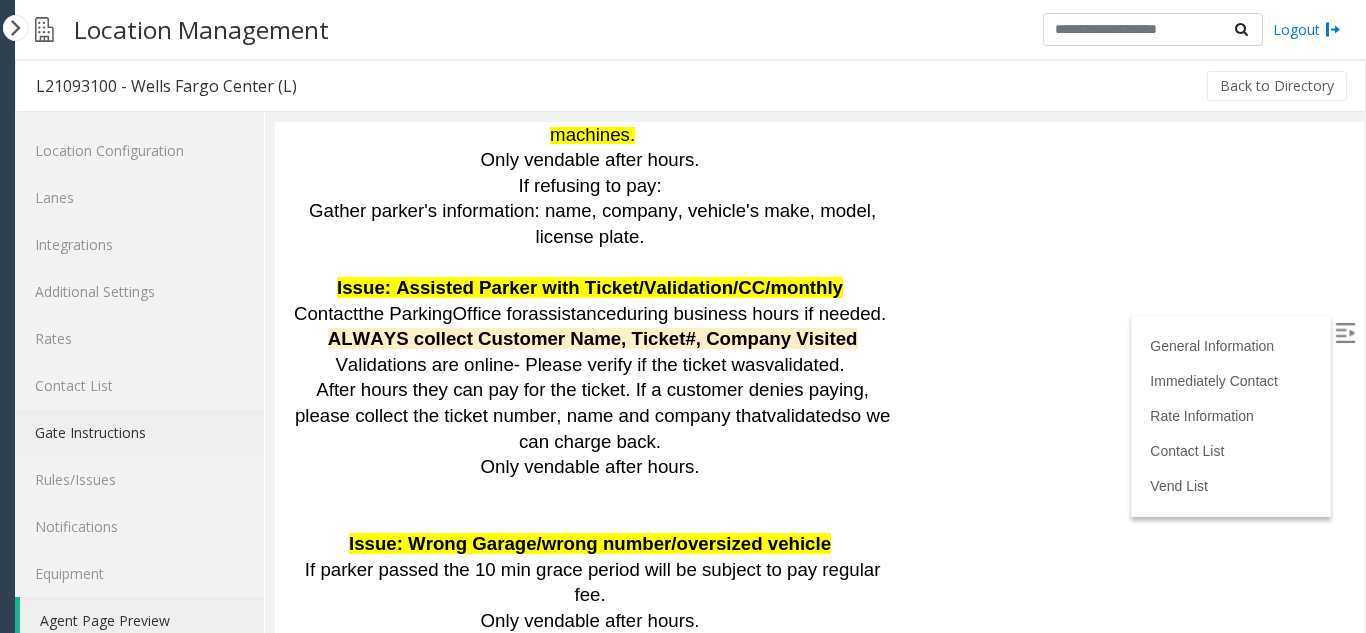 click on "Gate Instructions" 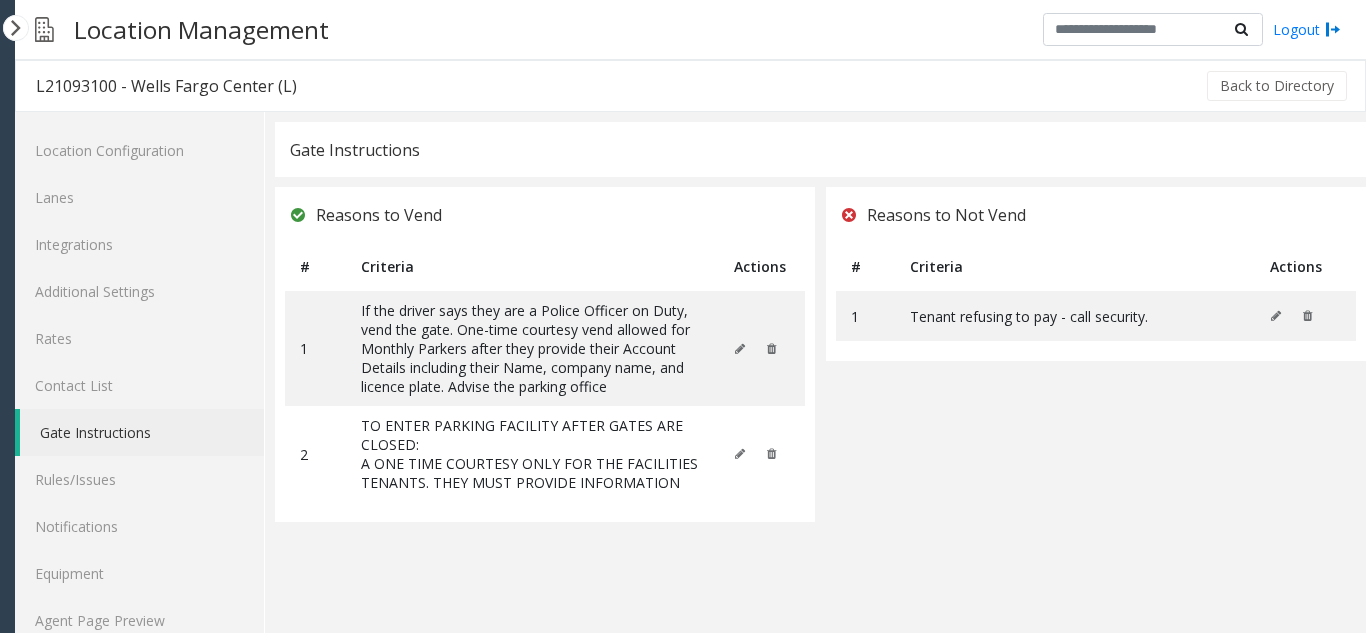 click on "Gate Instructions" 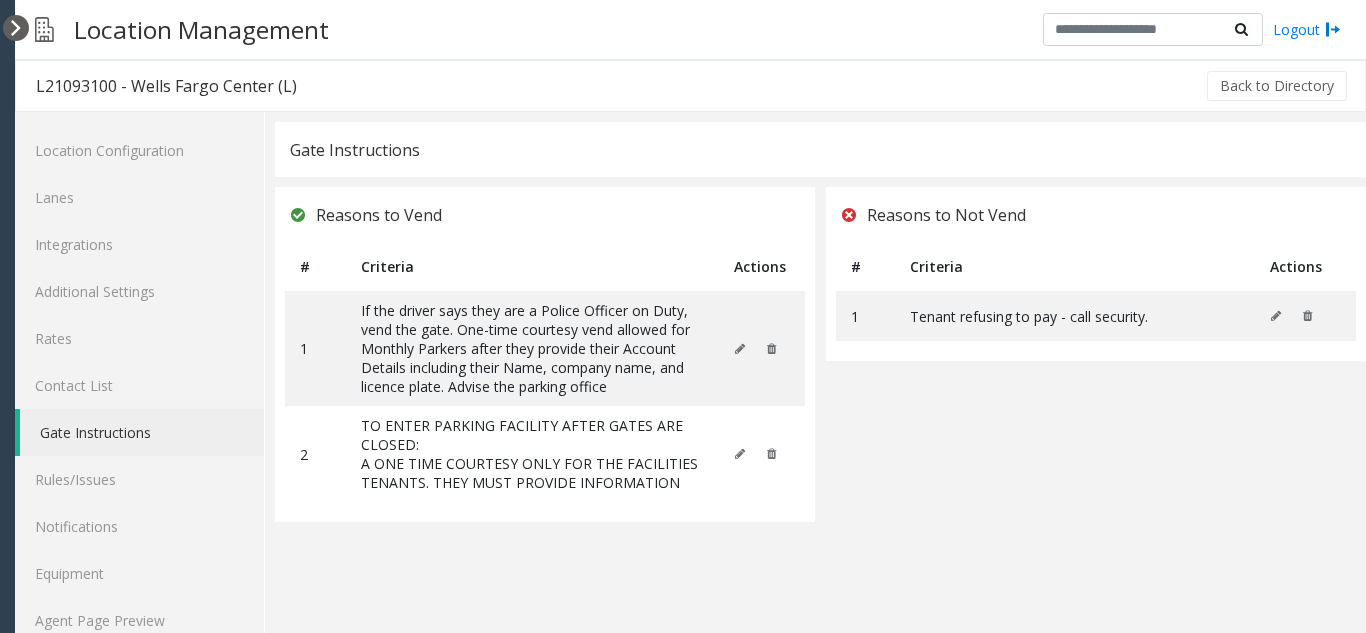 click at bounding box center [16, 28] 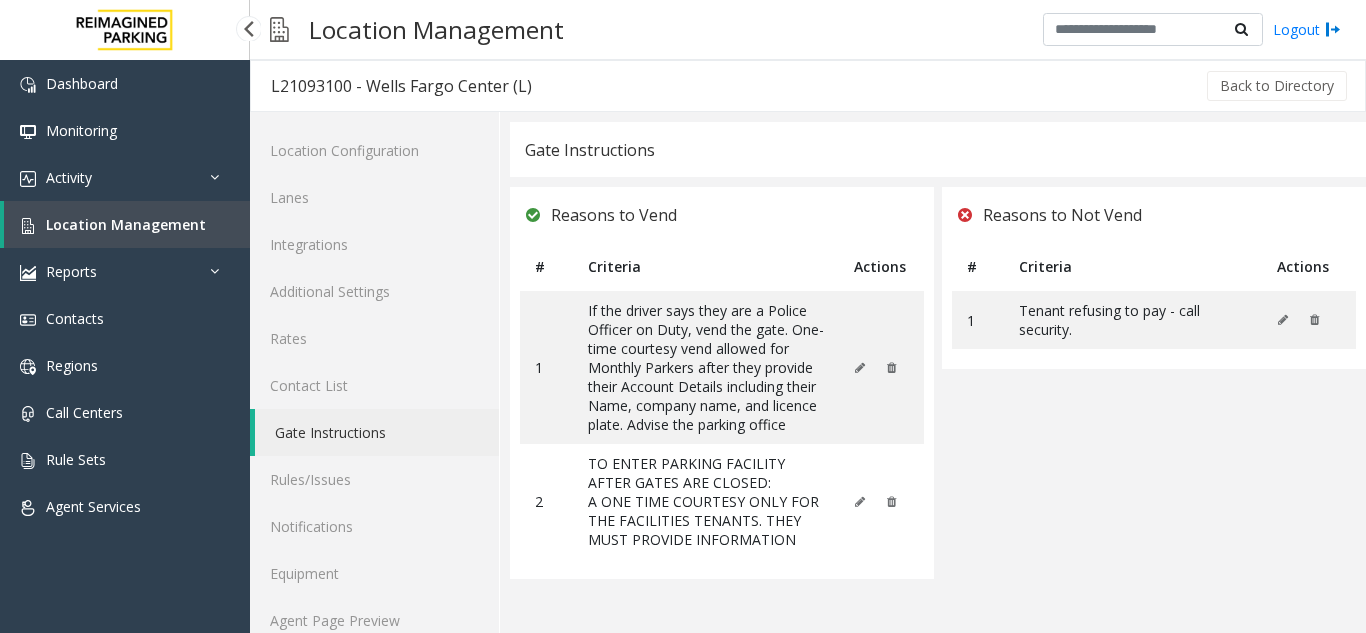 click on "Location Management" at bounding box center (126, 224) 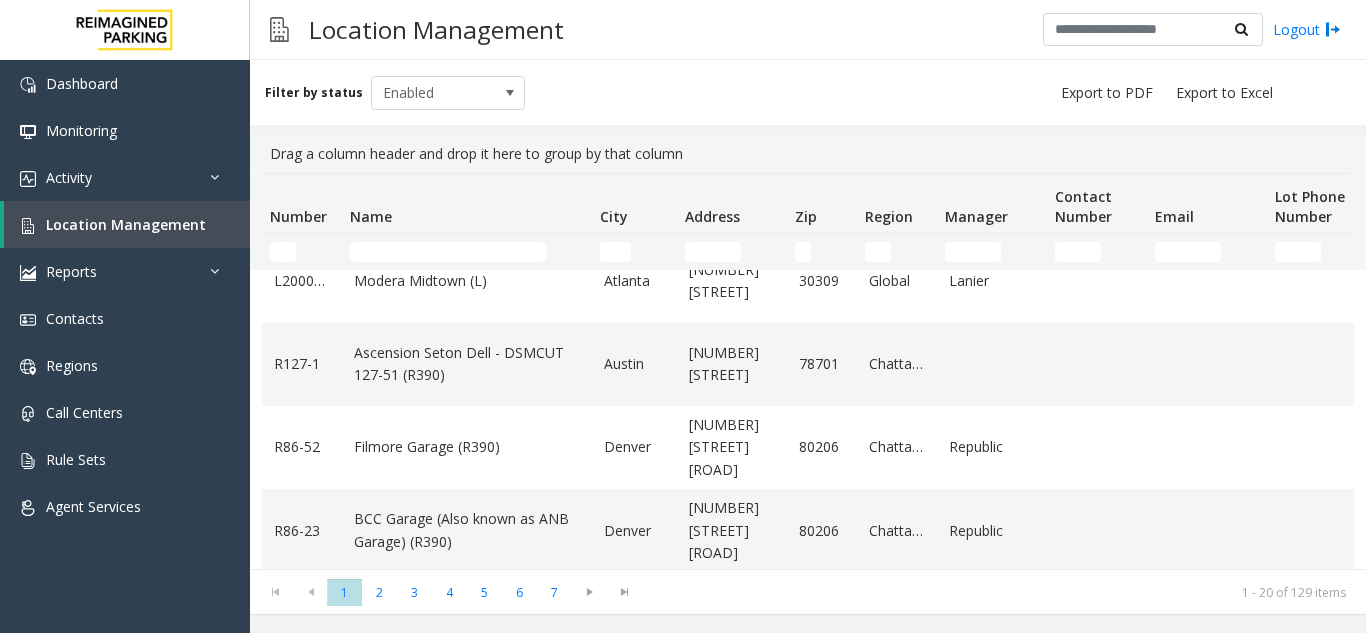 scroll, scrollTop: 200, scrollLeft: 0, axis: vertical 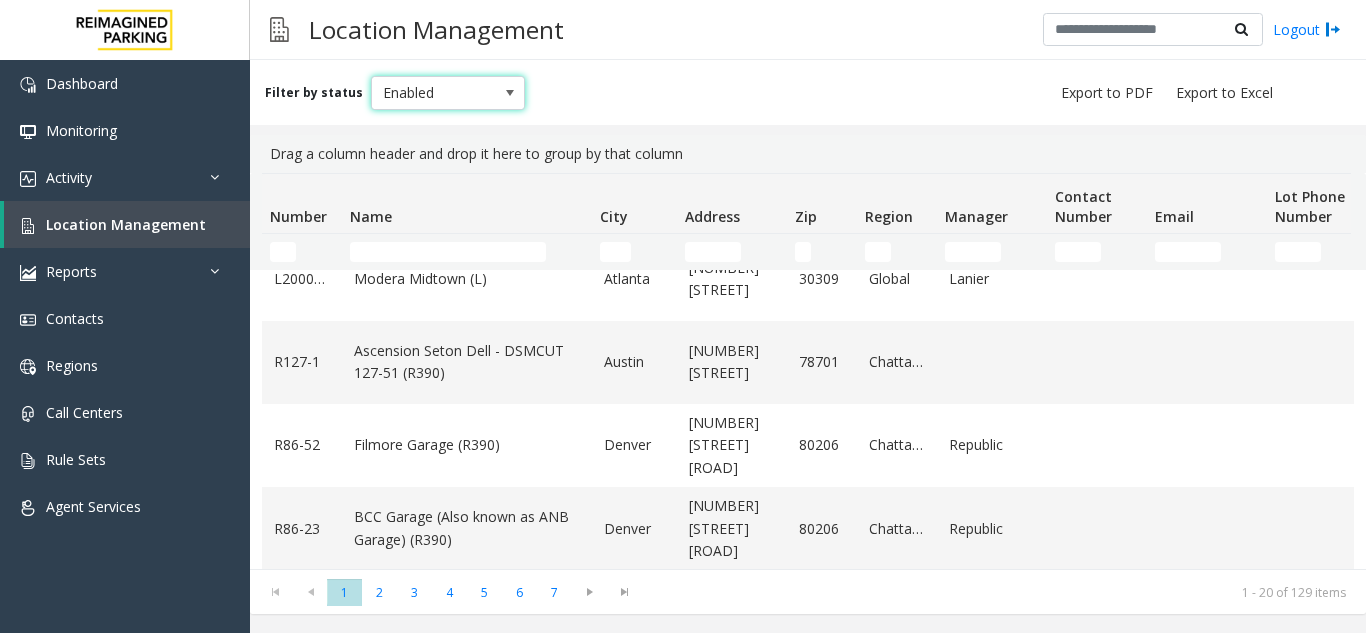 click at bounding box center (510, 93) 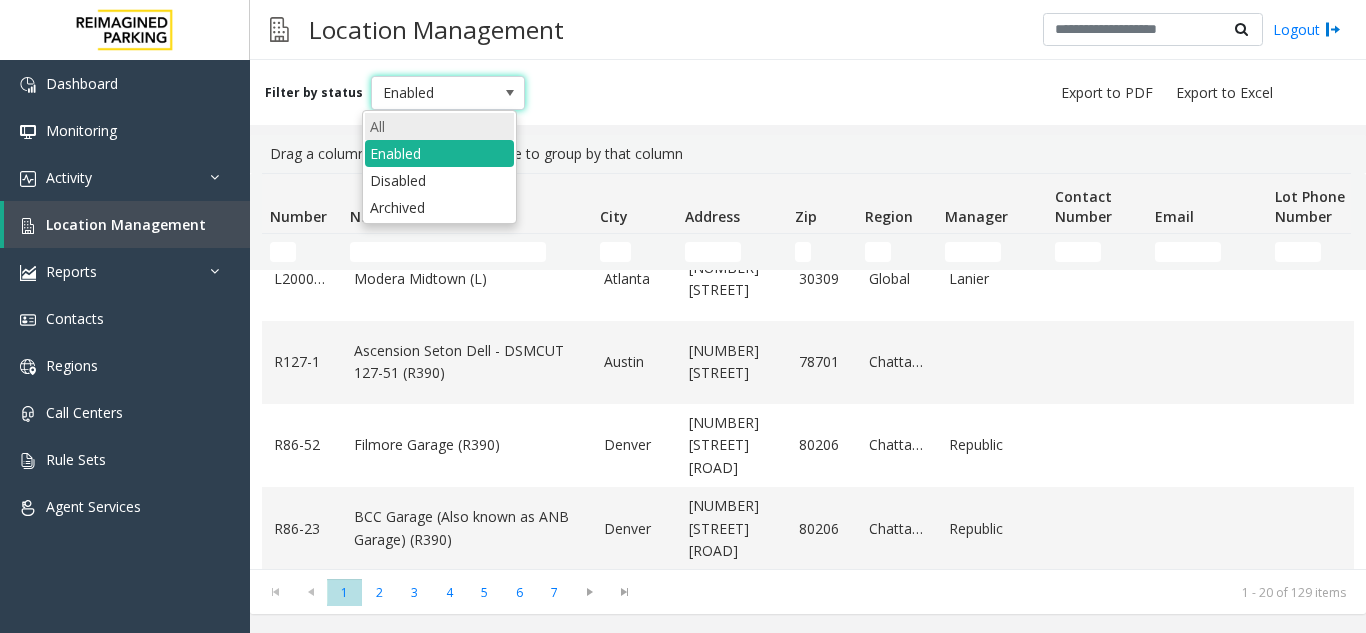 click on "All" at bounding box center [439, 126] 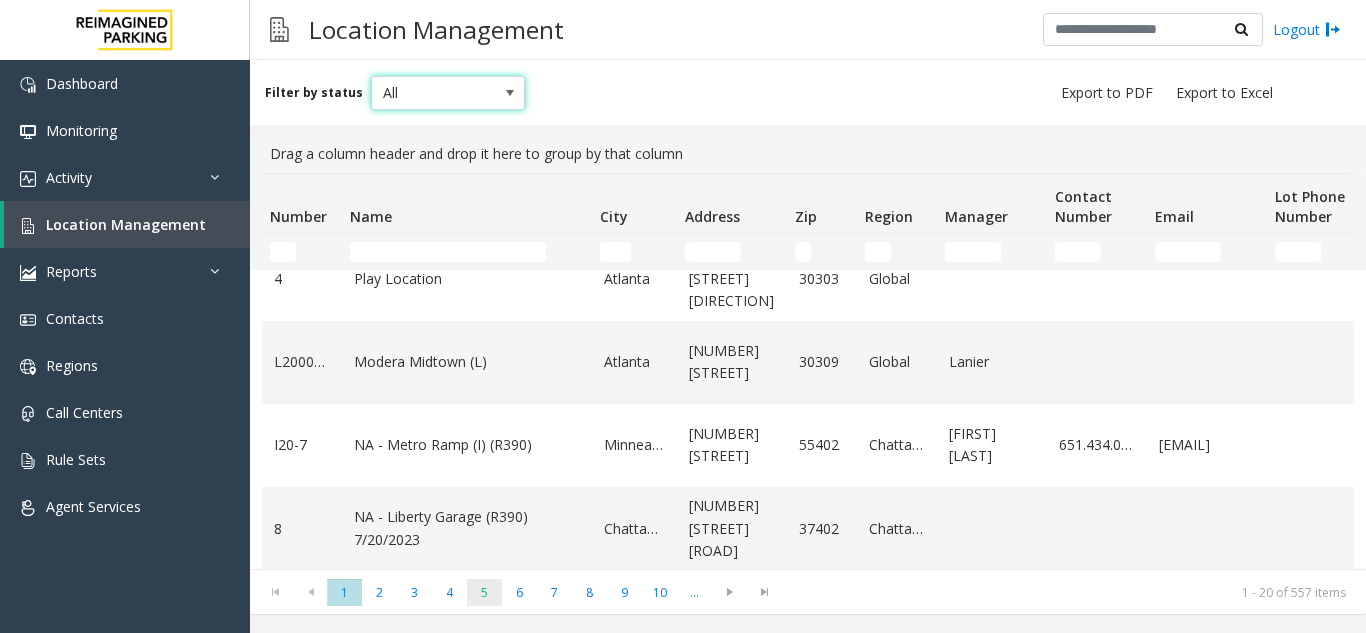 click on "5" 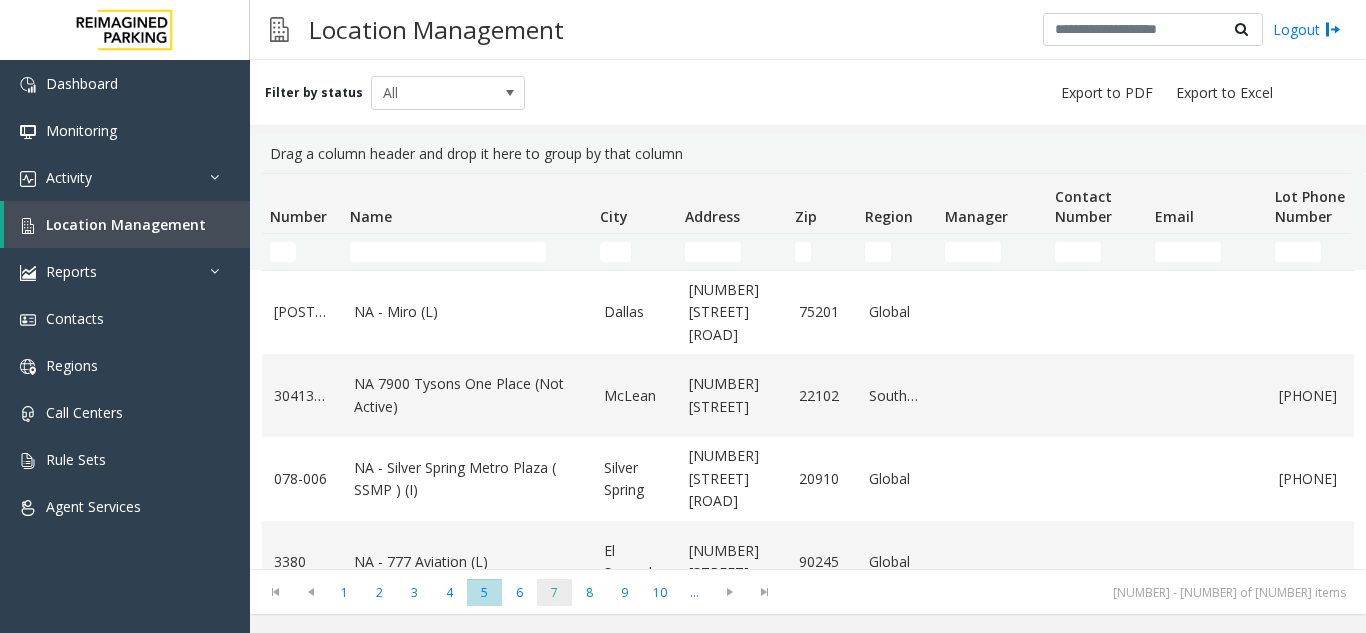 click on "7" 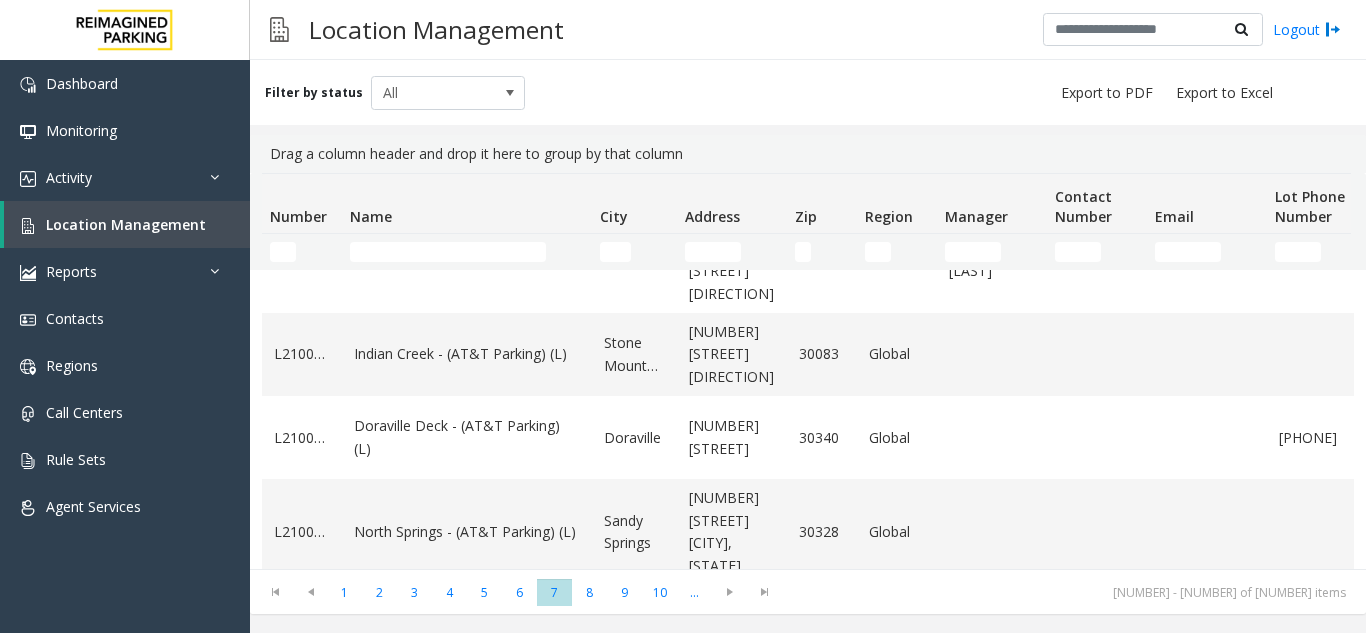 scroll, scrollTop: 300, scrollLeft: 0, axis: vertical 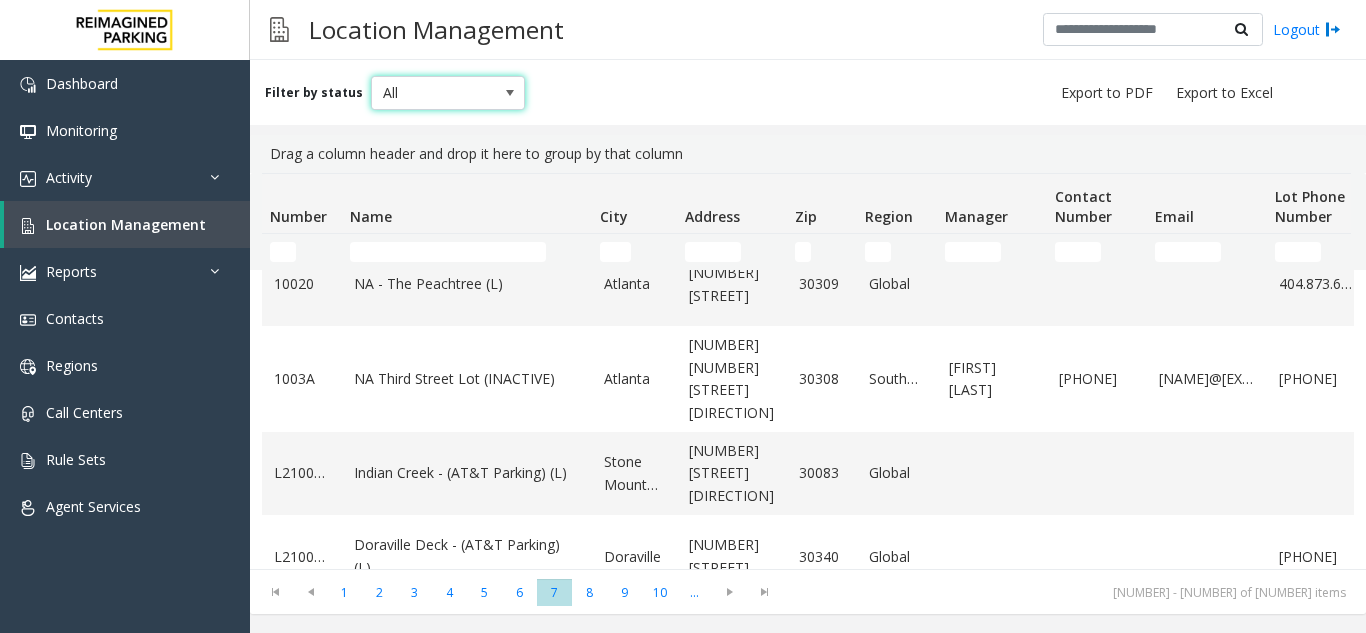 click on "All" at bounding box center [433, 93] 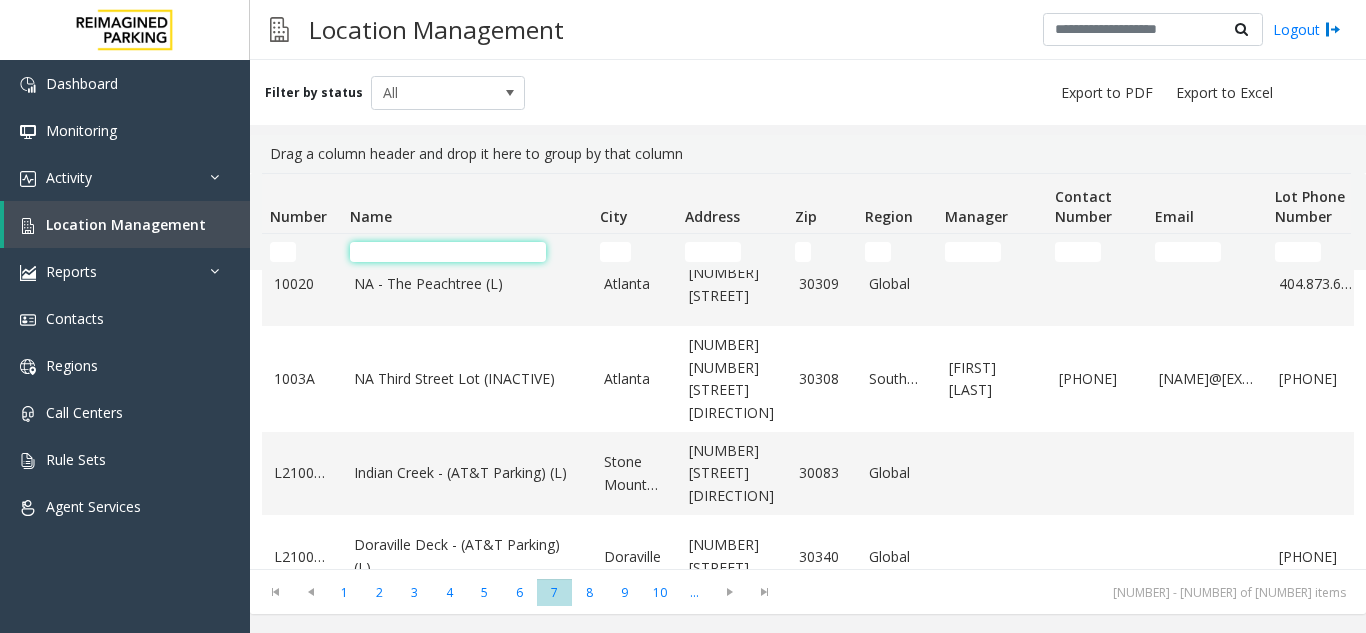 click 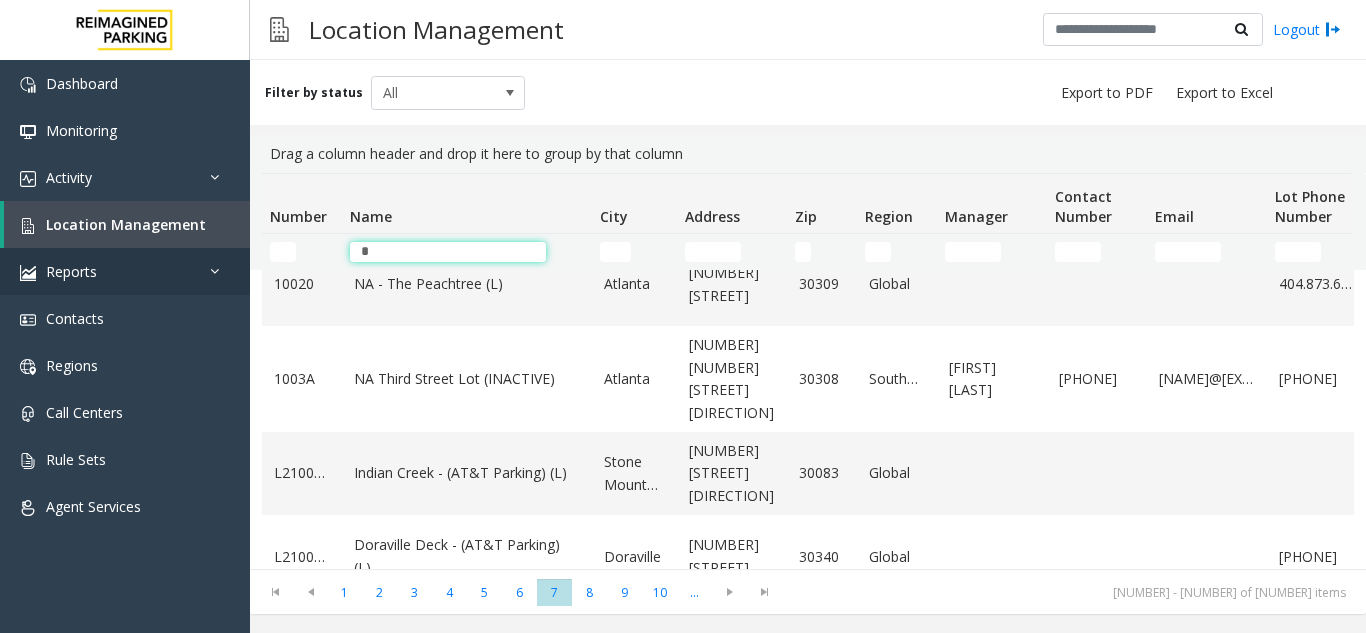 scroll, scrollTop: 0, scrollLeft: 0, axis: both 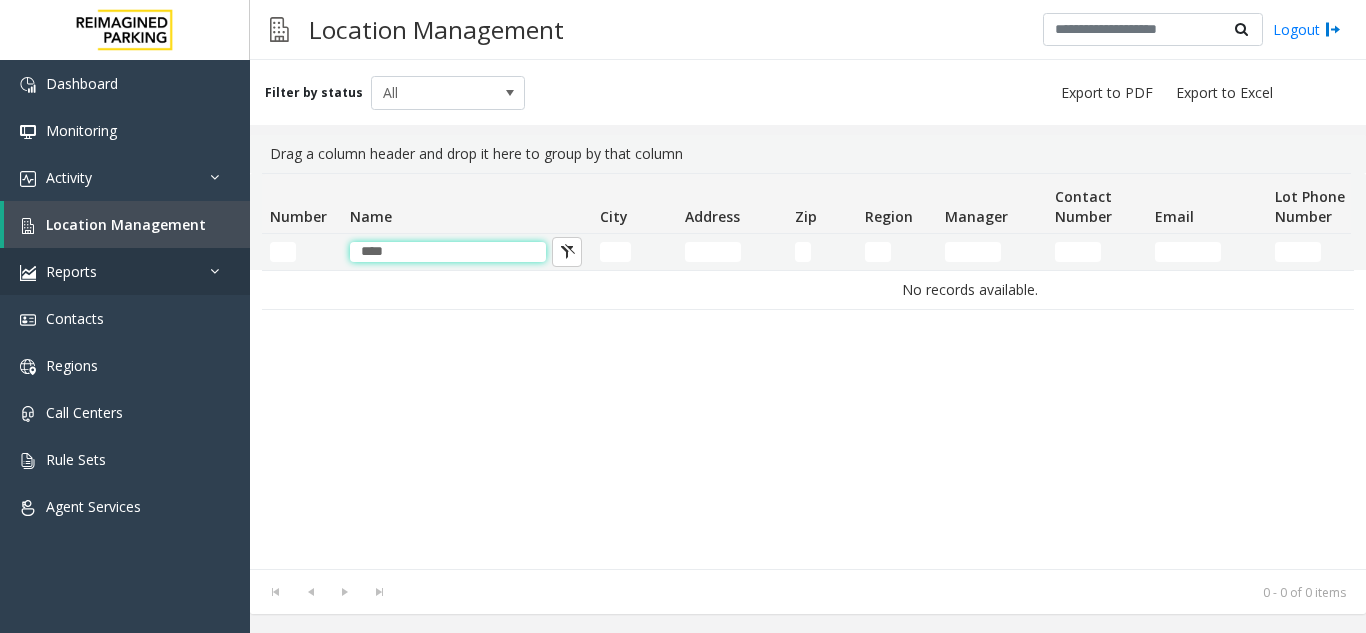 type on "****" 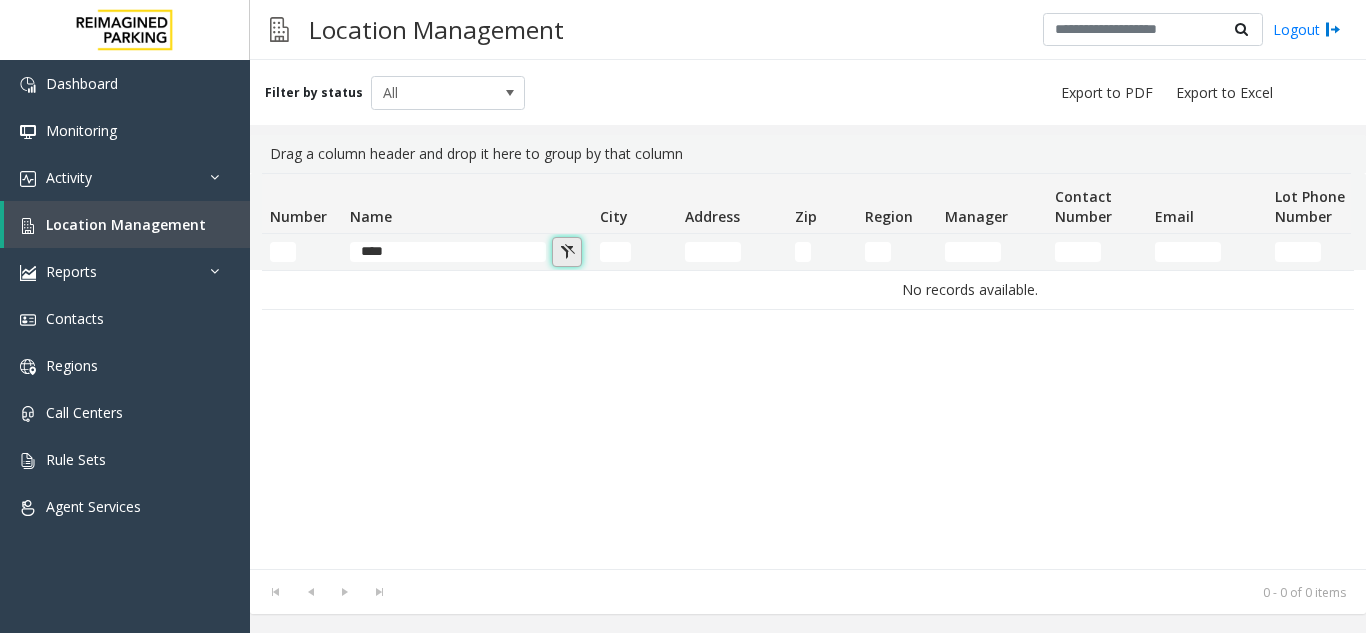 click 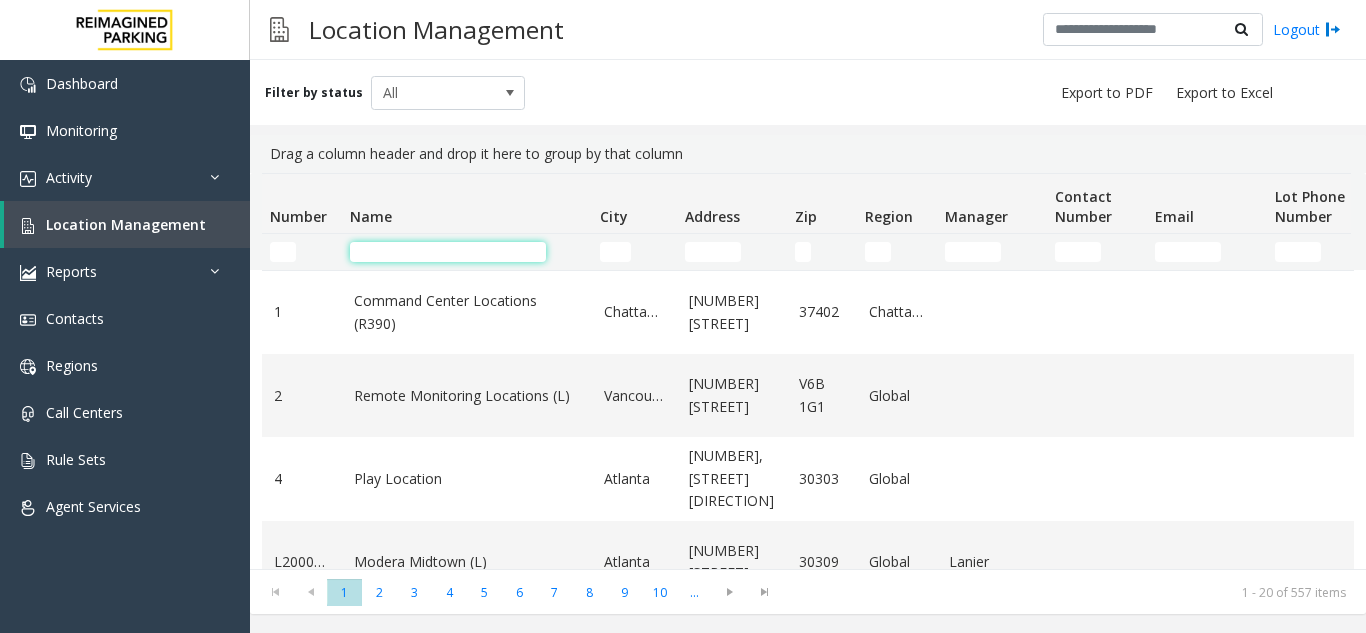 click 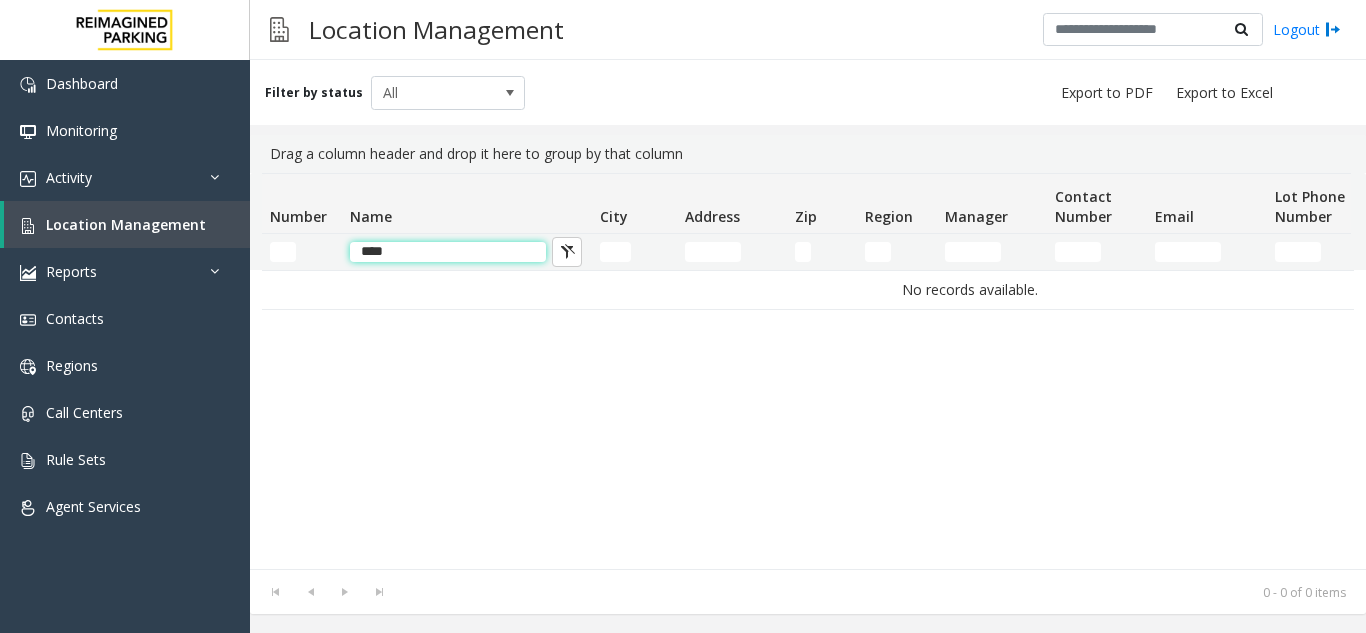 click on "****" 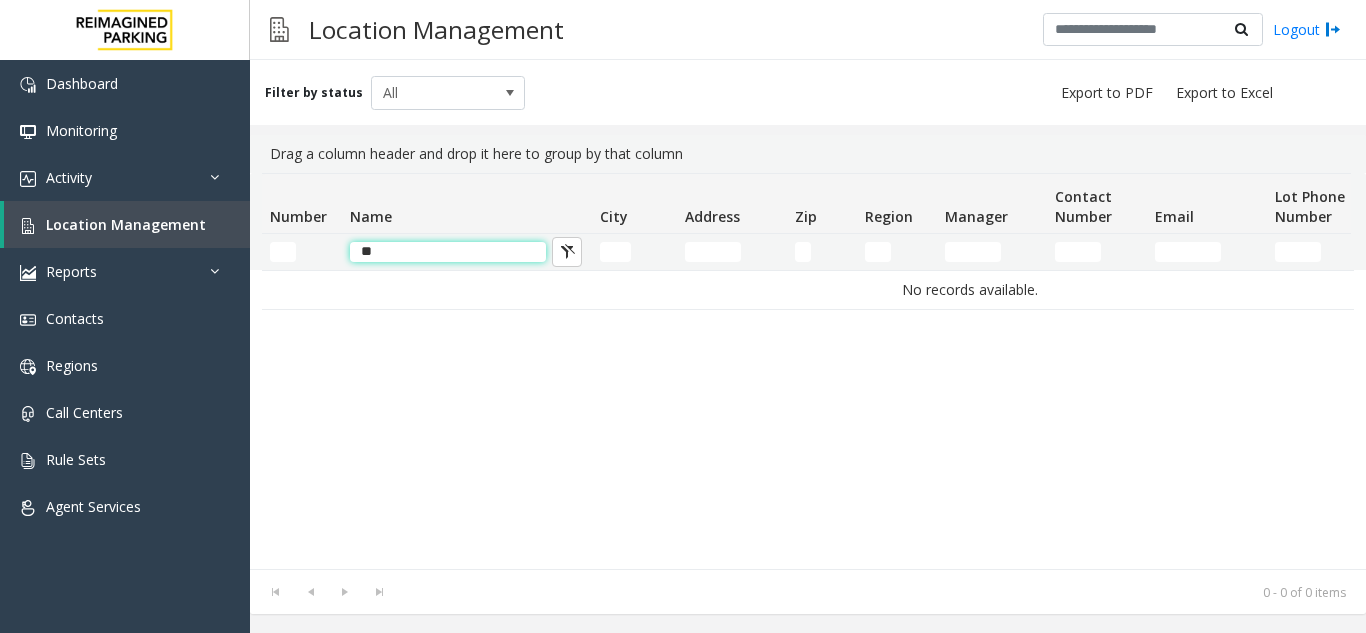 type on "*" 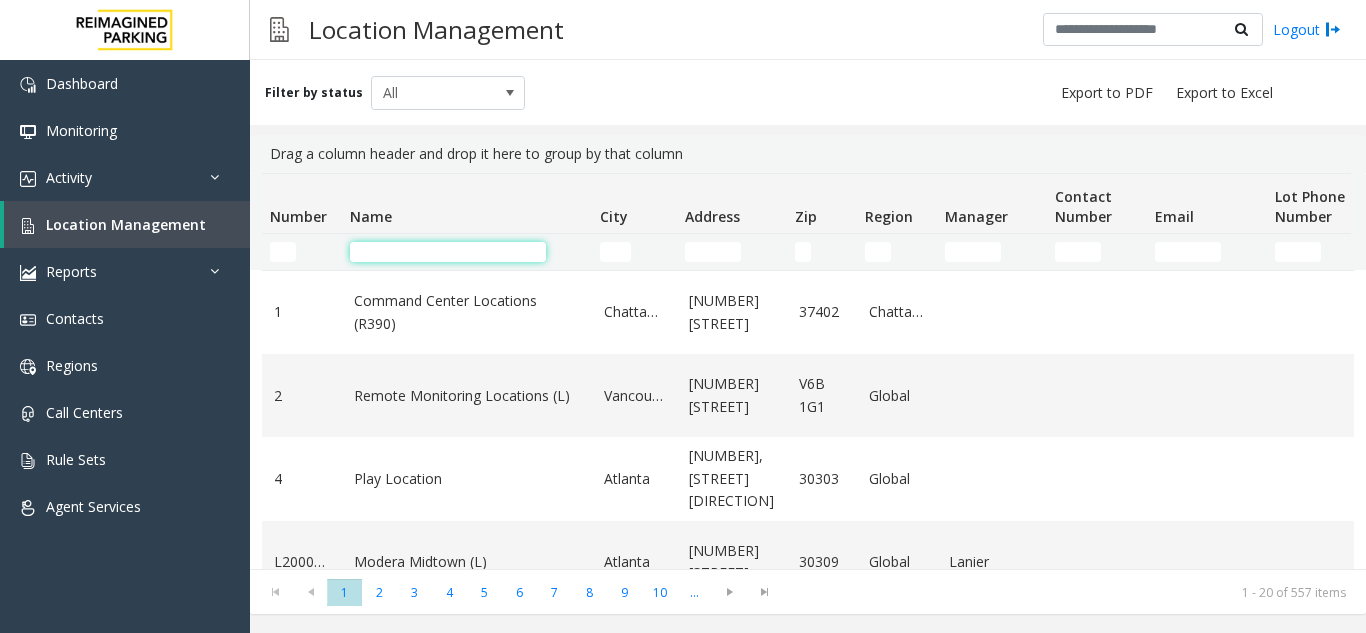 click 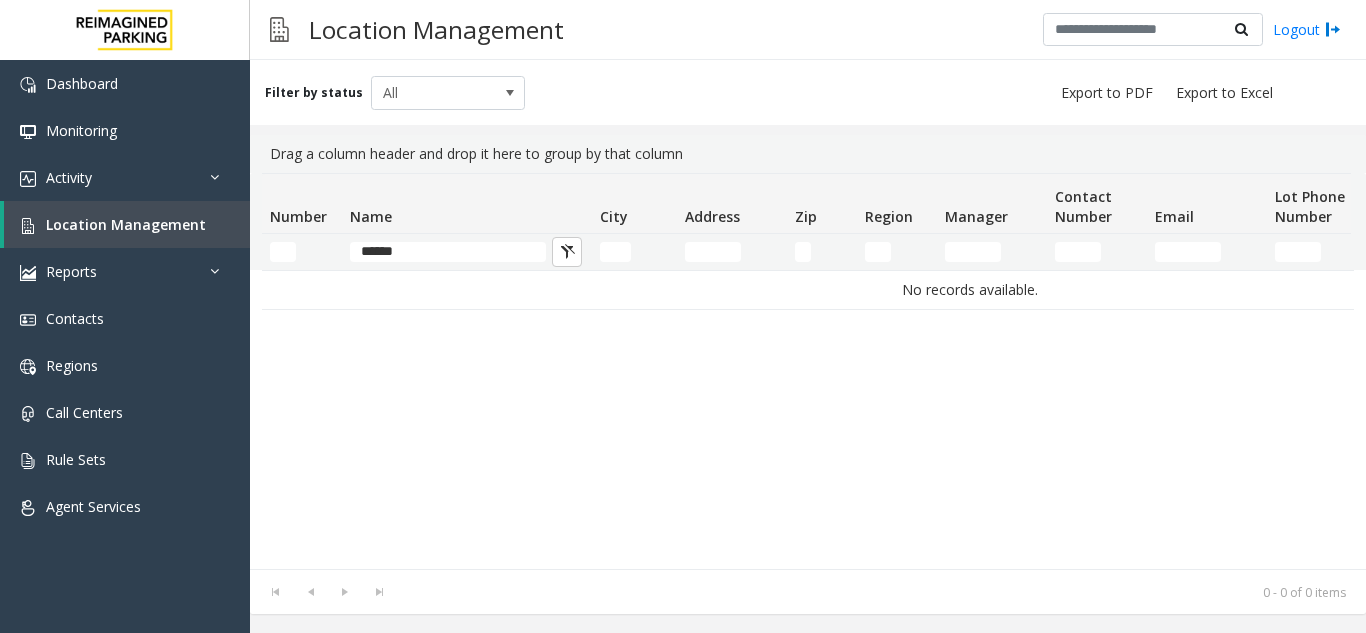 click on "******" 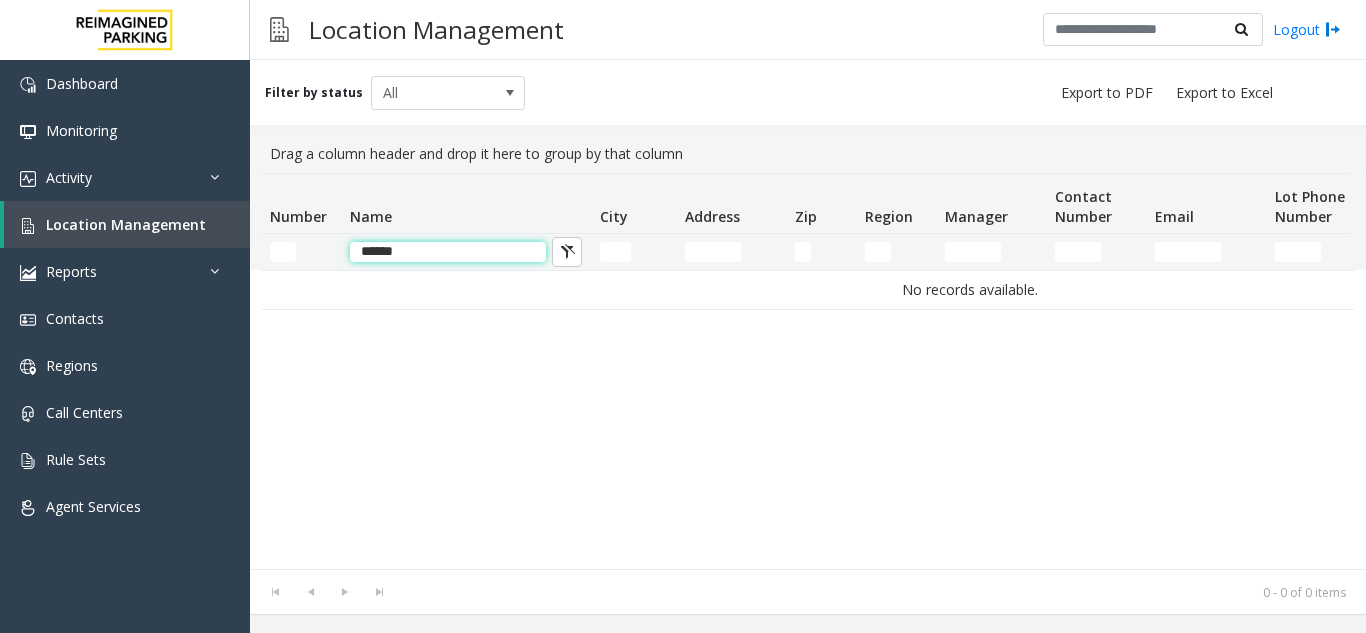 click on "******" 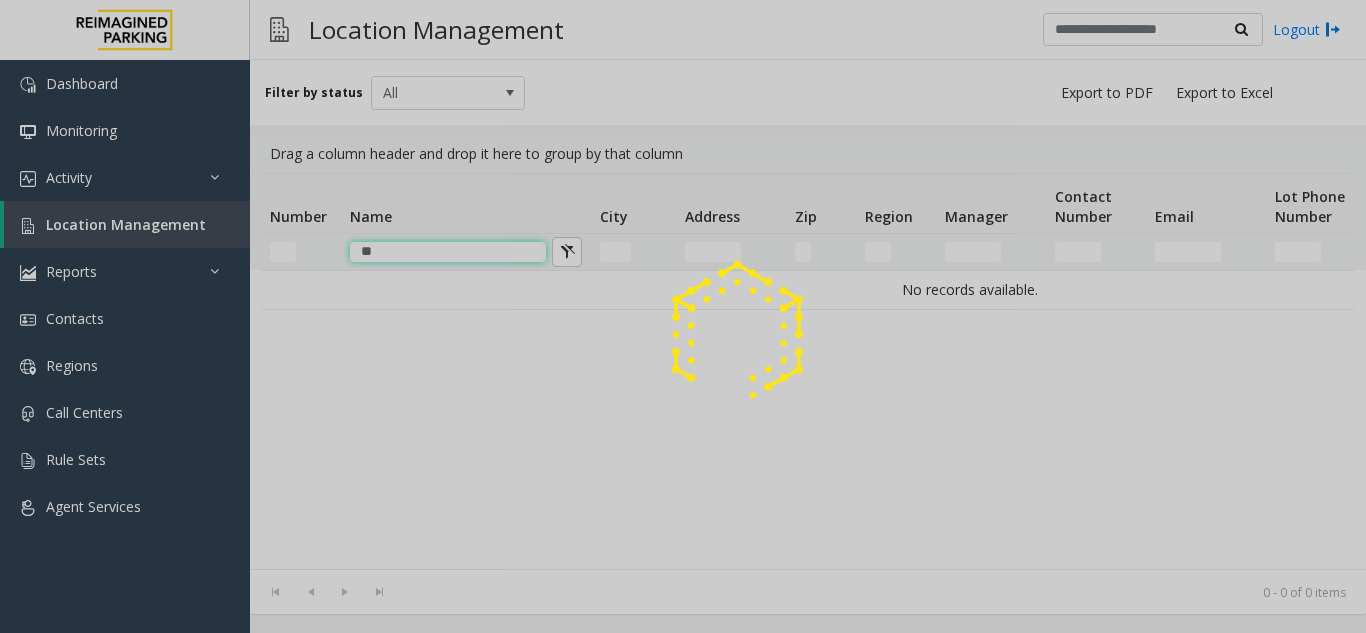 type on "*" 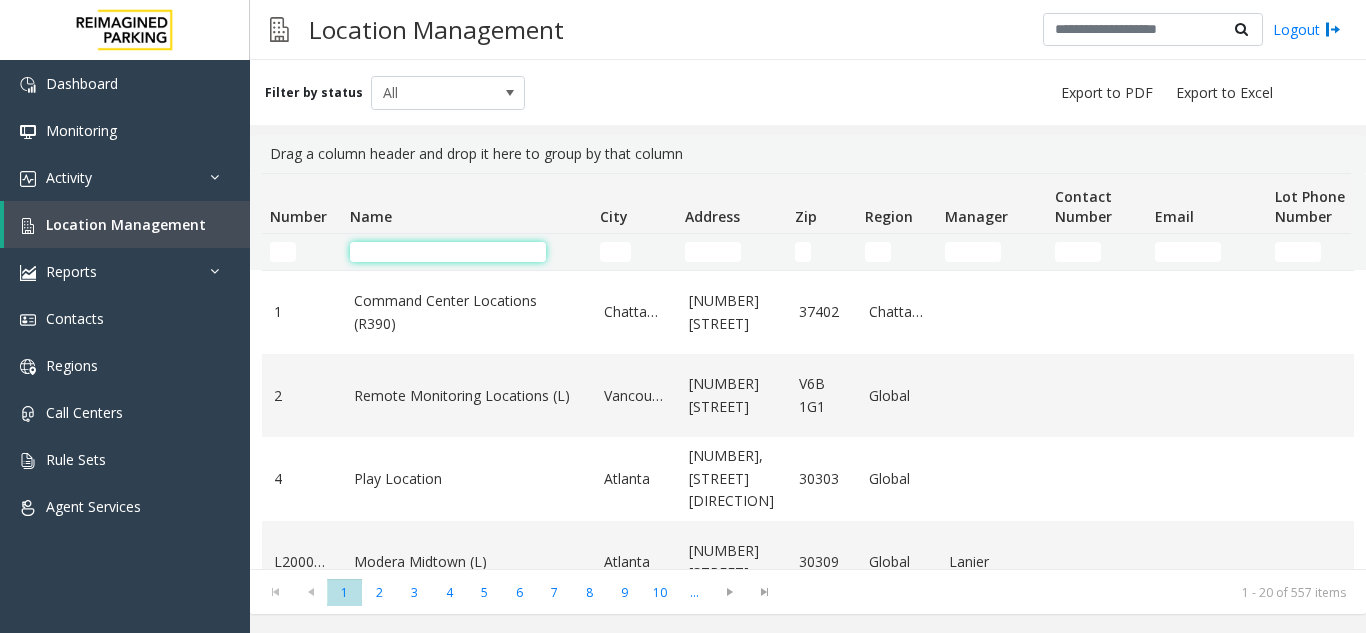 type 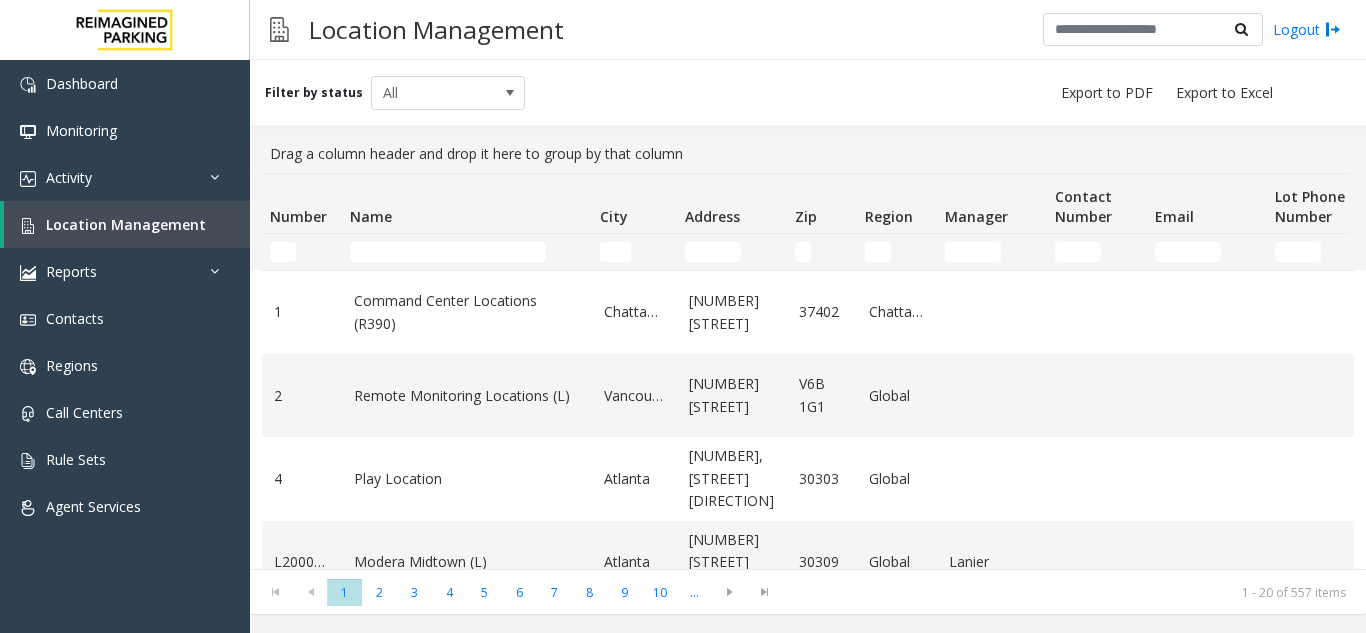 scroll, scrollTop: 0, scrollLeft: 0, axis: both 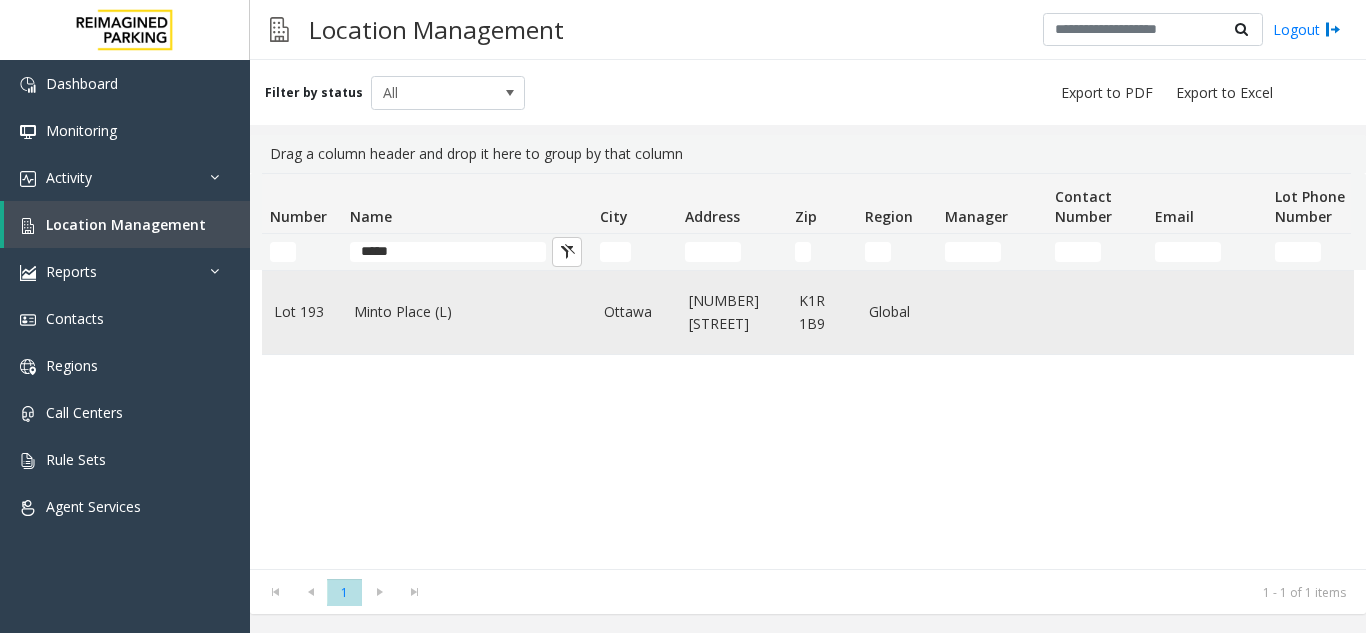 type on "*****" 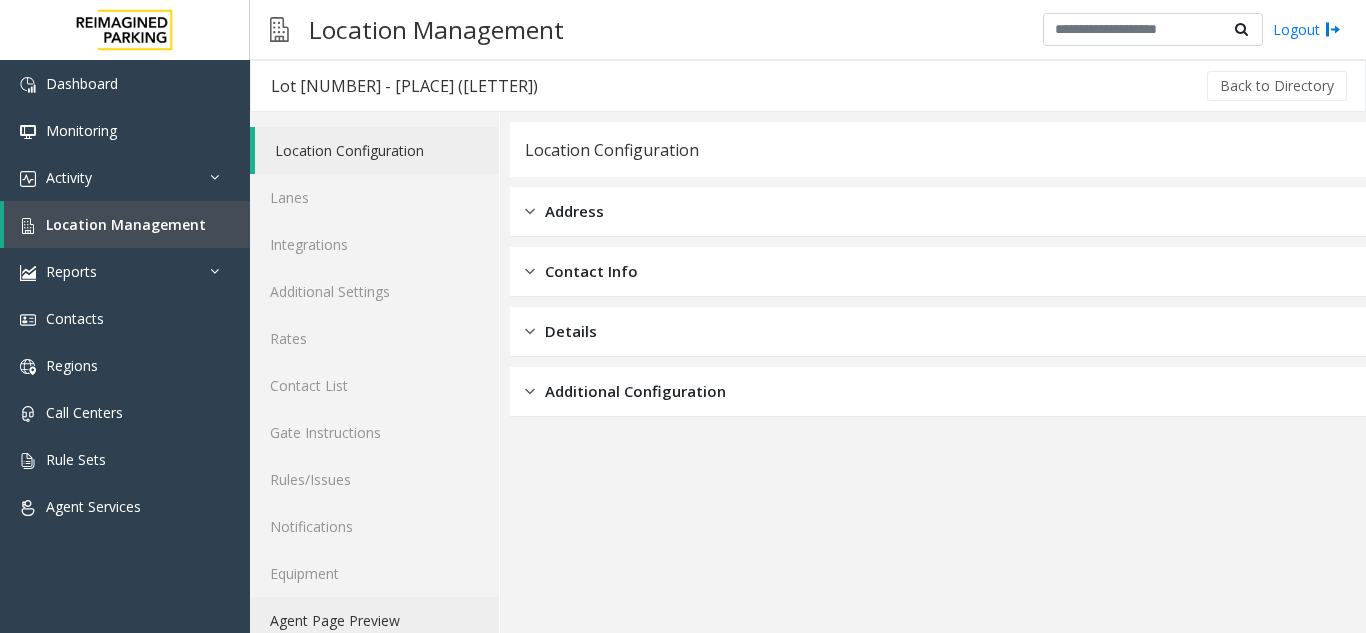 click on "Agent Page Preview" 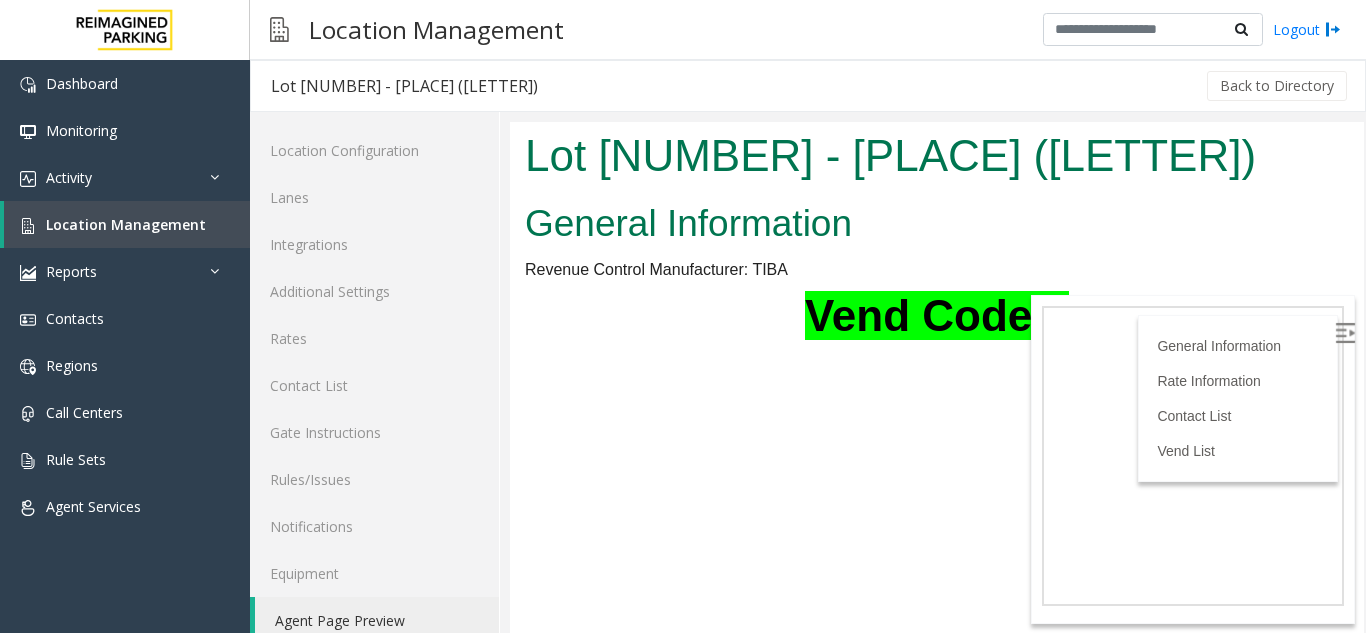 scroll, scrollTop: 0, scrollLeft: 0, axis: both 